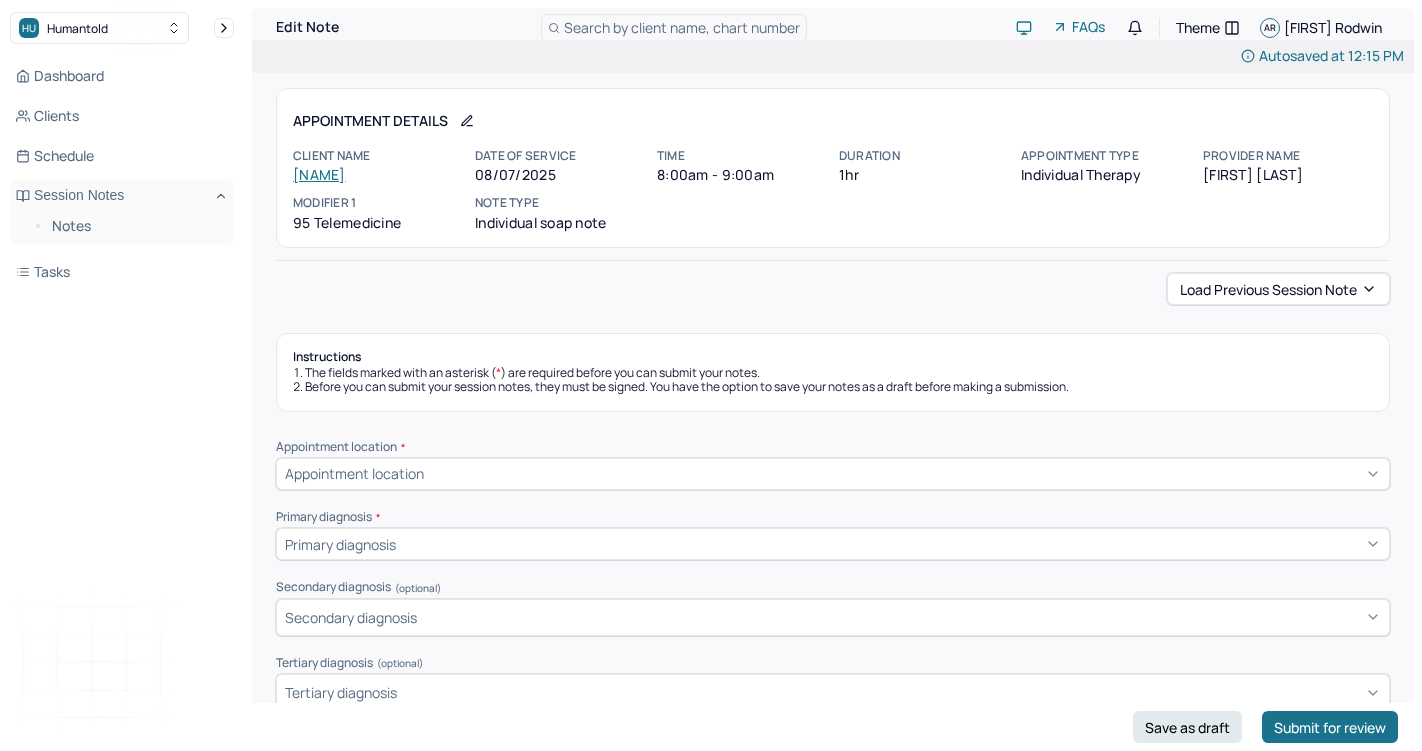scroll, scrollTop: 0, scrollLeft: 0, axis: both 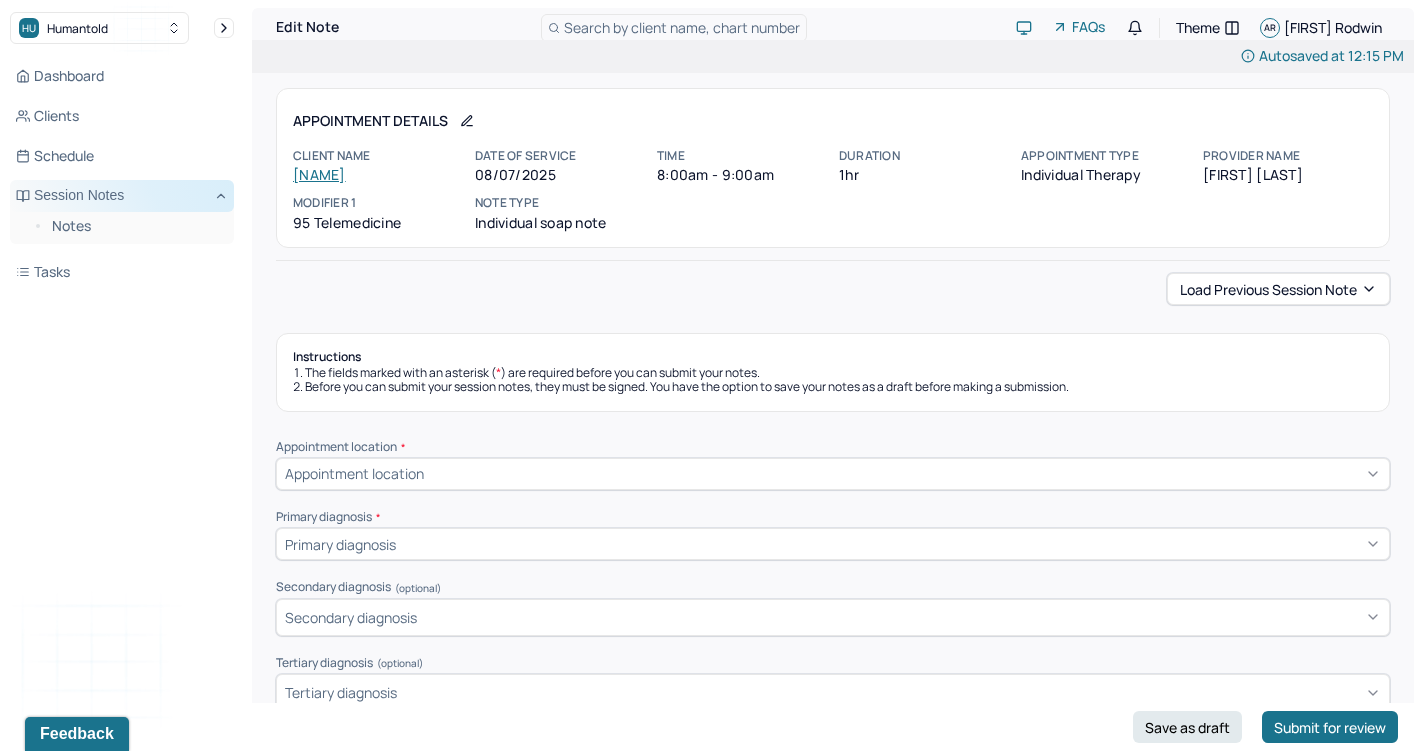 click on "Session Notes" at bounding box center (122, 196) 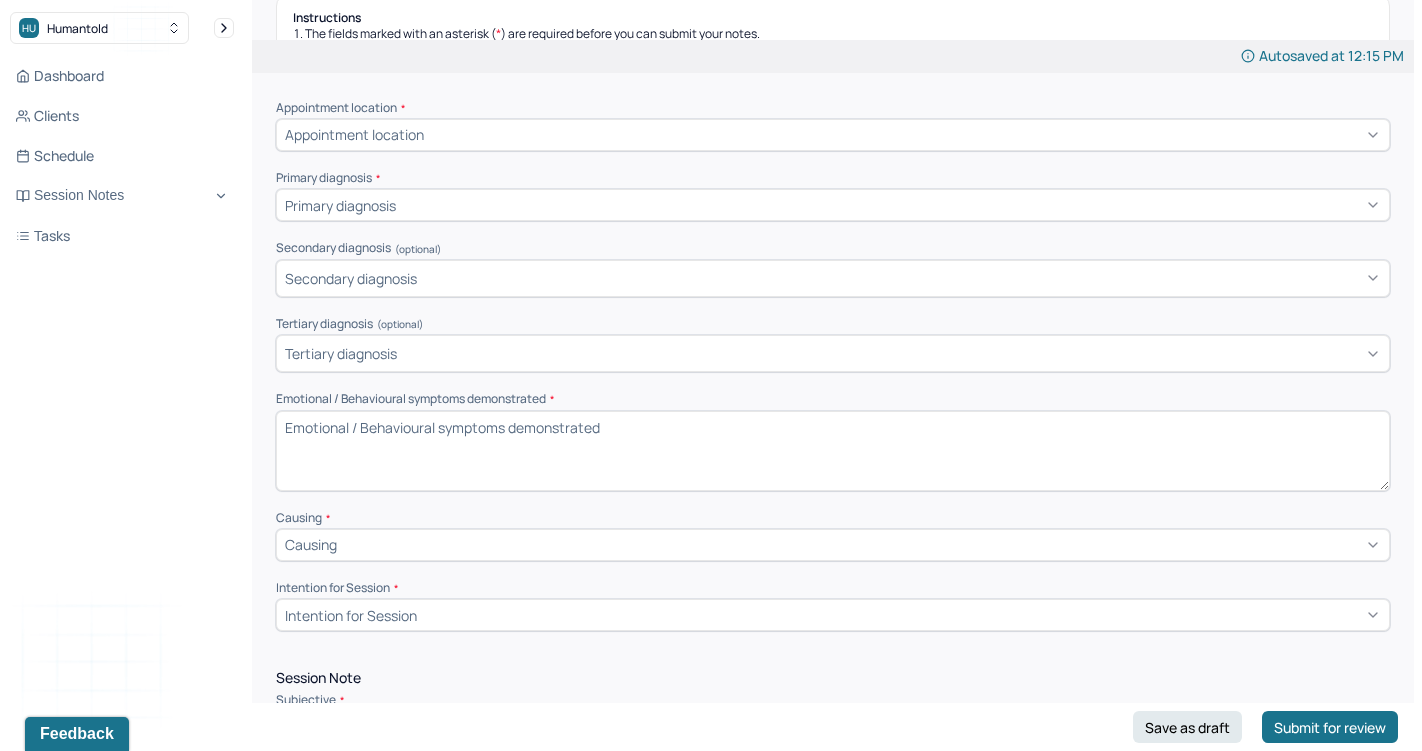 scroll, scrollTop: 77, scrollLeft: 0, axis: vertical 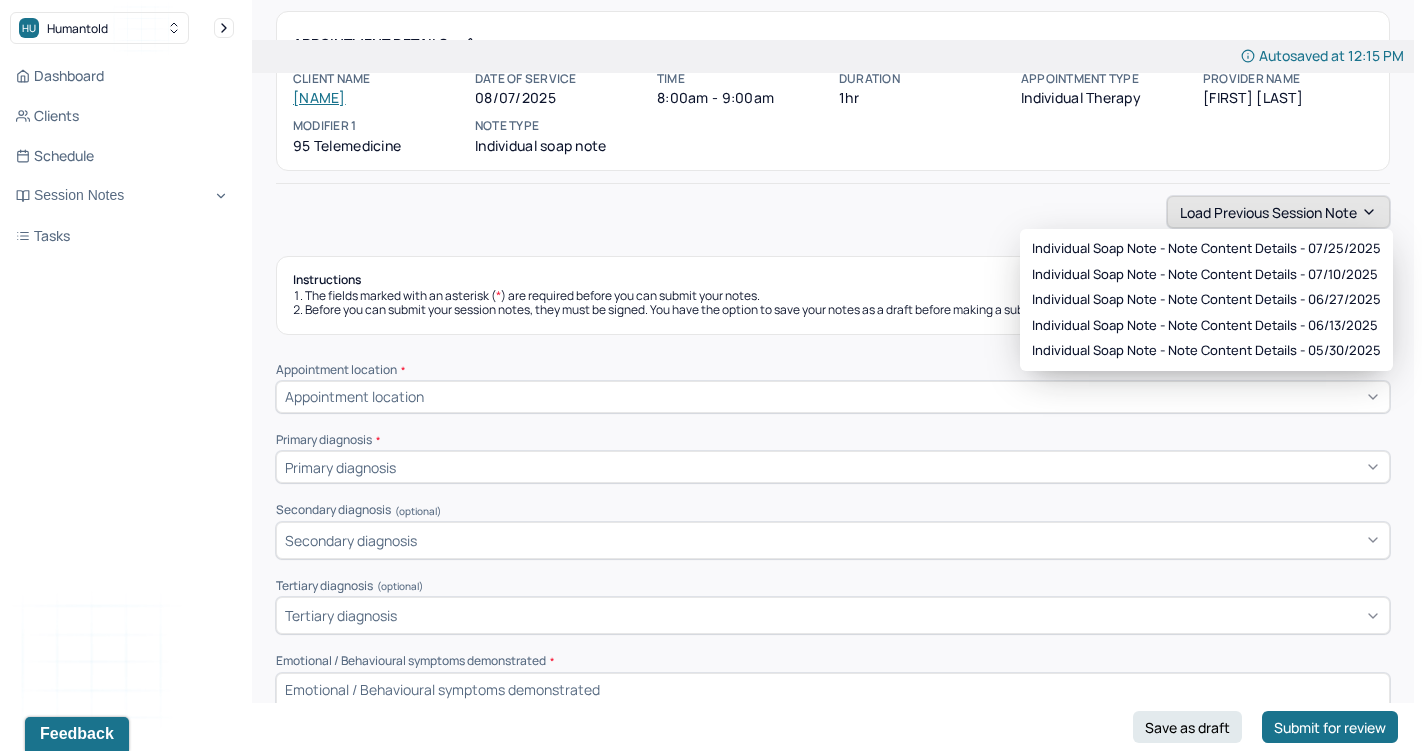 click on "Load previous session note" at bounding box center (1278, 212) 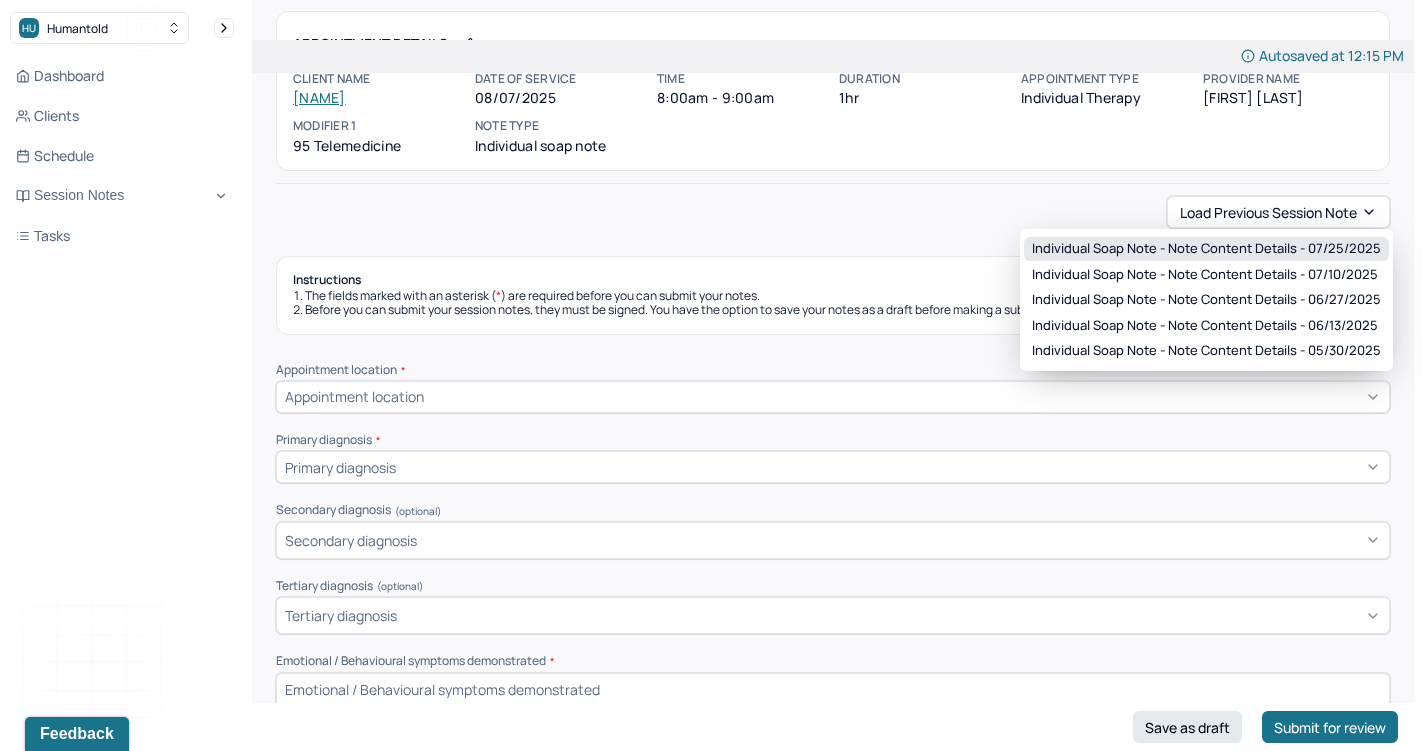 click on "Individual soap note - Note content Details - 07/25/2025" at bounding box center [1206, 249] 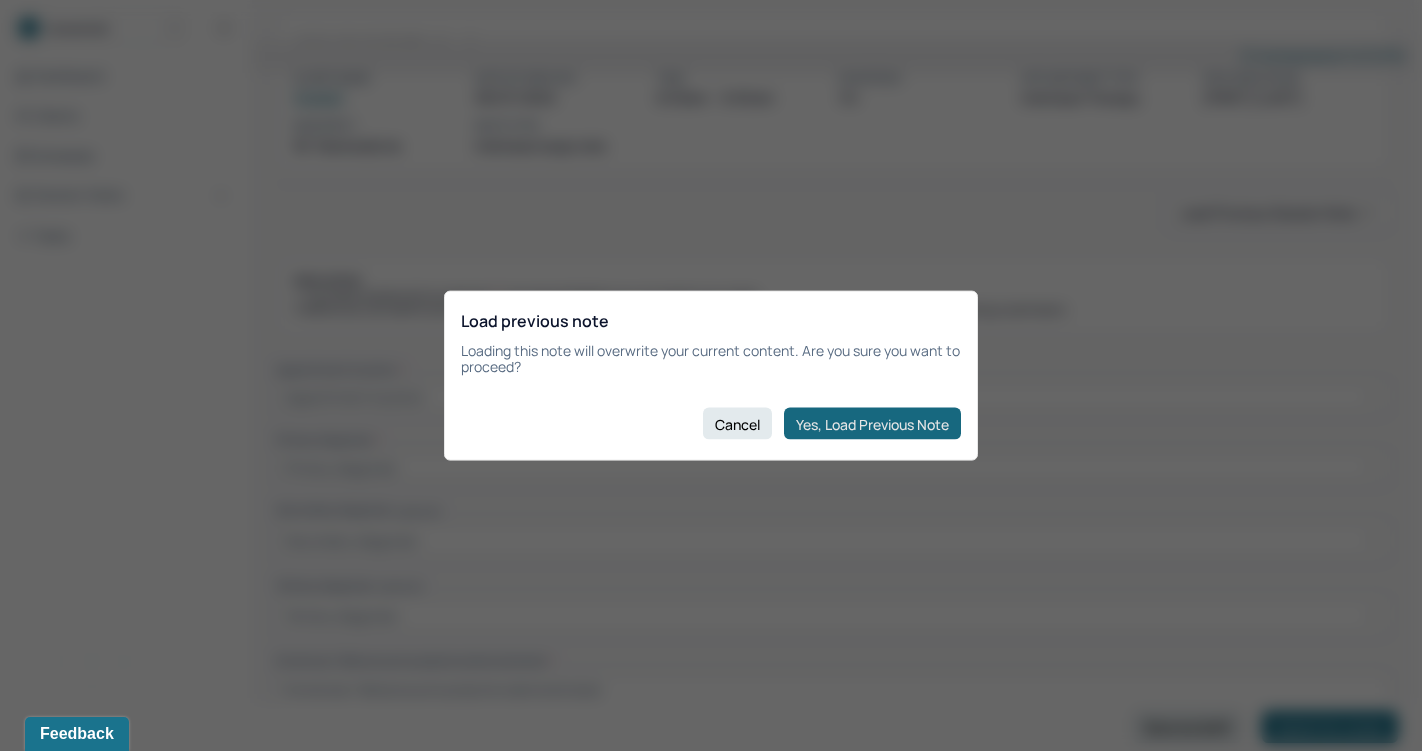 click on "Yes, Load Previous Note" at bounding box center [872, 424] 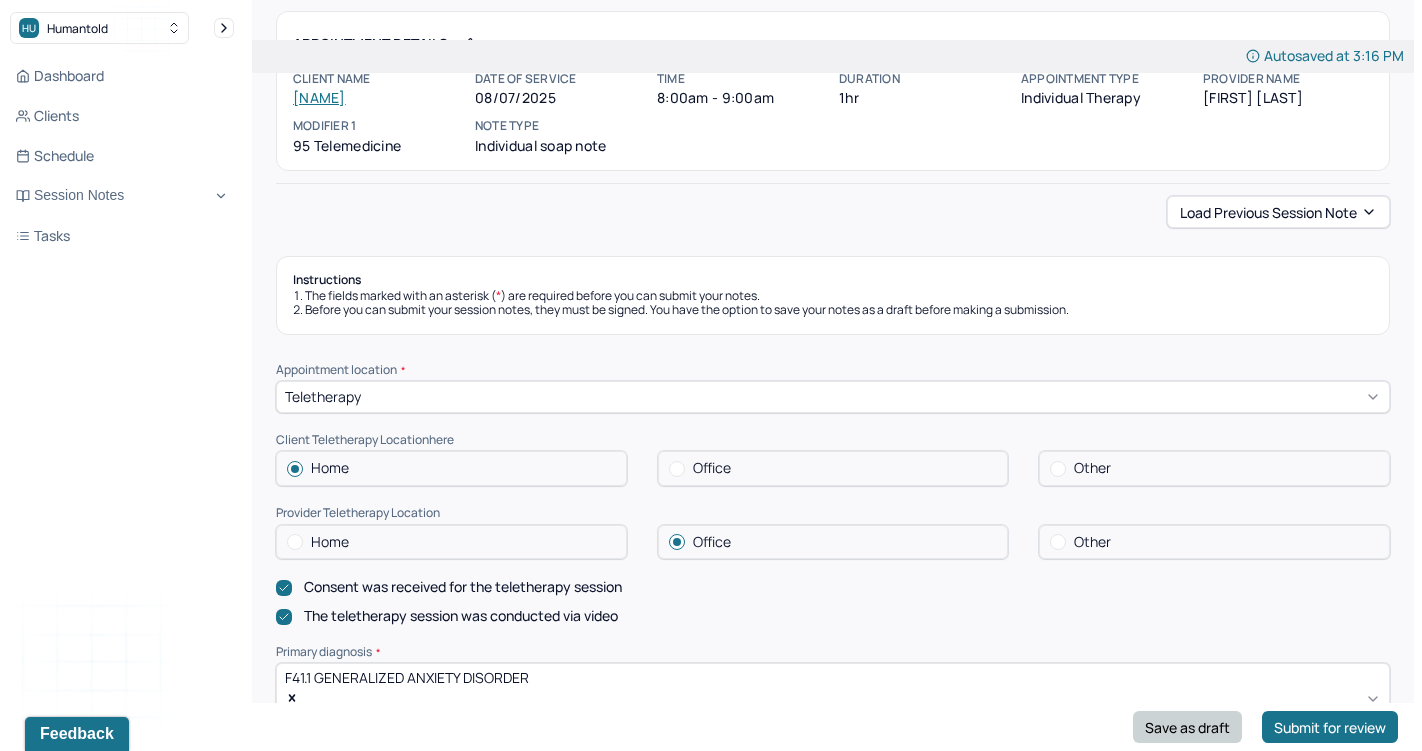 click on "Save as draft" at bounding box center (1187, 727) 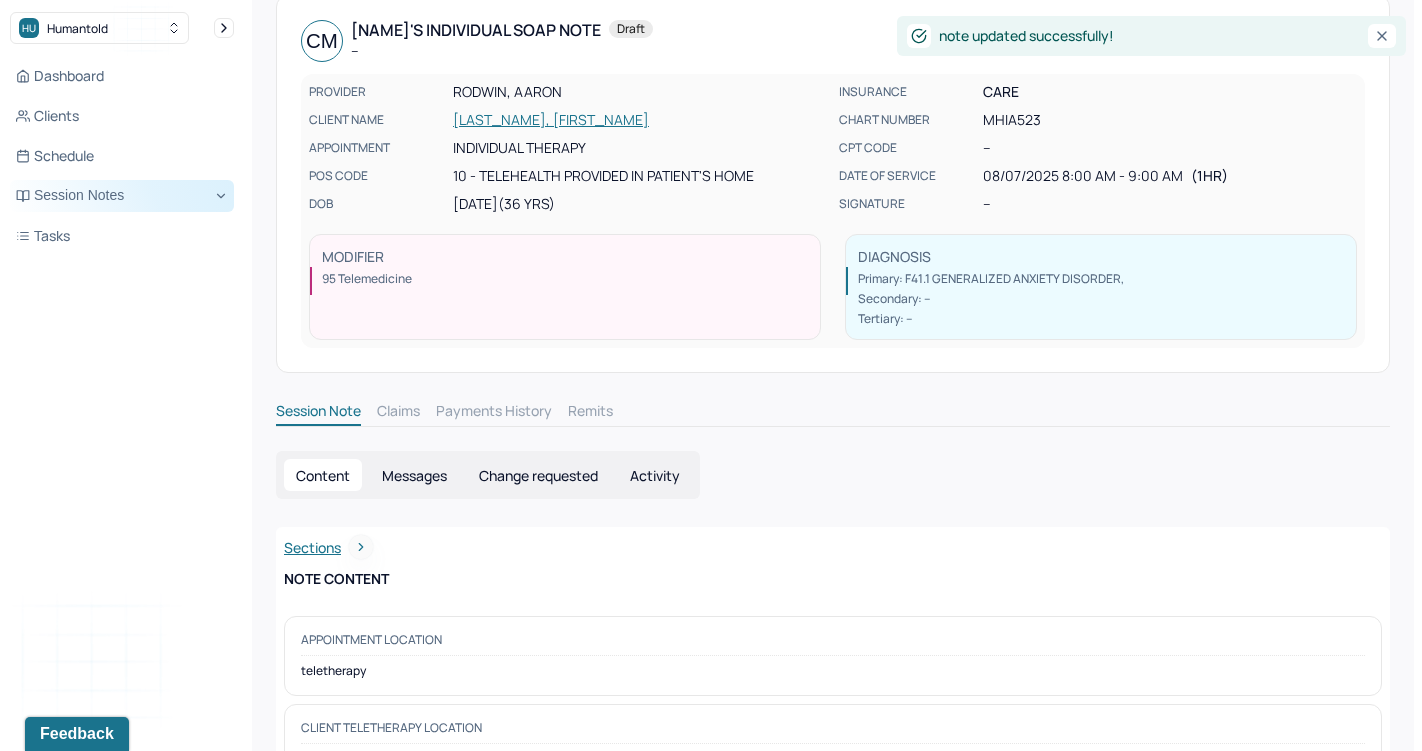 click on "Session Notes" at bounding box center (122, 196) 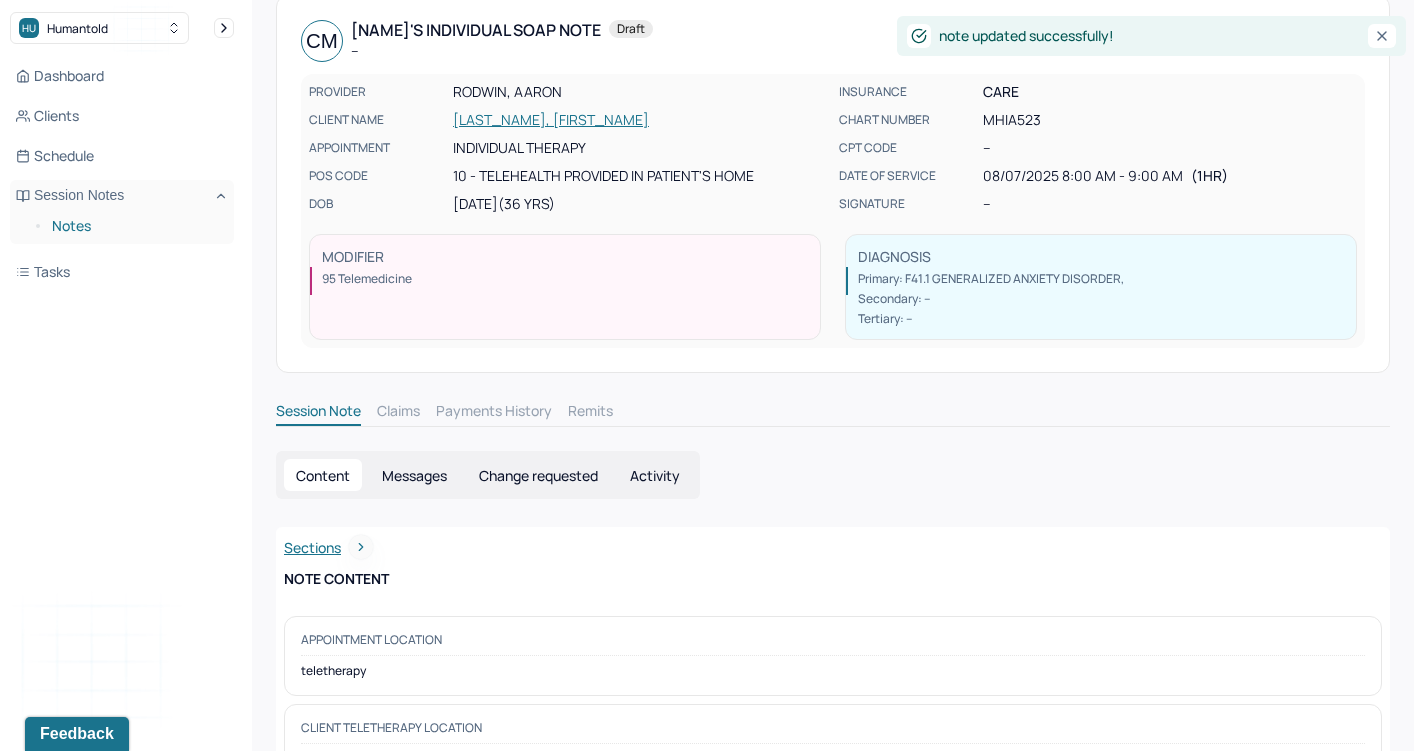 click on "Notes" at bounding box center [135, 226] 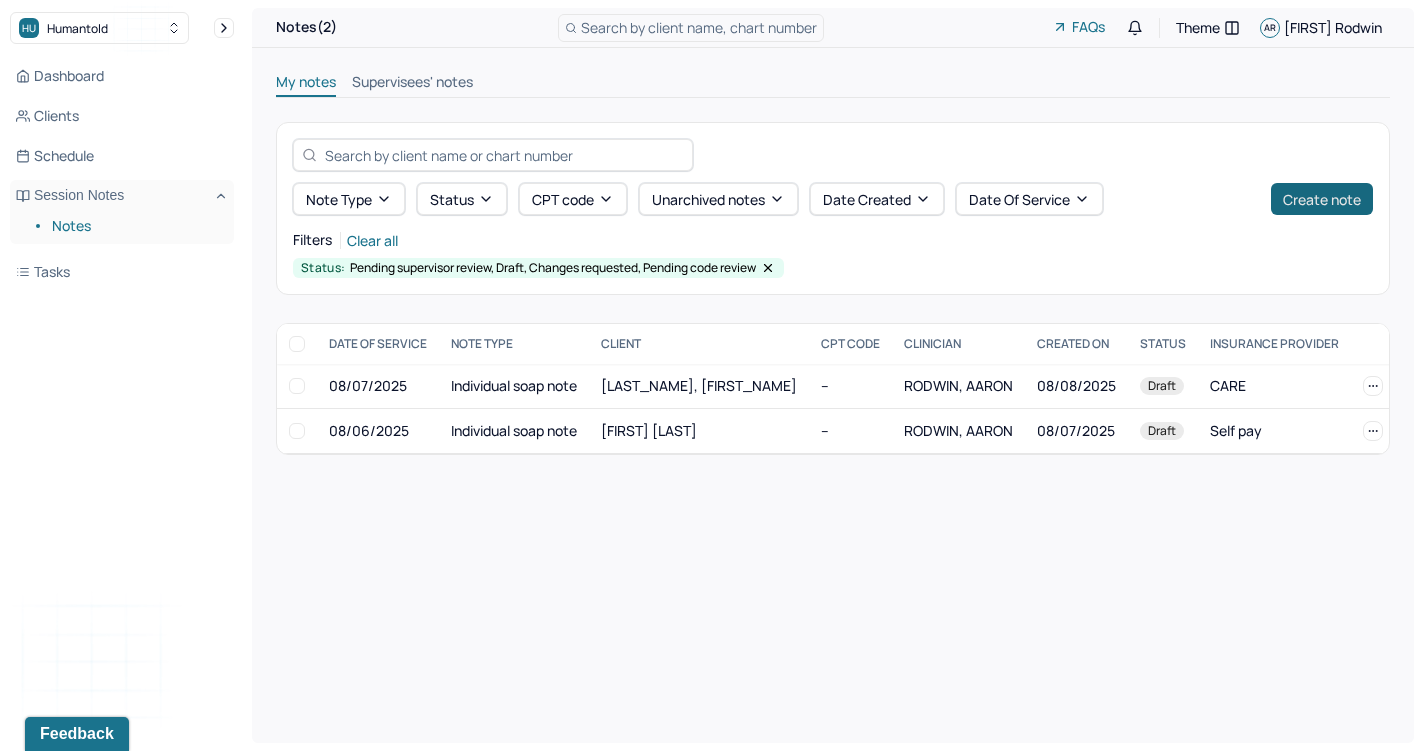 click on "Create note" at bounding box center [1322, 199] 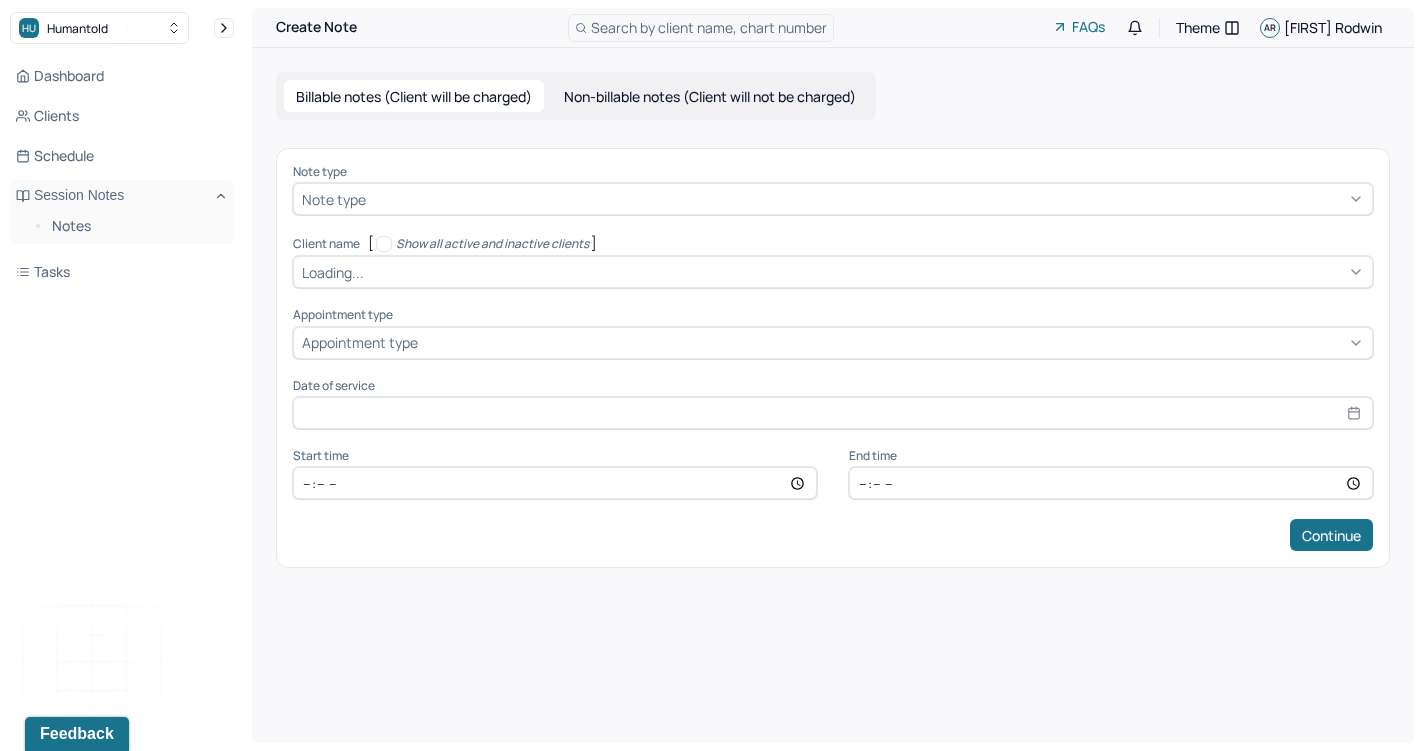 click at bounding box center (867, 199) 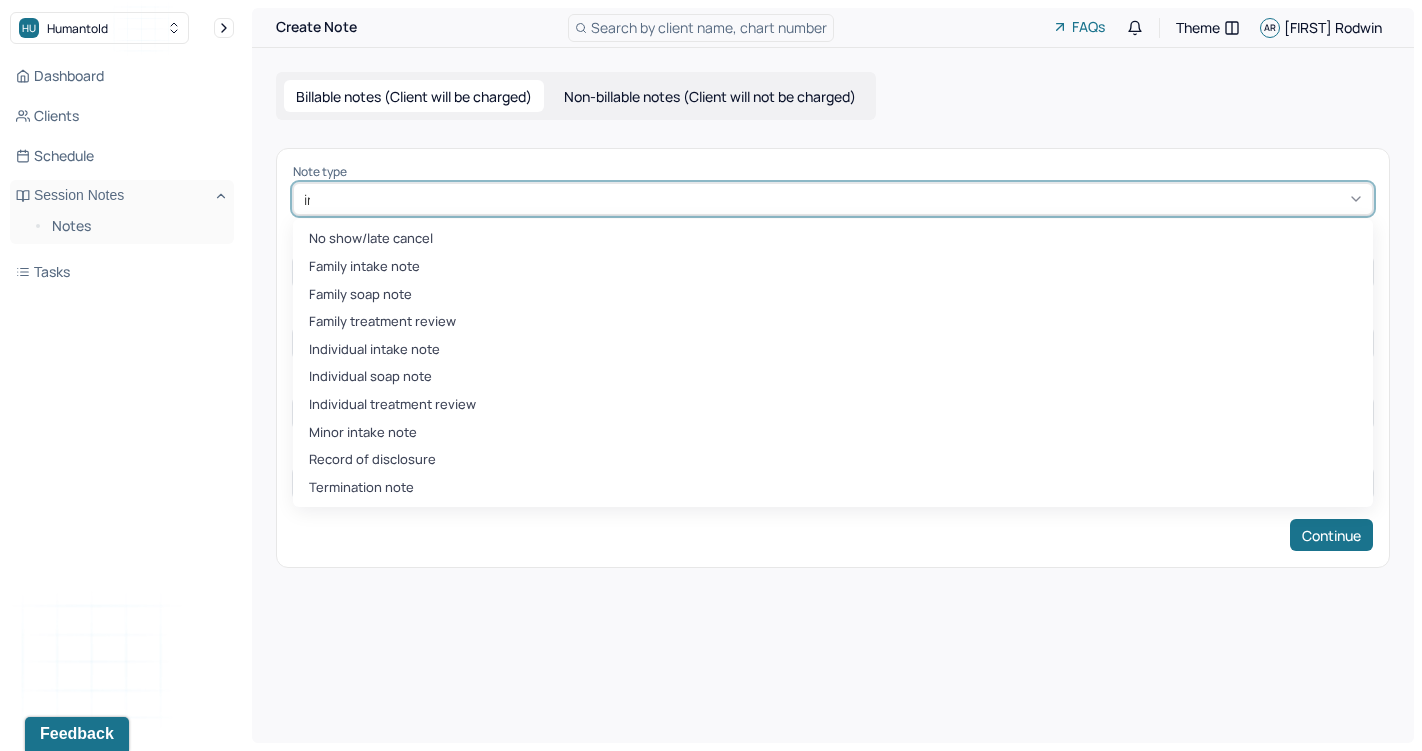 type on "ind" 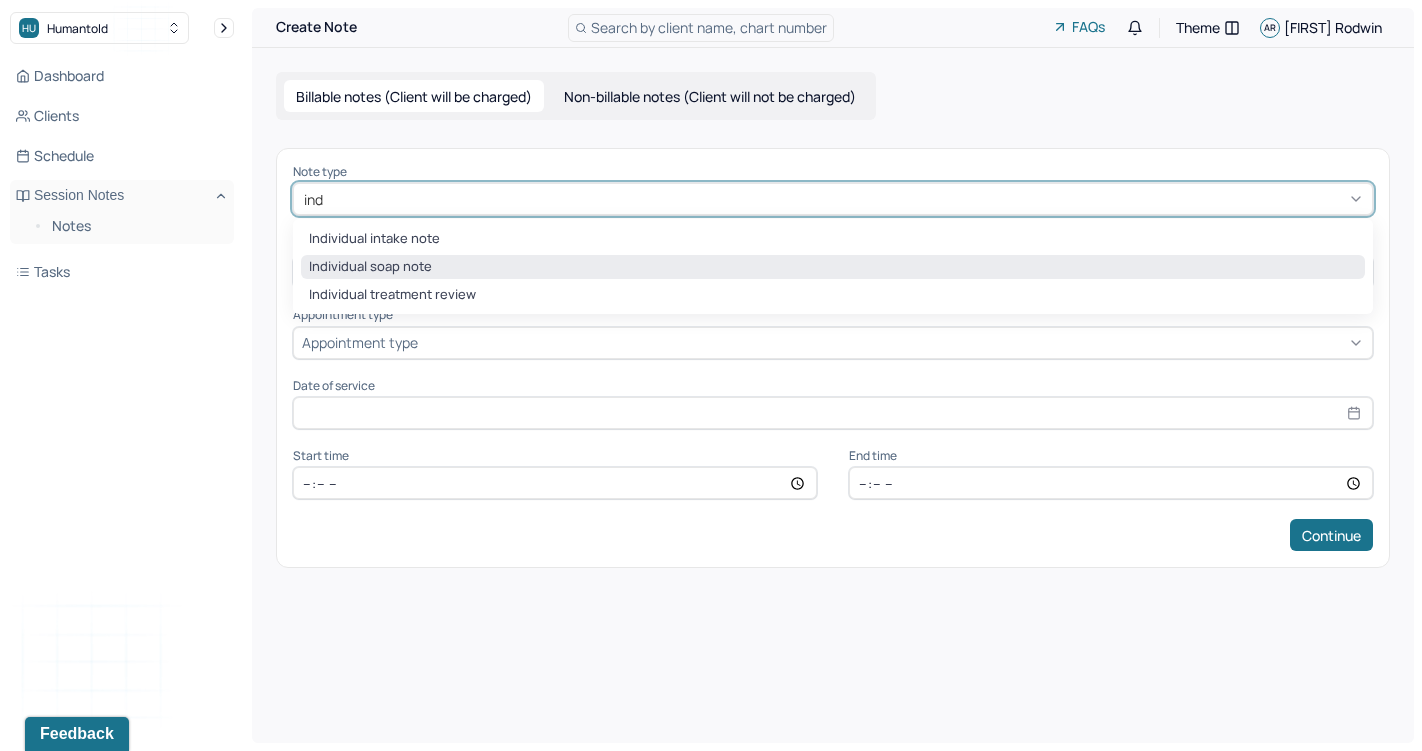 click on "Individual soap note" at bounding box center [833, 267] 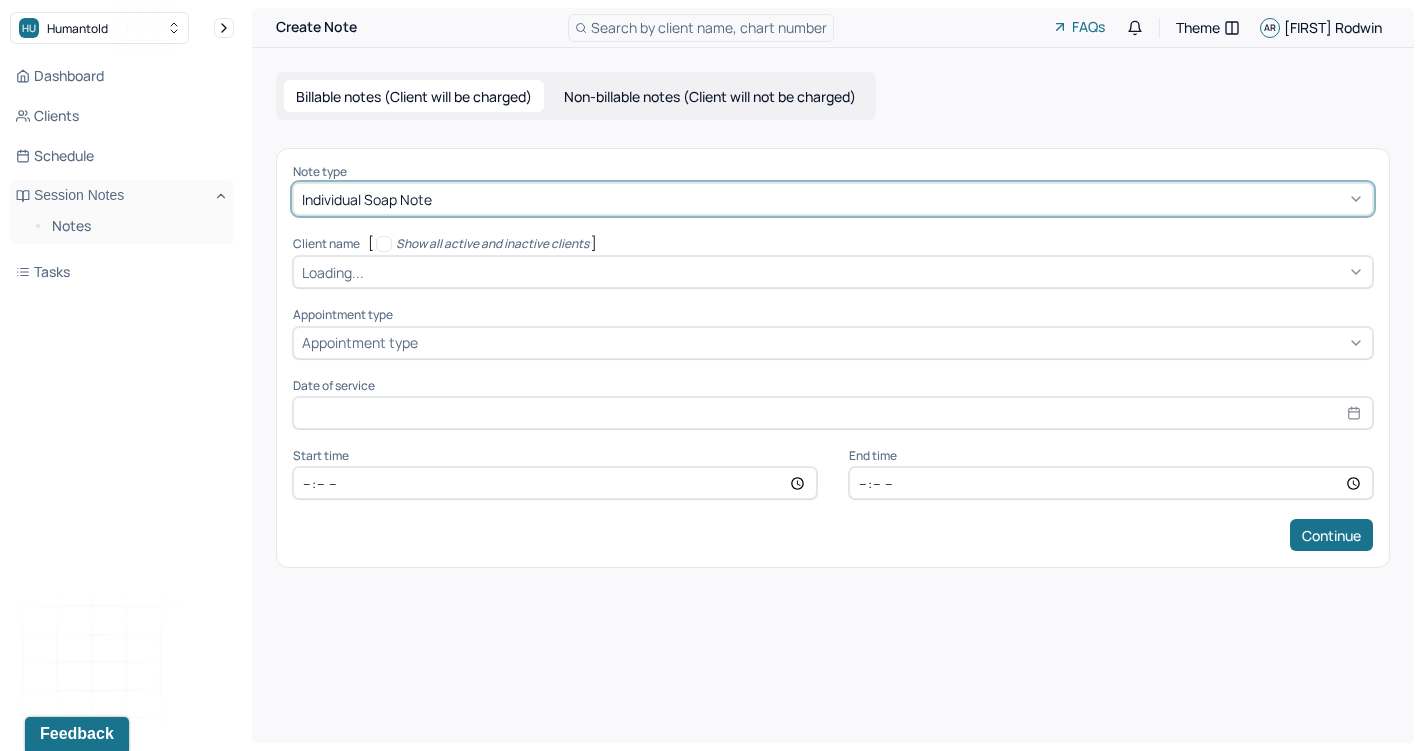 type 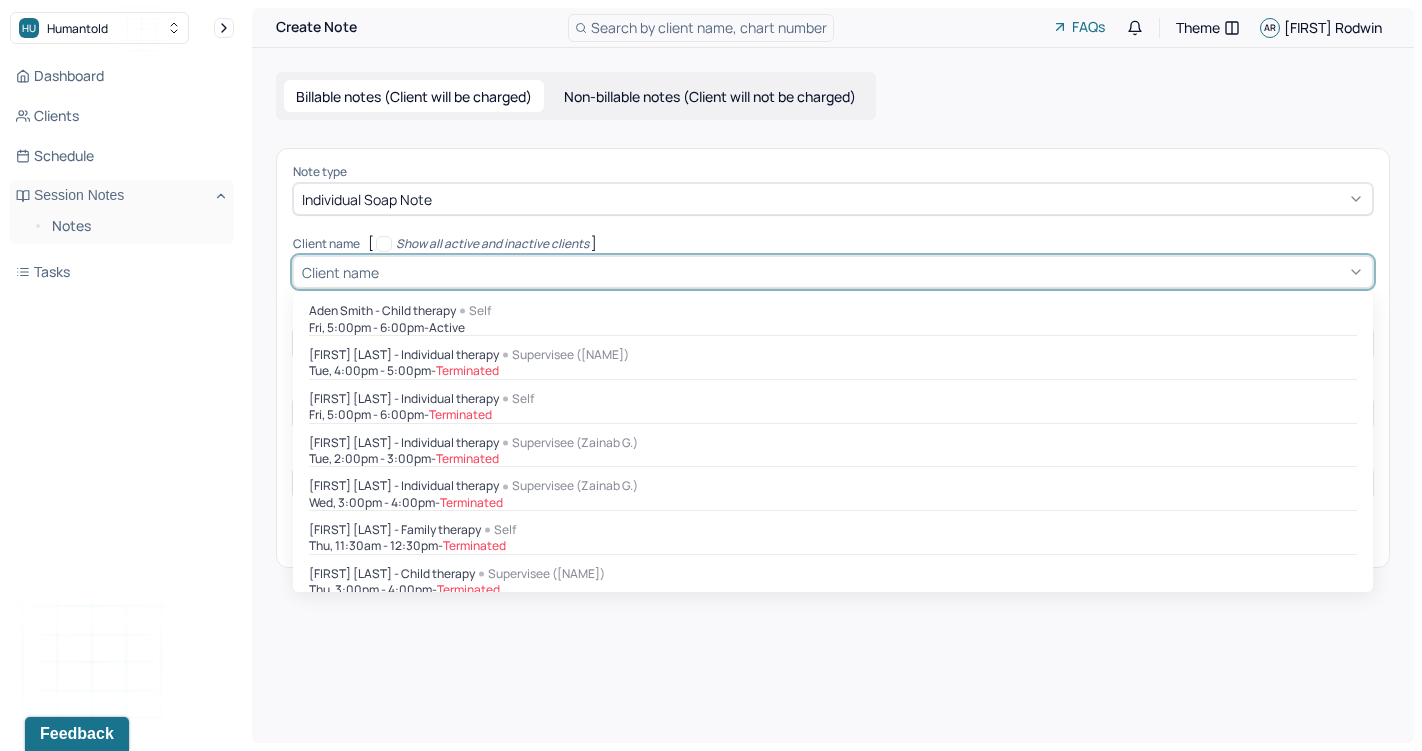 click on "Client name" at bounding box center [833, 272] 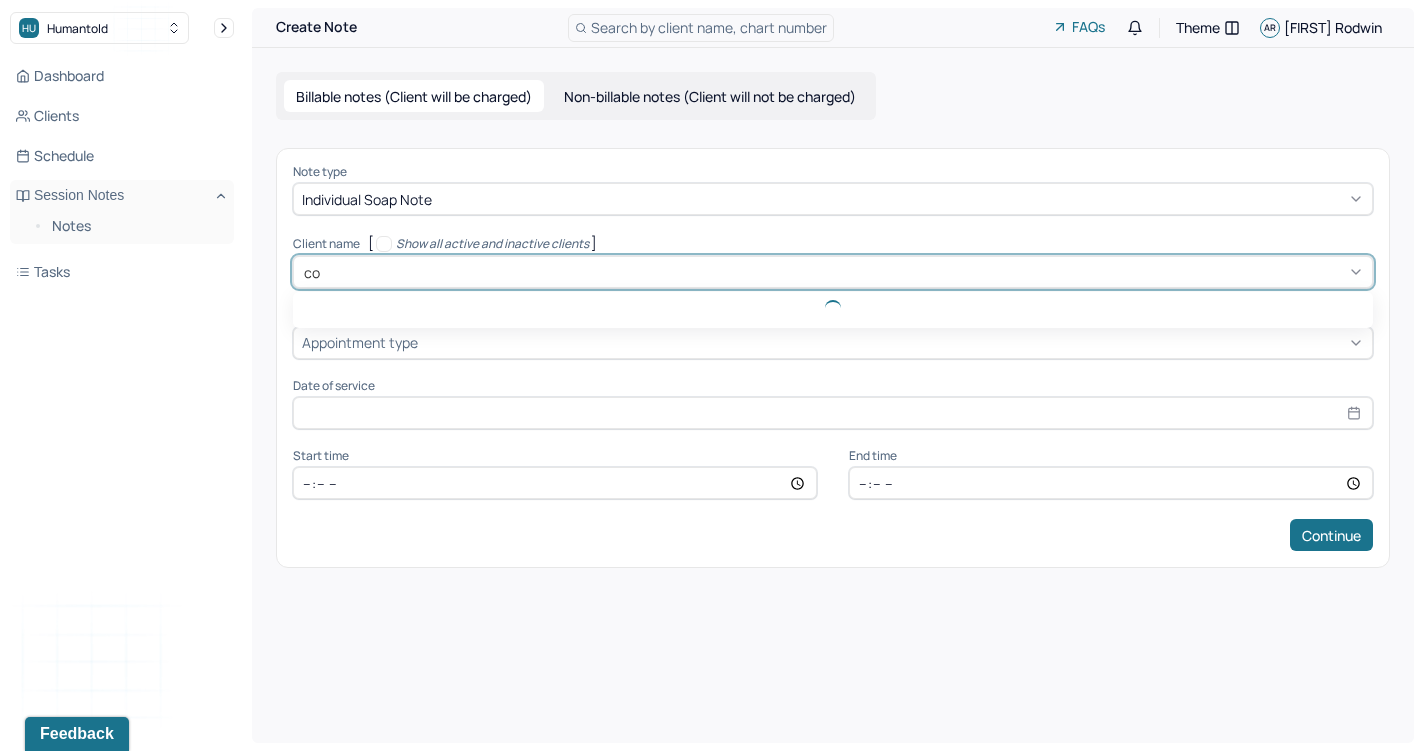 type on "c" 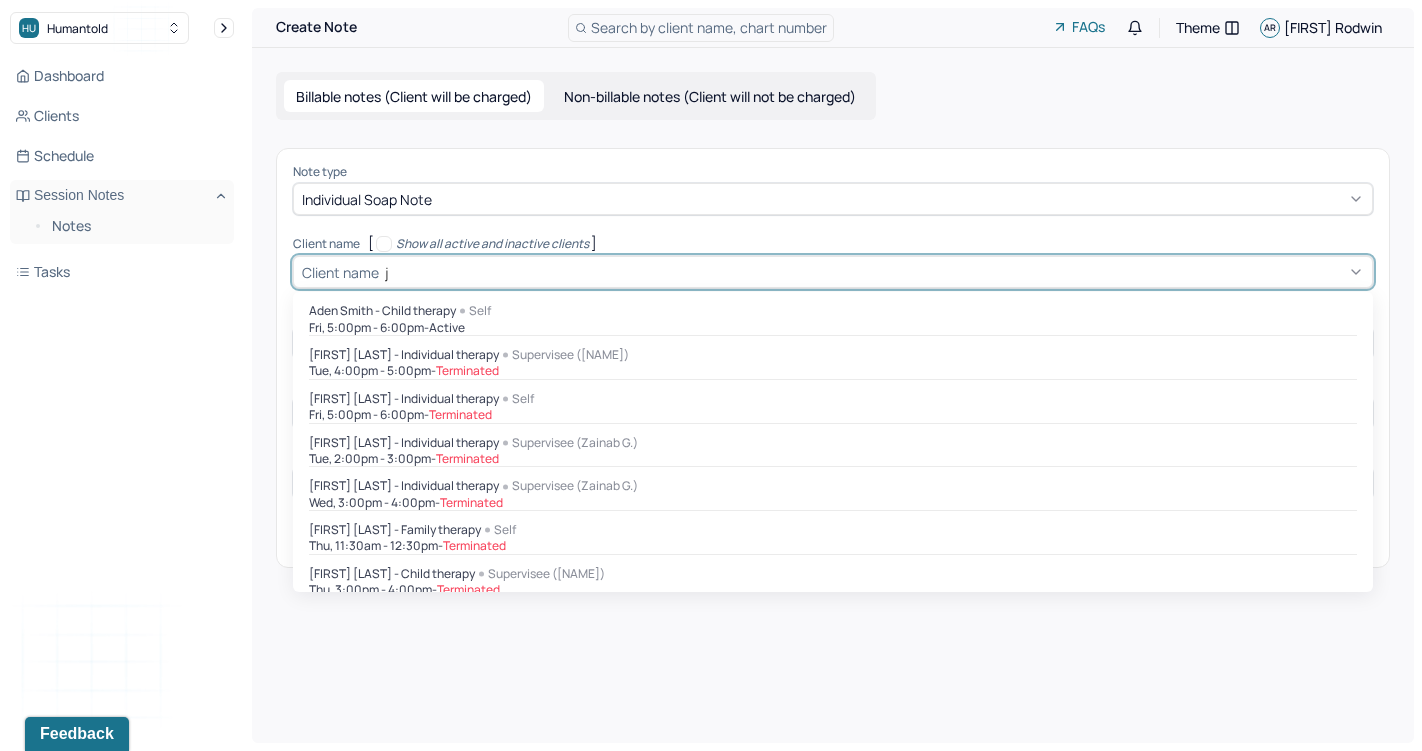 type on "jer" 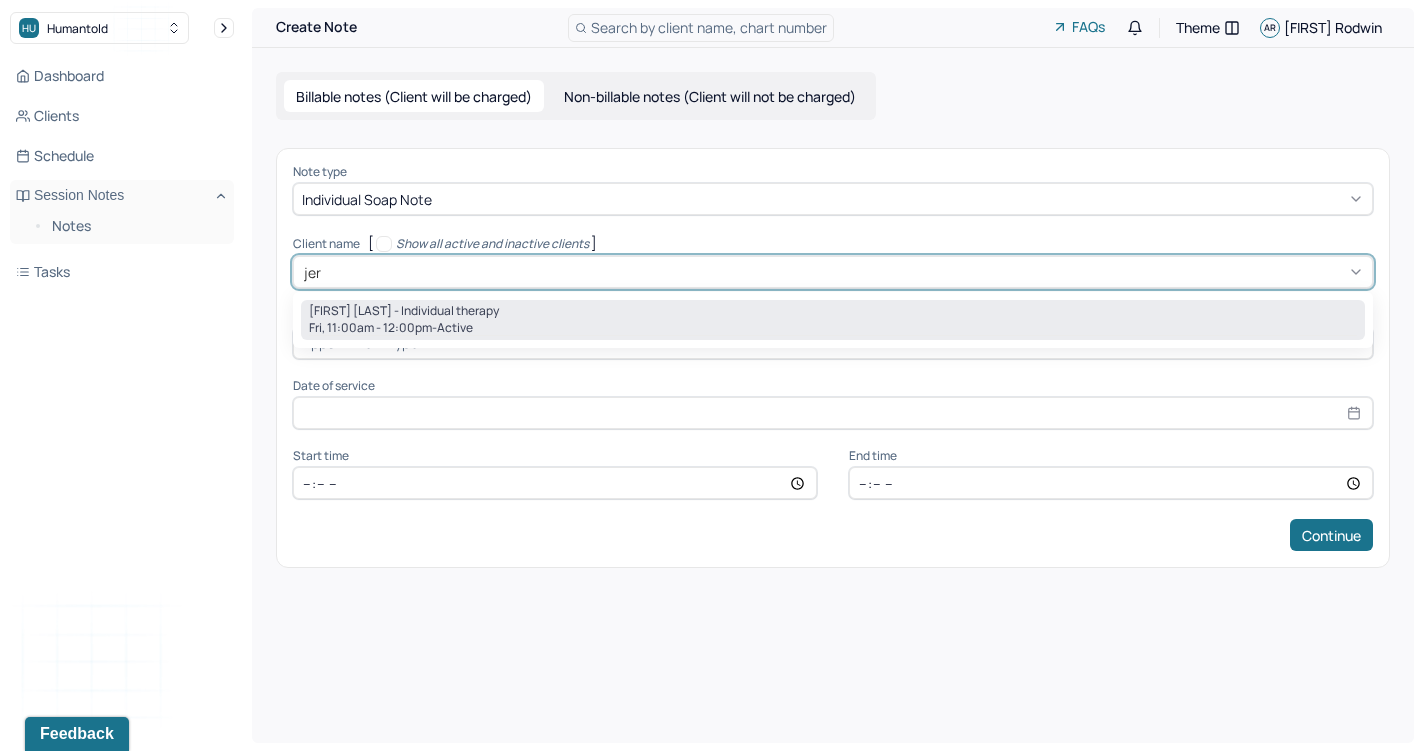 click on "[DAY], [TIME] - active" at bounding box center [833, 328] 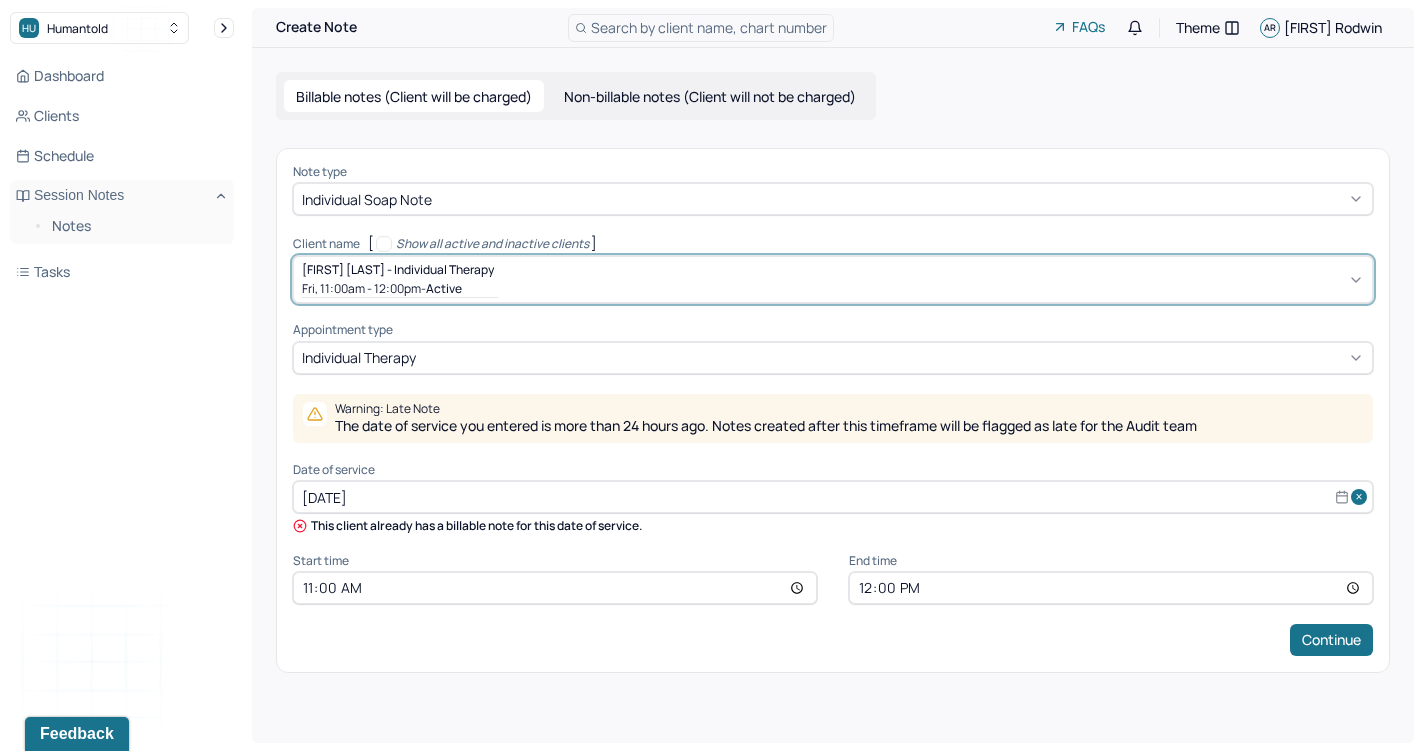 click on "[DATE]" at bounding box center (833, 497) 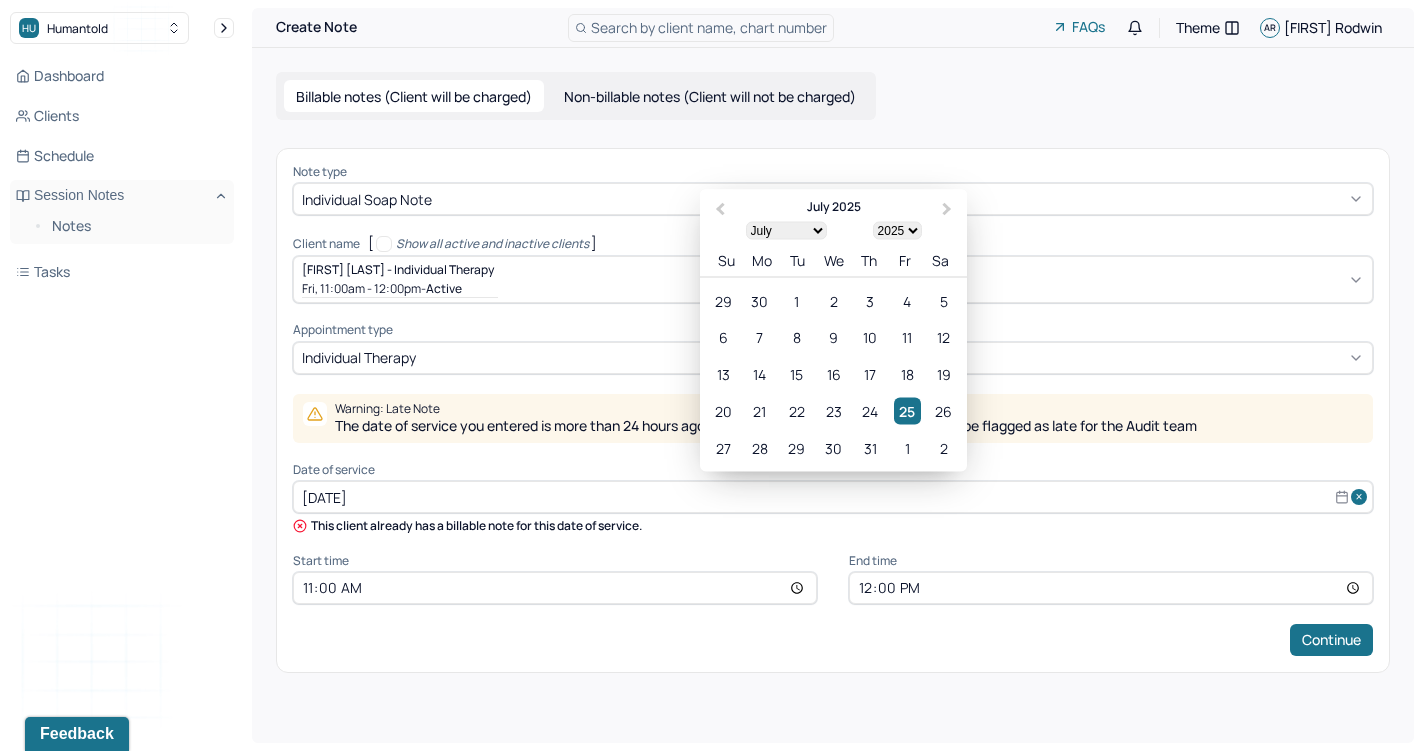 select on "7" 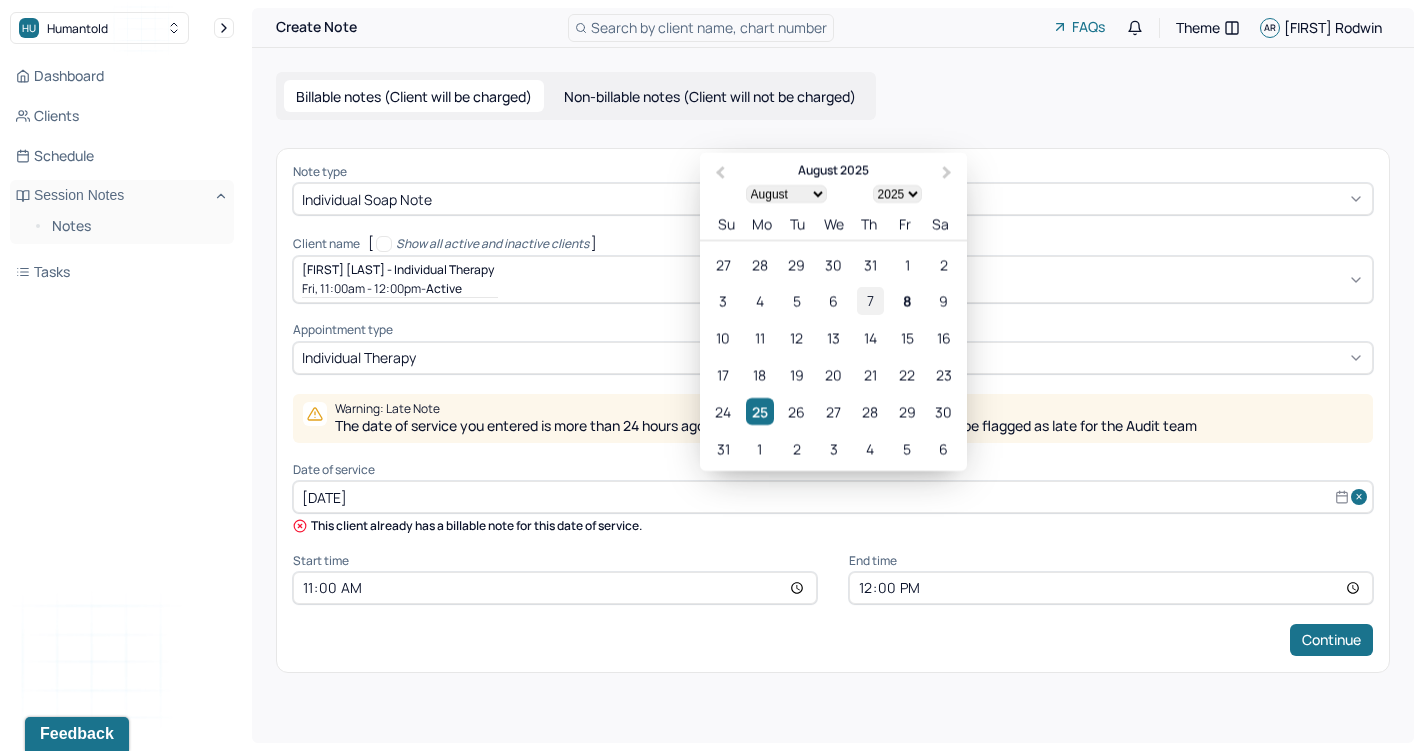 click on "7" at bounding box center [870, 301] 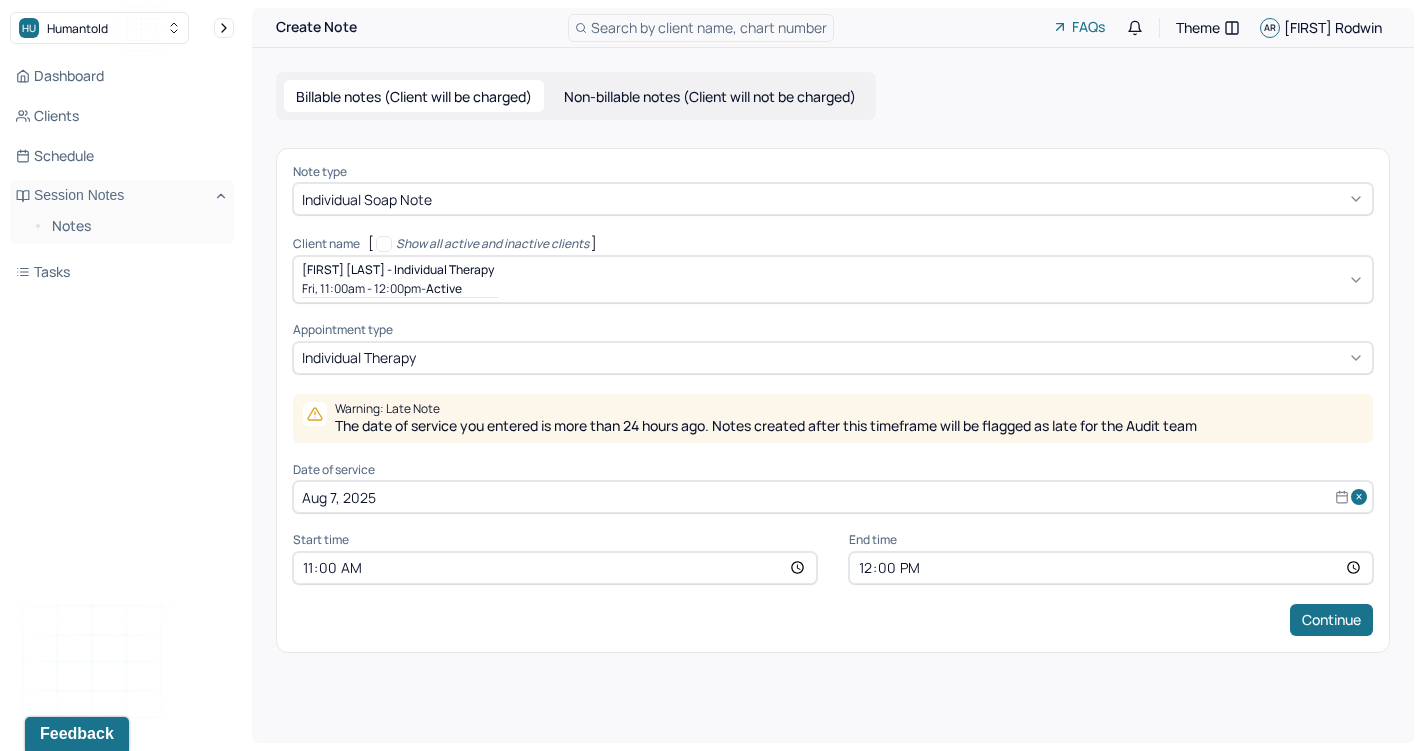 click on "11:00" at bounding box center [555, 568] 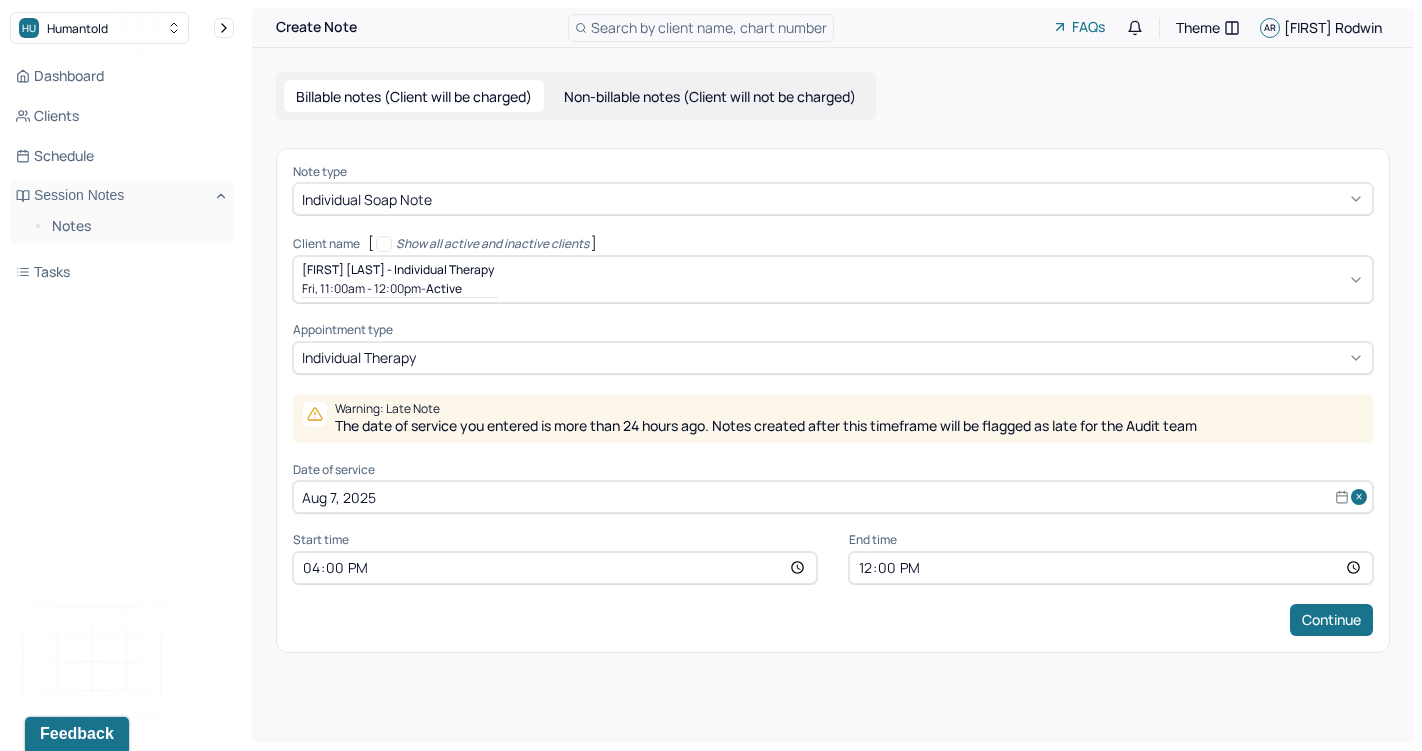 type on "16:00" 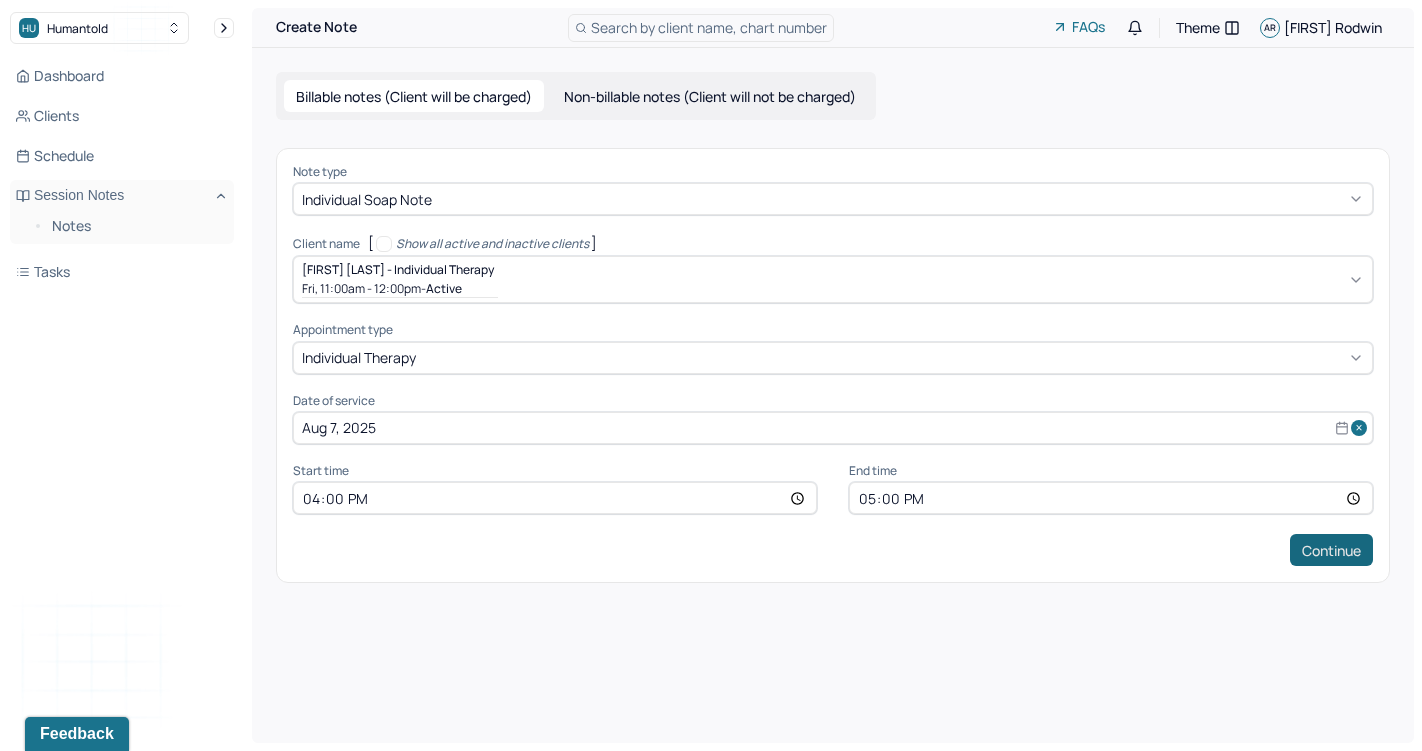 type on "17:00" 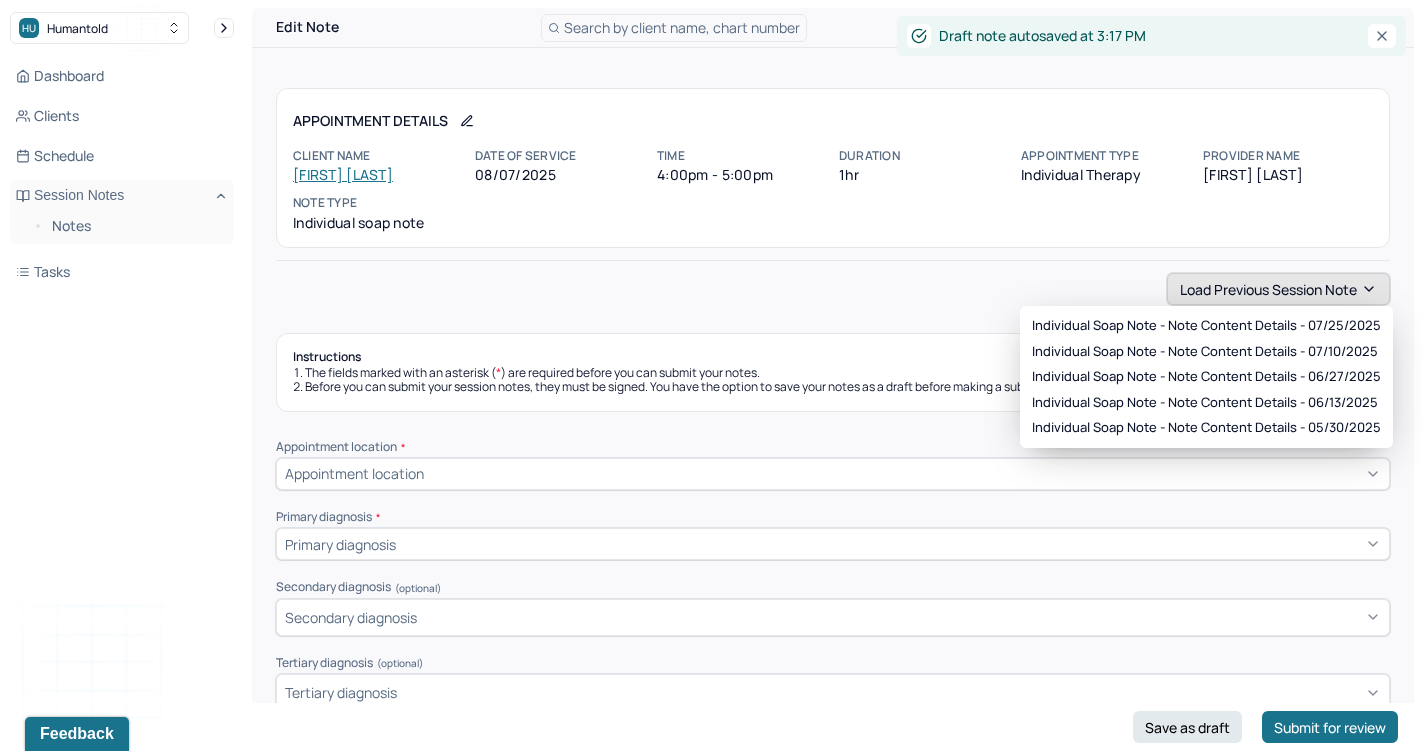 click on "Load previous session note" at bounding box center (1278, 289) 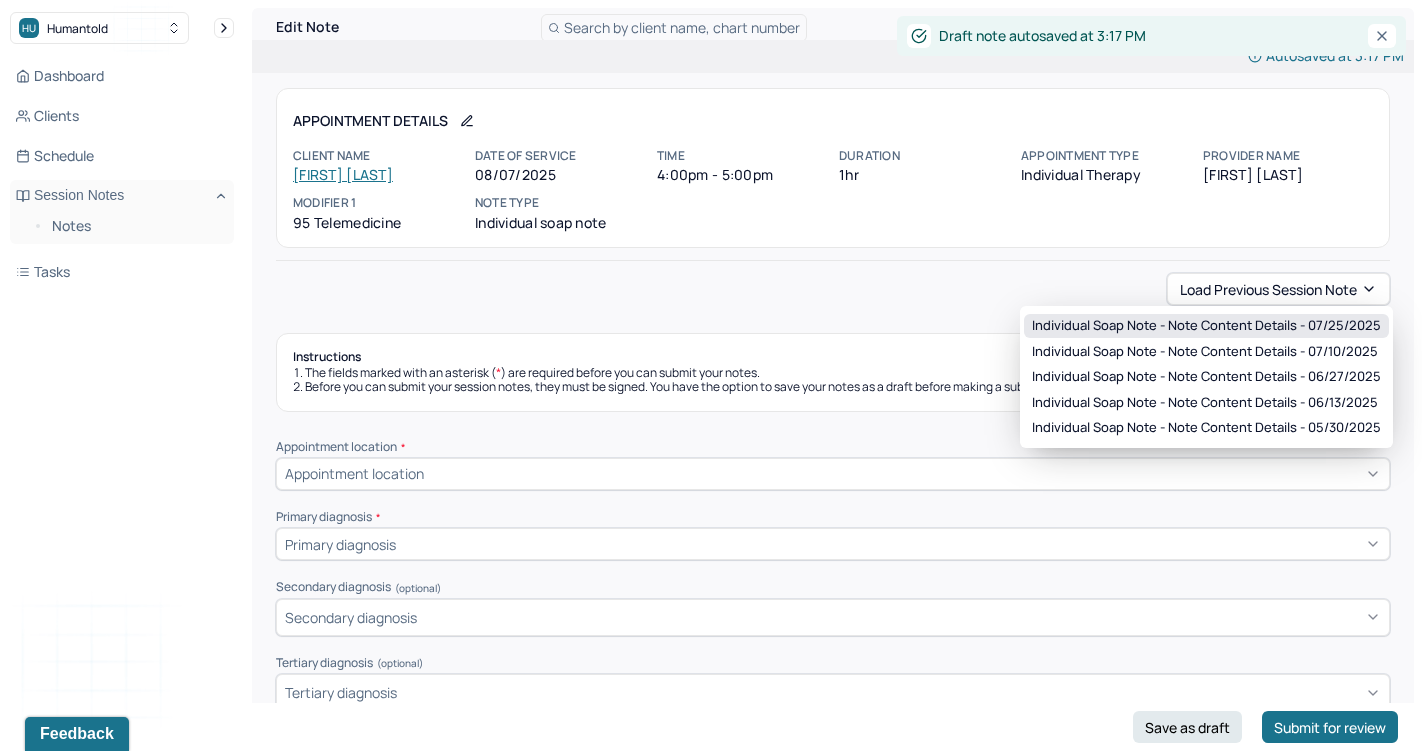 click on "Individual soap note - Note content Details - 07/25/2025" at bounding box center [1206, 326] 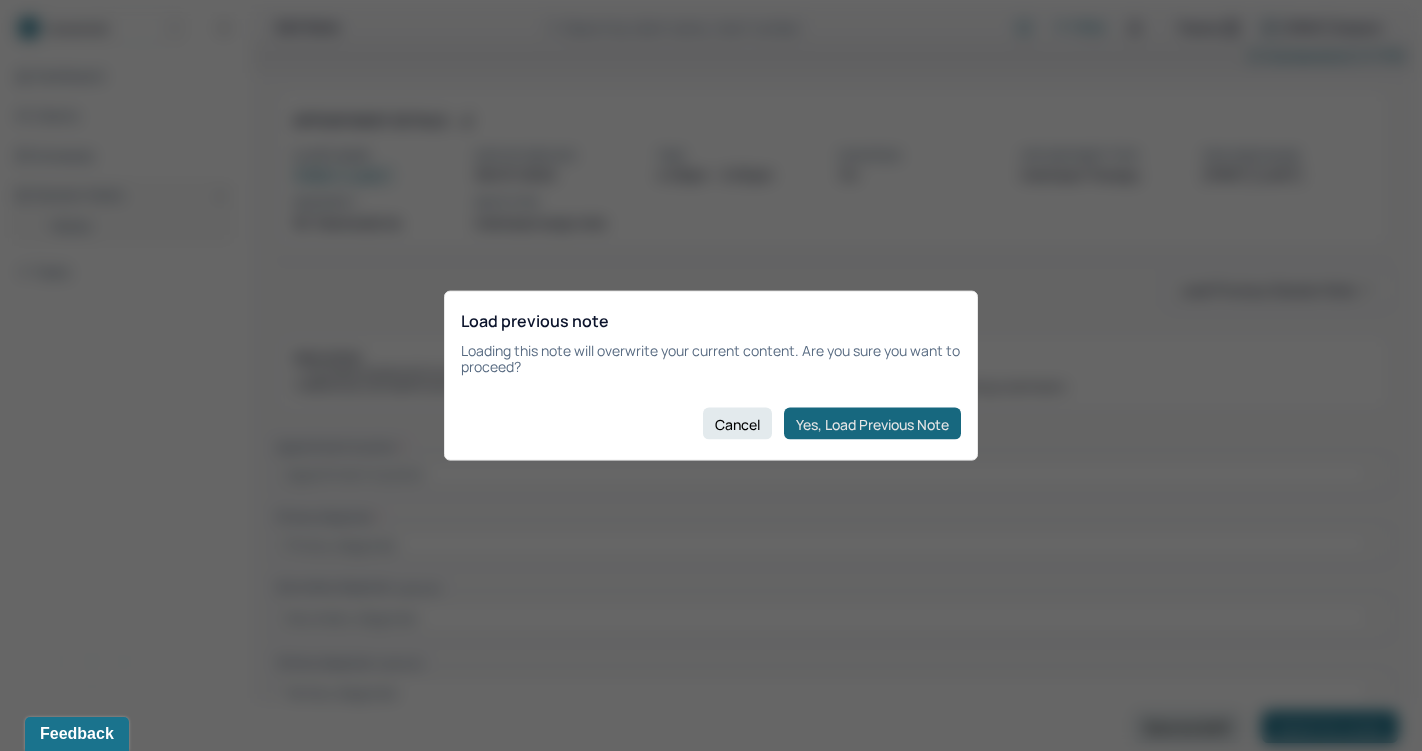 click on "Yes, Load Previous Note" at bounding box center [872, 424] 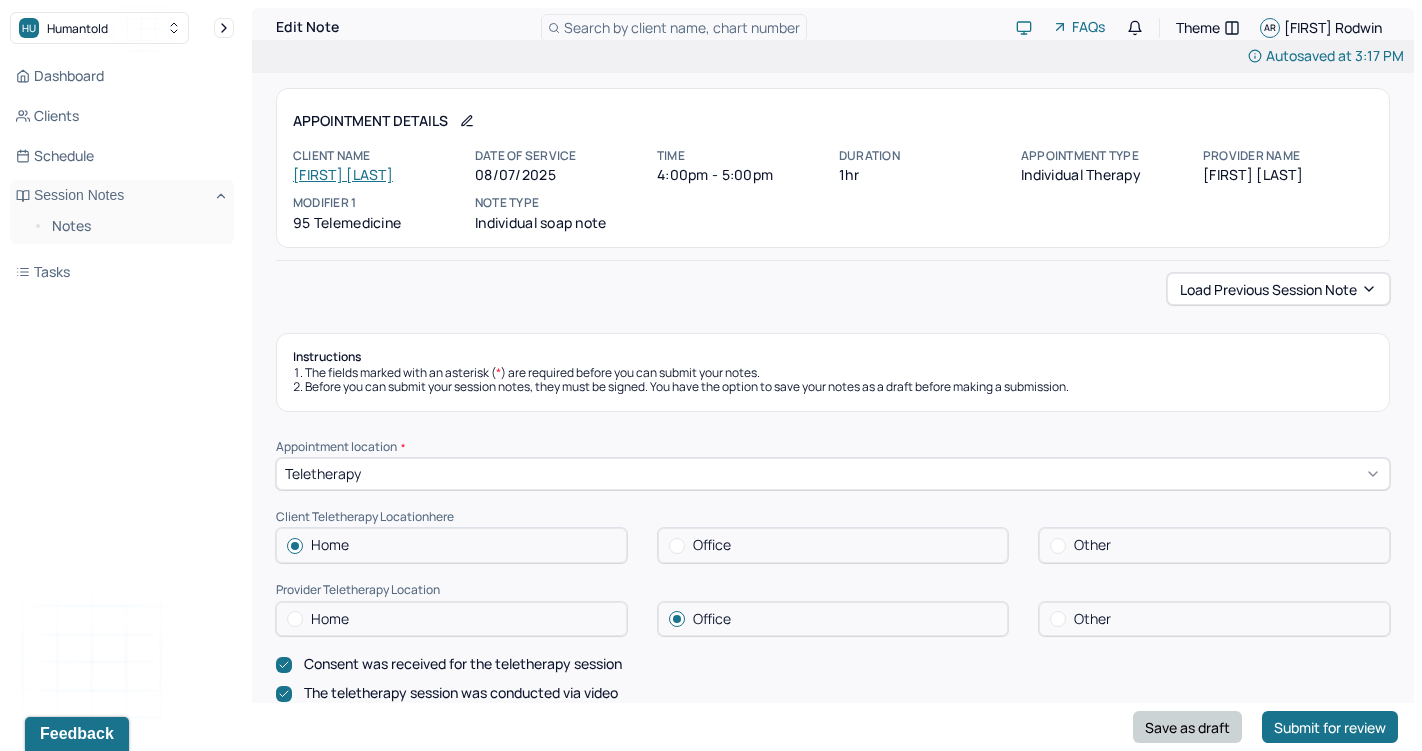 click on "Save as draft" at bounding box center (1187, 727) 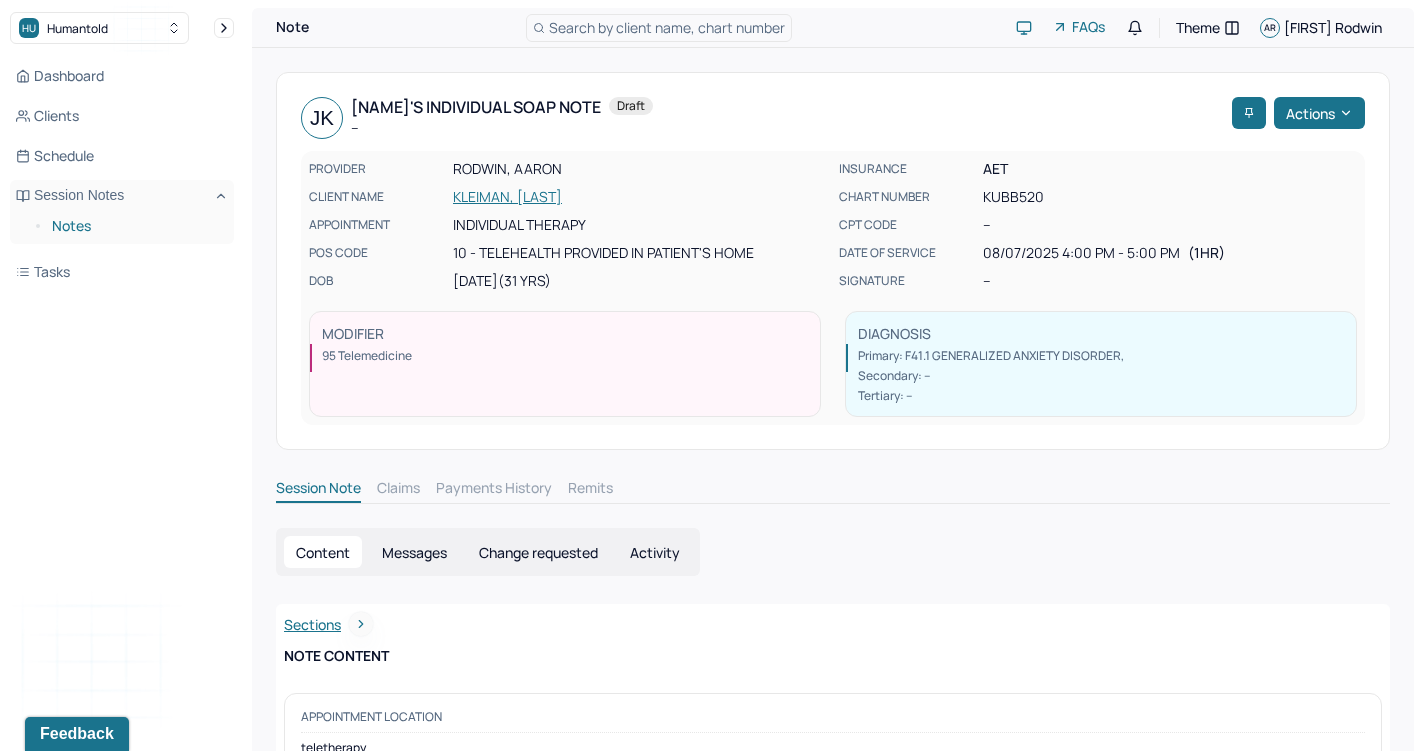 click on "Notes" at bounding box center (135, 226) 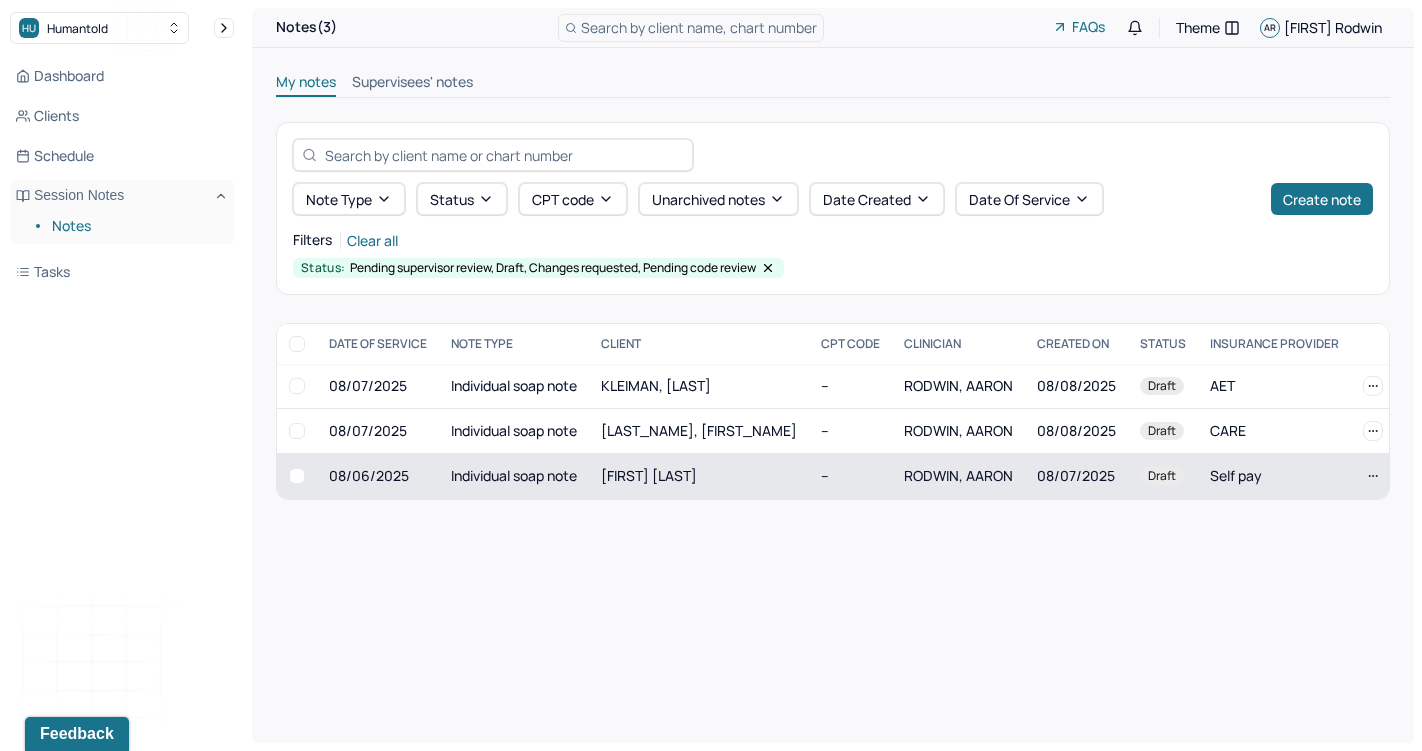 click on "Individual soap note" at bounding box center [514, 476] 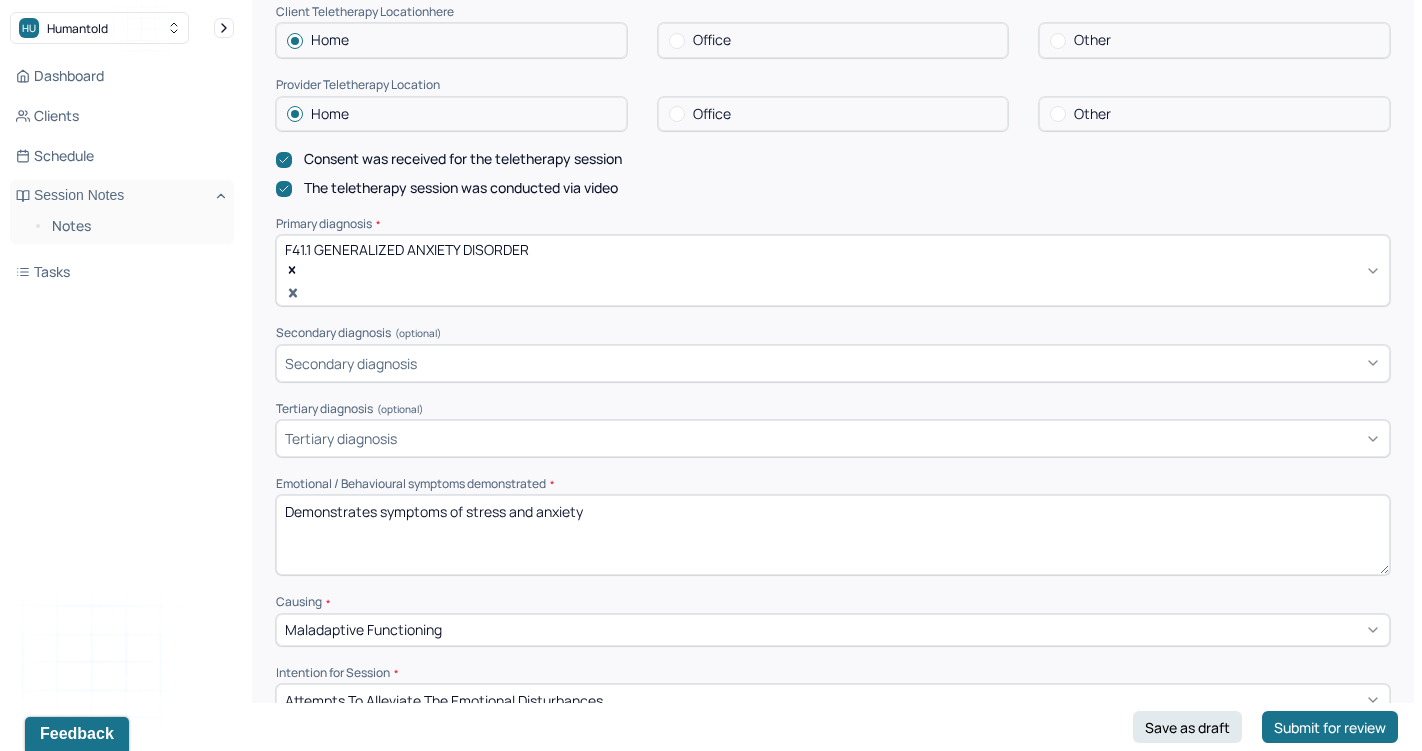 scroll, scrollTop: 503, scrollLeft: 0, axis: vertical 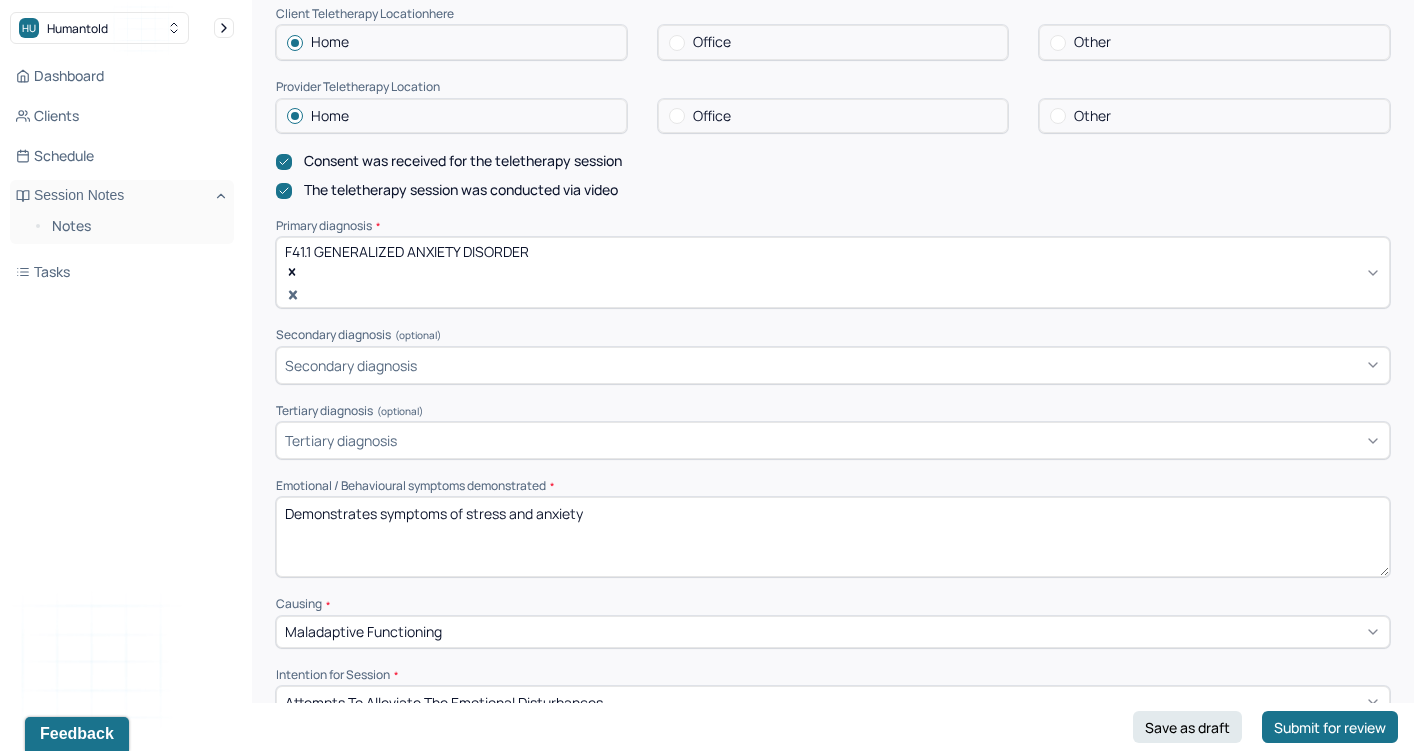 click on "Demonstrates symptoms of stress and anxiety" at bounding box center [833, 537] 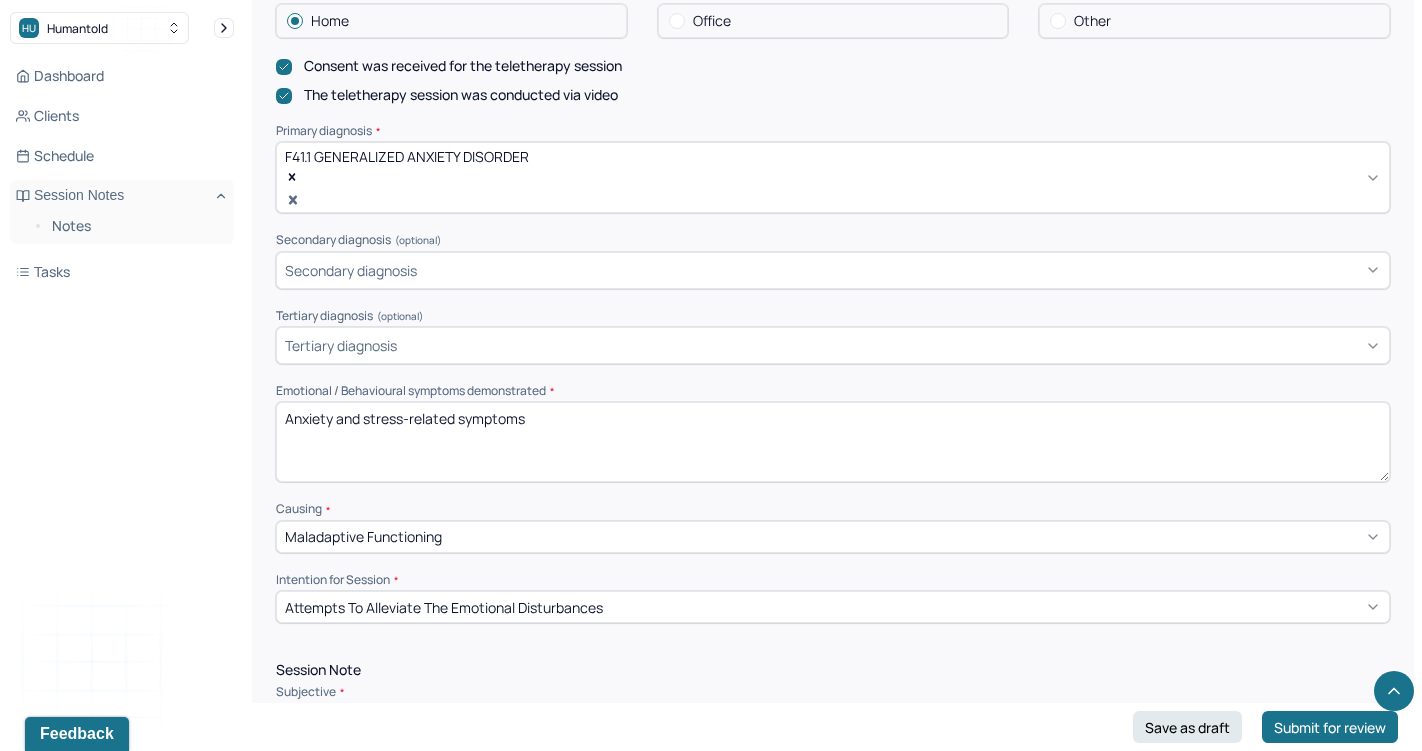 scroll, scrollTop: 752, scrollLeft: 0, axis: vertical 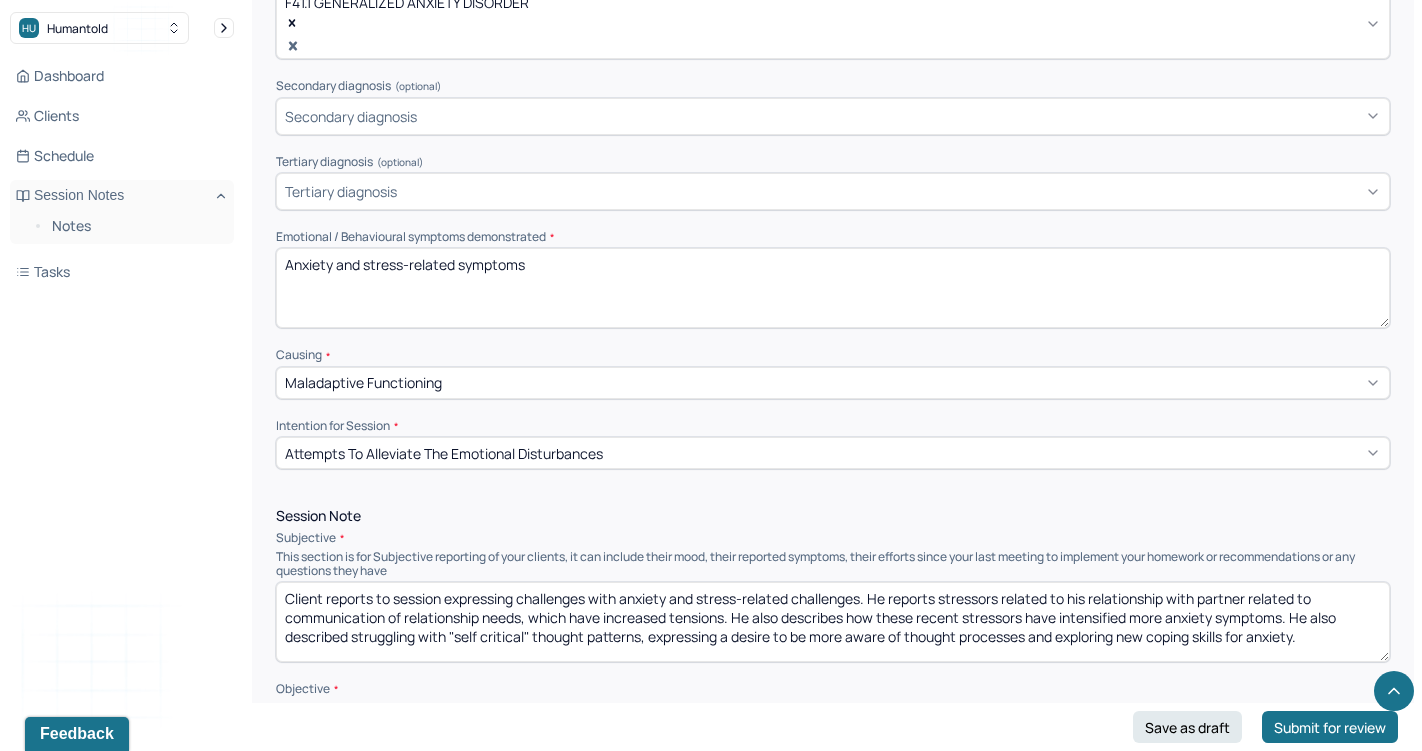 type on "Anxiety and stress-related symptoms" 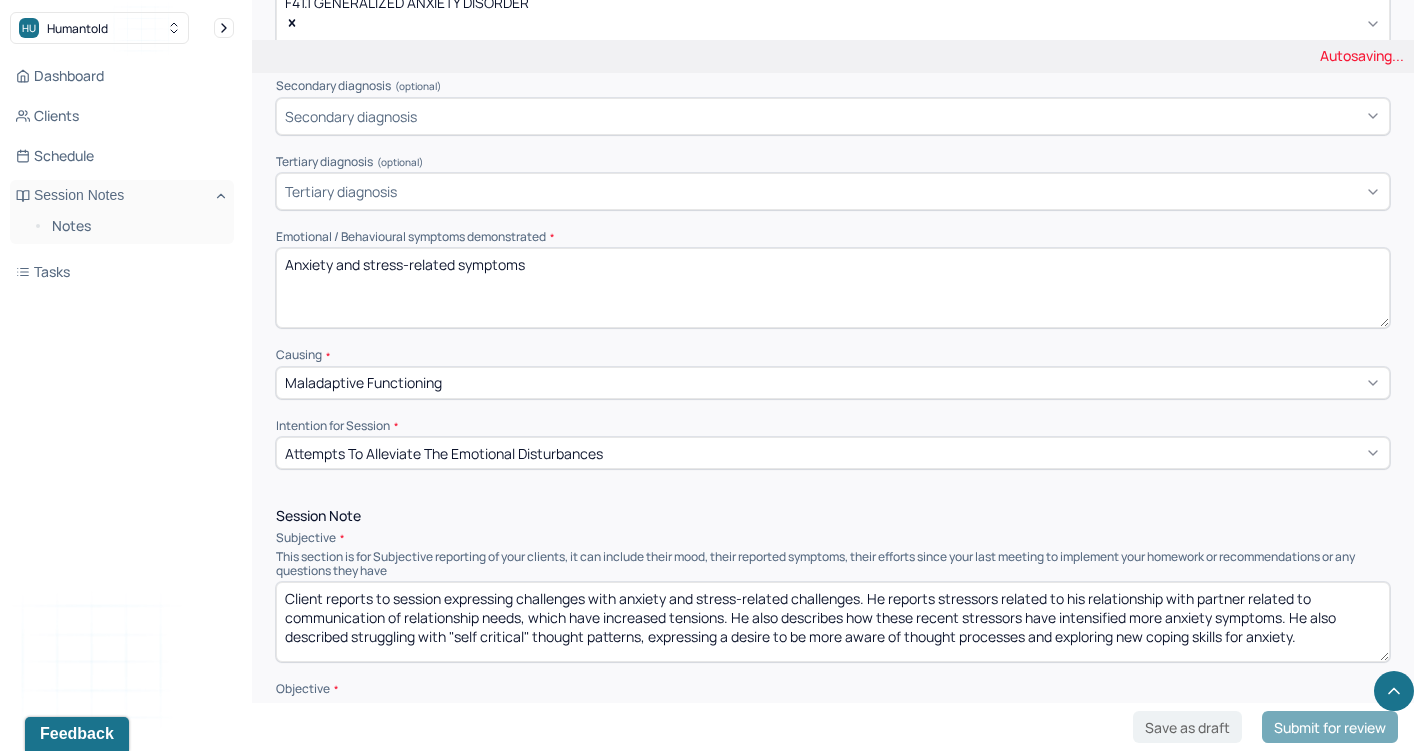 click on "Client reports to session expressing challenges with anxiety and stress-related challenges. He reports stressors related to his relationship with partner related to communication of relationship needs, which have increased tensions. He also describes how these recent stressors have intensified more anxiety symptoms. He also described struggling with "self critical" thought patterns, expressing a desire to be more aware of thought processes and exploring new coping skills for anxiety." at bounding box center [833, 622] 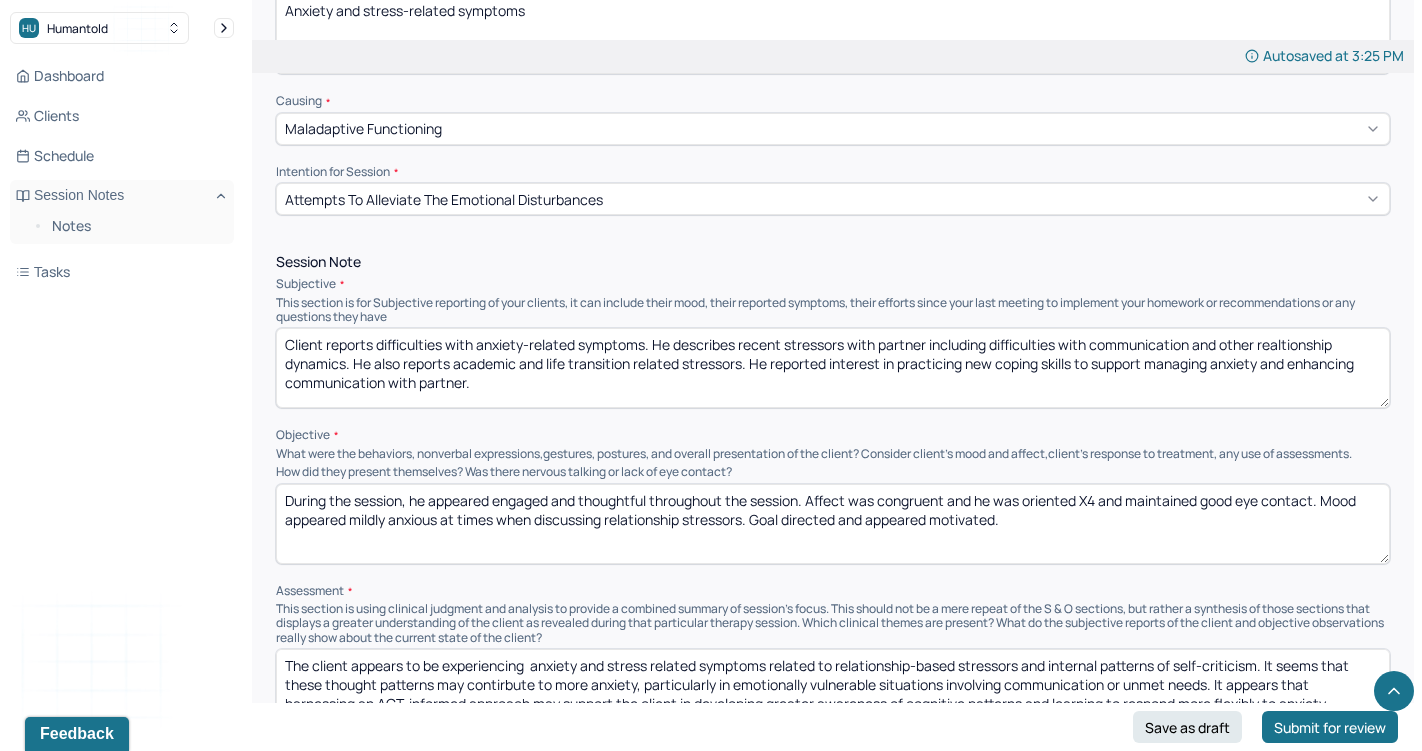 scroll, scrollTop: 1008, scrollLeft: 0, axis: vertical 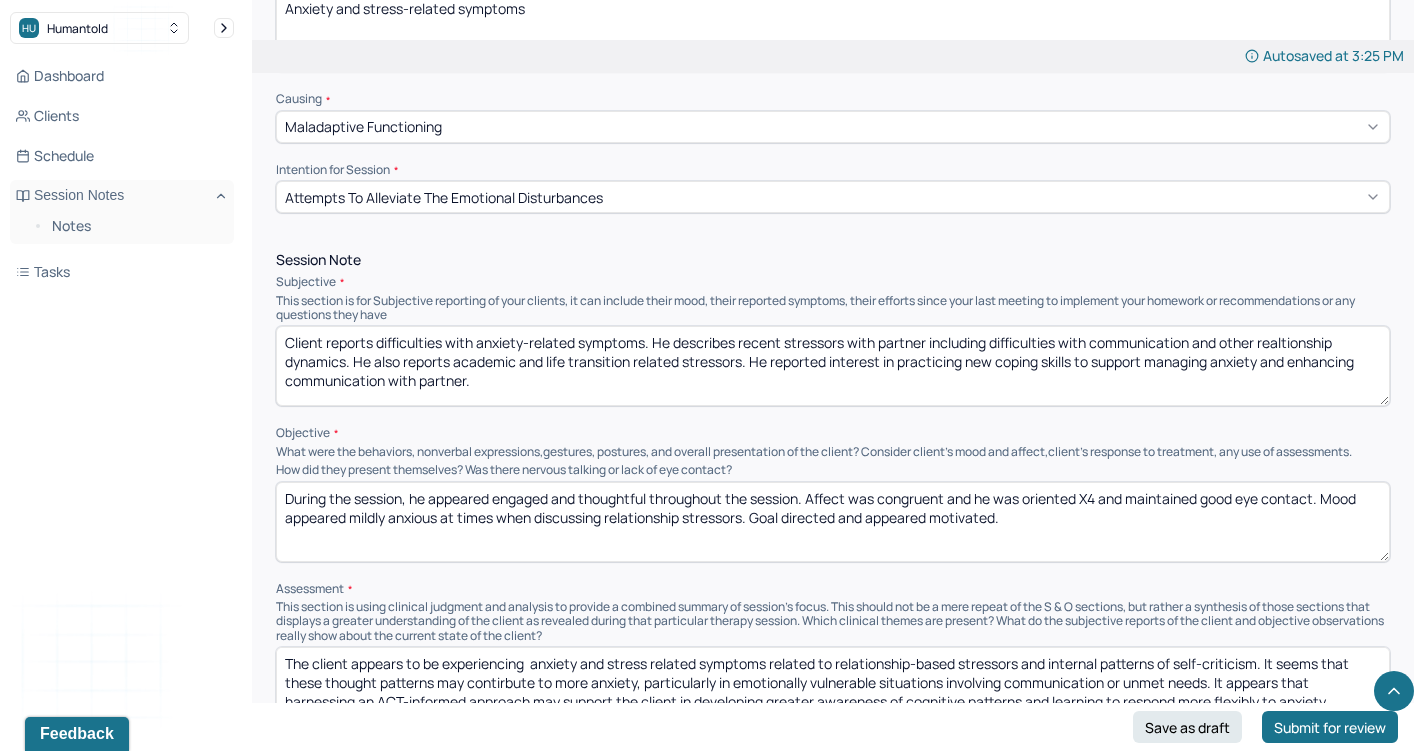 type on "Client reports difficulties with anxiety-related symptoms. He describes recent stressors with partner including difficulties with communication and other realtionship dynamics. He also reports academic and life transition related stressors. He reported interest in practicing new coping skills to support managing anxiety and enhancing communication with partner." 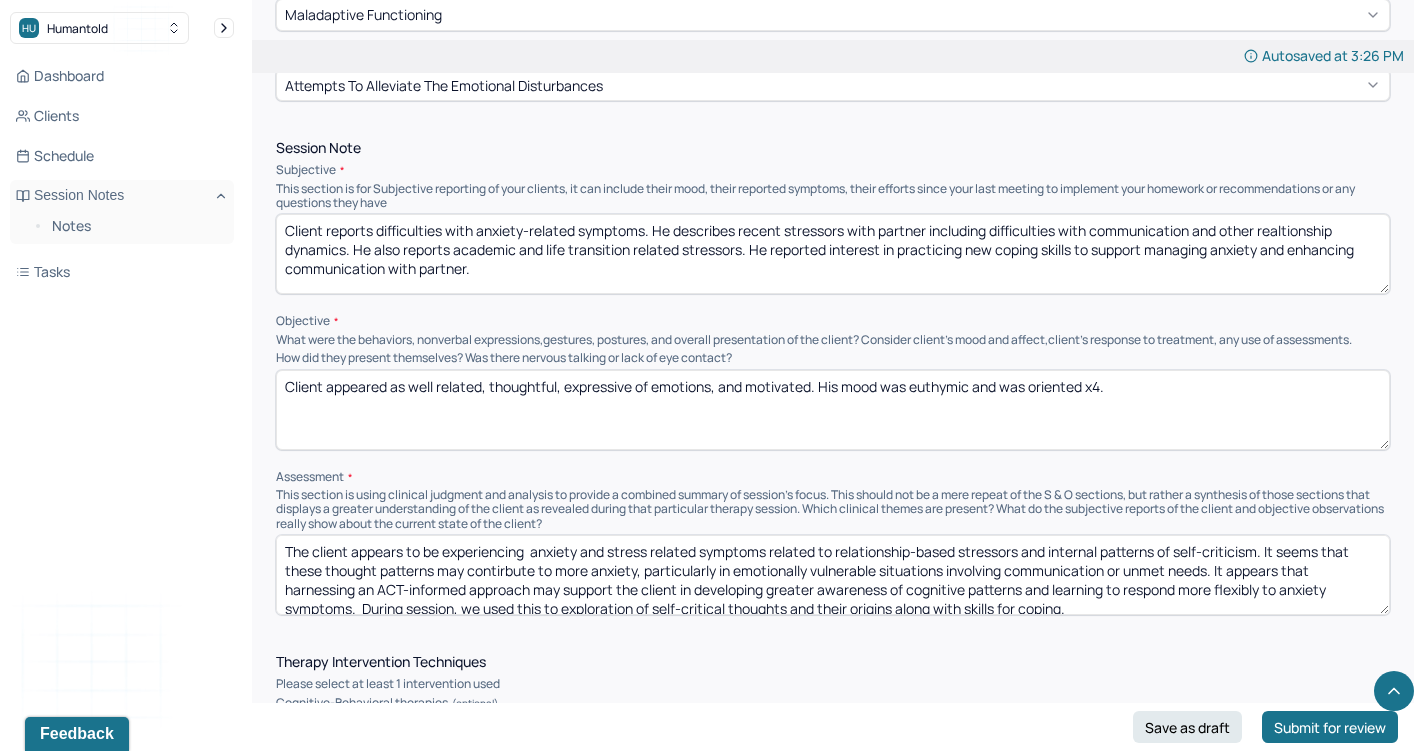 scroll, scrollTop: 1239, scrollLeft: 0, axis: vertical 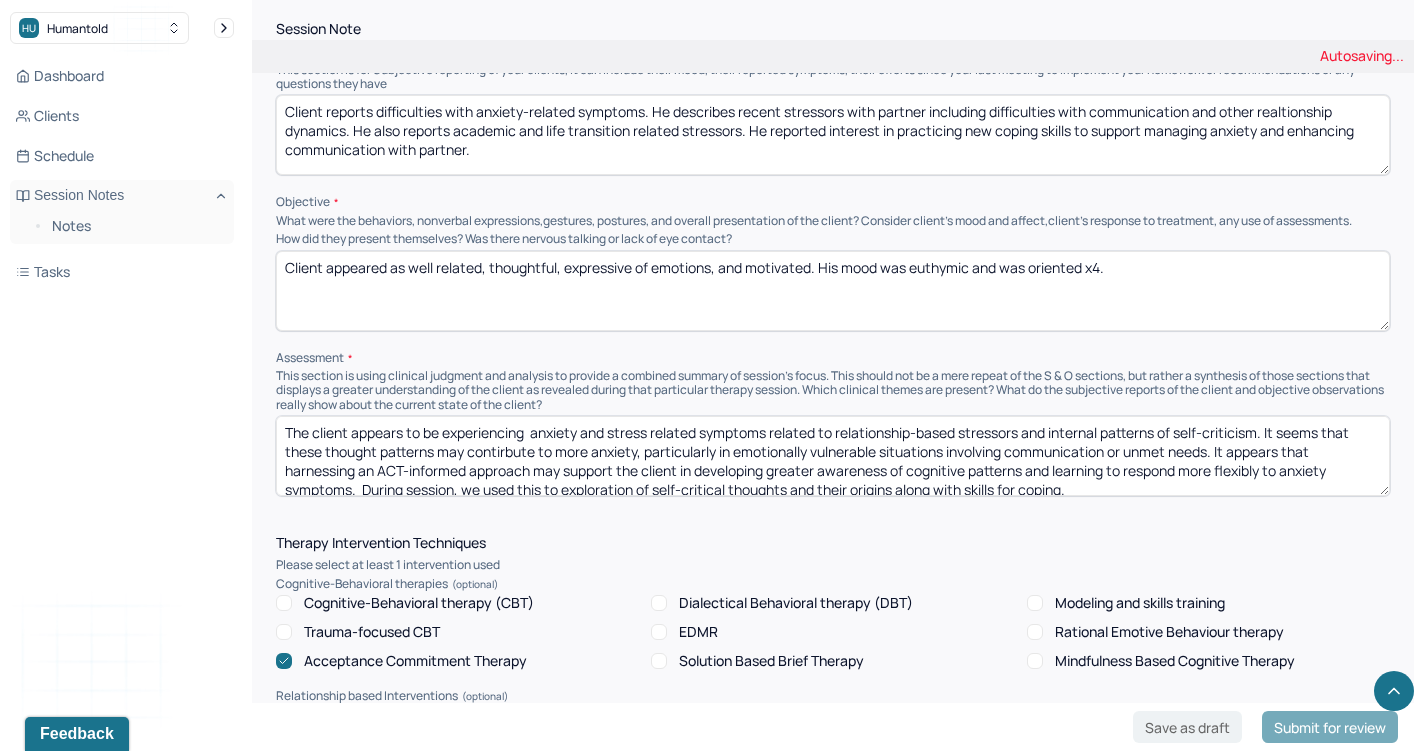 type on "Client appeared as well related, thoughtful, expressive of emotions, and motivated. His mood was euthymic and was oriented x4." 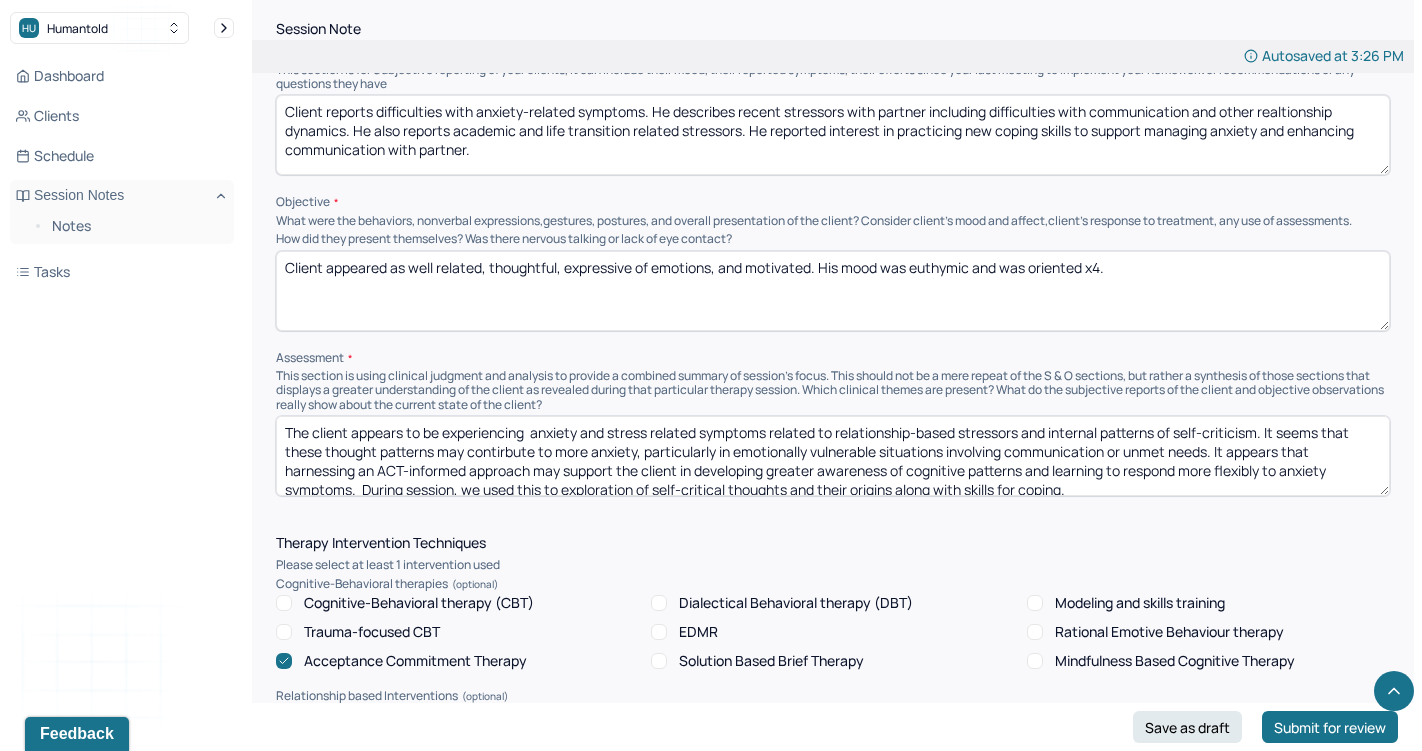 click on "The client appears to be experiencing  anxiety and stress related symptoms related to relationship-based stressors and internal patterns of self-criticism. It seems that these thought patterns may contirbute to more anxiety, particularly in emotionally vulnerable situations involving communication or unmet needs. It appears that harnessing an ACT-informed approach may support the client in developing greater awareness of cognitive patterns and learning to respond more flexibly to anxiety symptoms.  During session, we used this to exploration of self-critical thoughts and their origins along with skills for coping." at bounding box center [833, 456] 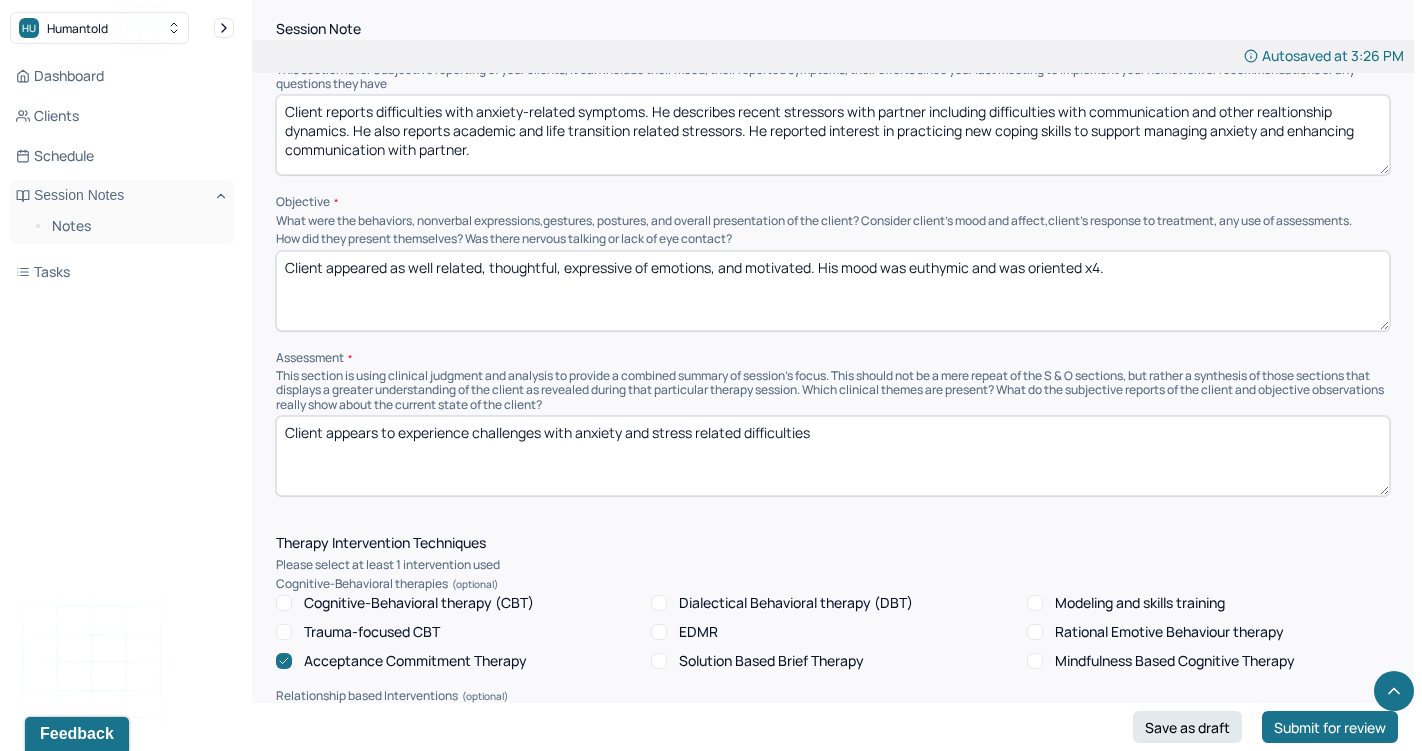 click on "Client appears to experience challenges with anxiety and stress related difficulties" at bounding box center [833, 456] 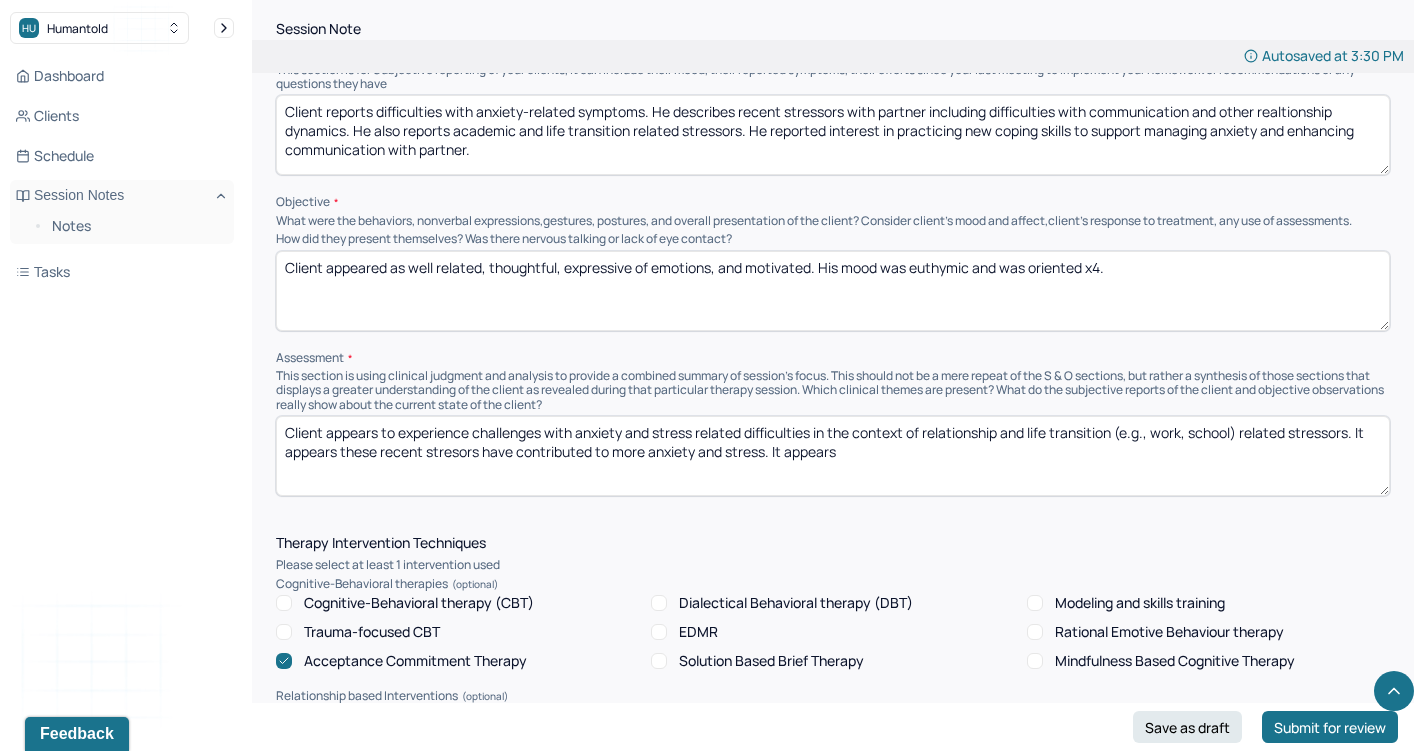 click on "Client appears to experience challenges with anxiety and stress related difficulties in the context of relationship and life transition (e.g., work, school) related stressors. It appears these recent stresors have contributed to more anxiety and stress. It appears" at bounding box center (833, 456) 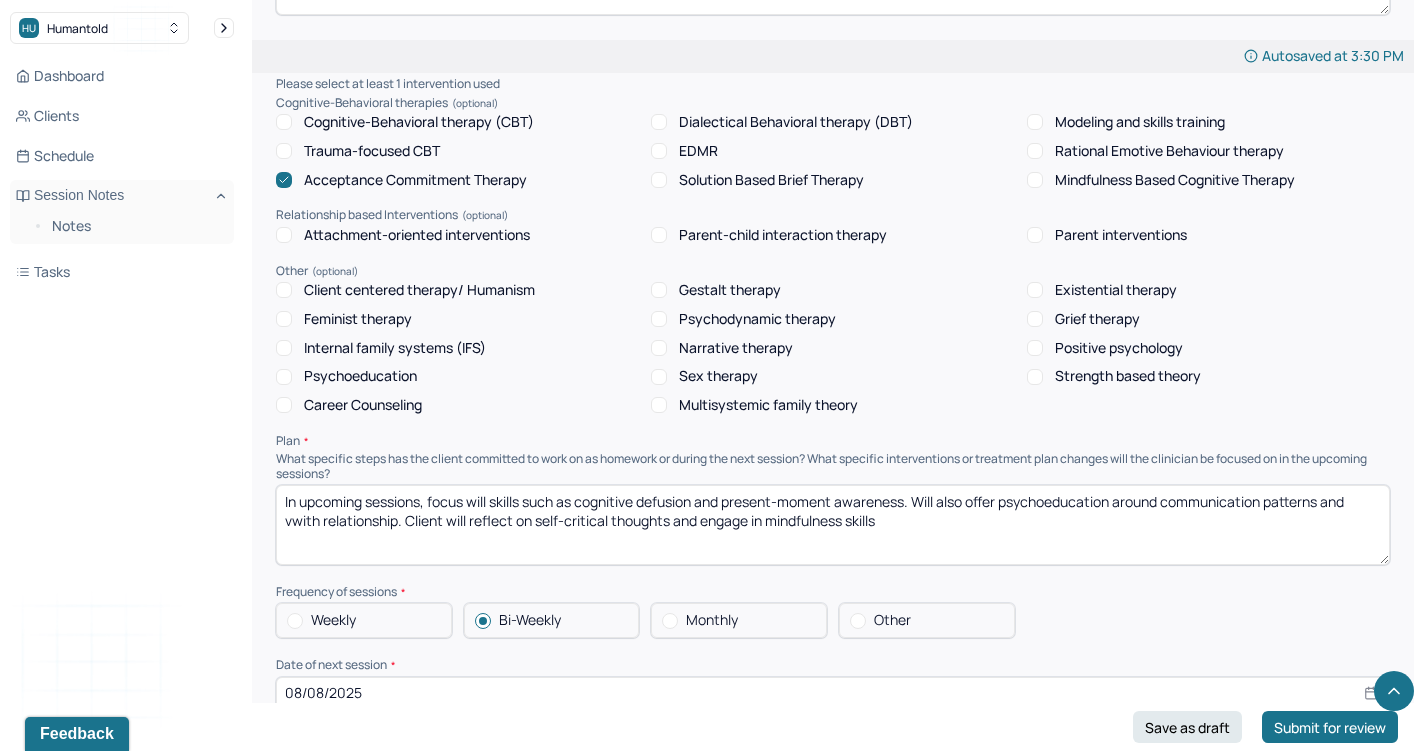 scroll, scrollTop: 1729, scrollLeft: 0, axis: vertical 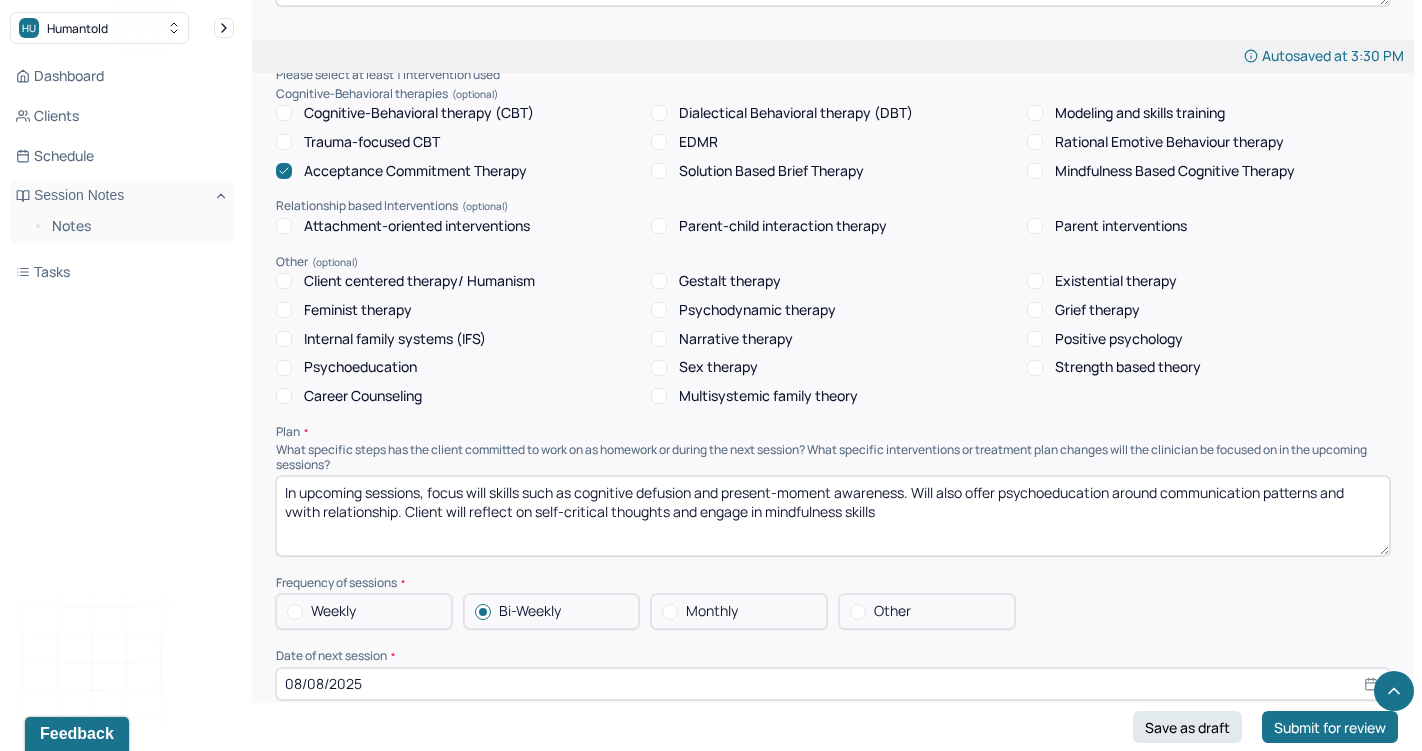 type on "Client appears to experience challenges with anxiety and stress related difficulties in the context of relationship and life transition (e.g., work, school) related stressors. It appears these recent stresors have contributed to more anxiety and stress. It appears client owuld benefit from practicing more consistent mindfulness and acceptance-based strategies to create more "space" with thoughts and emotions. We focused on these areas during session." 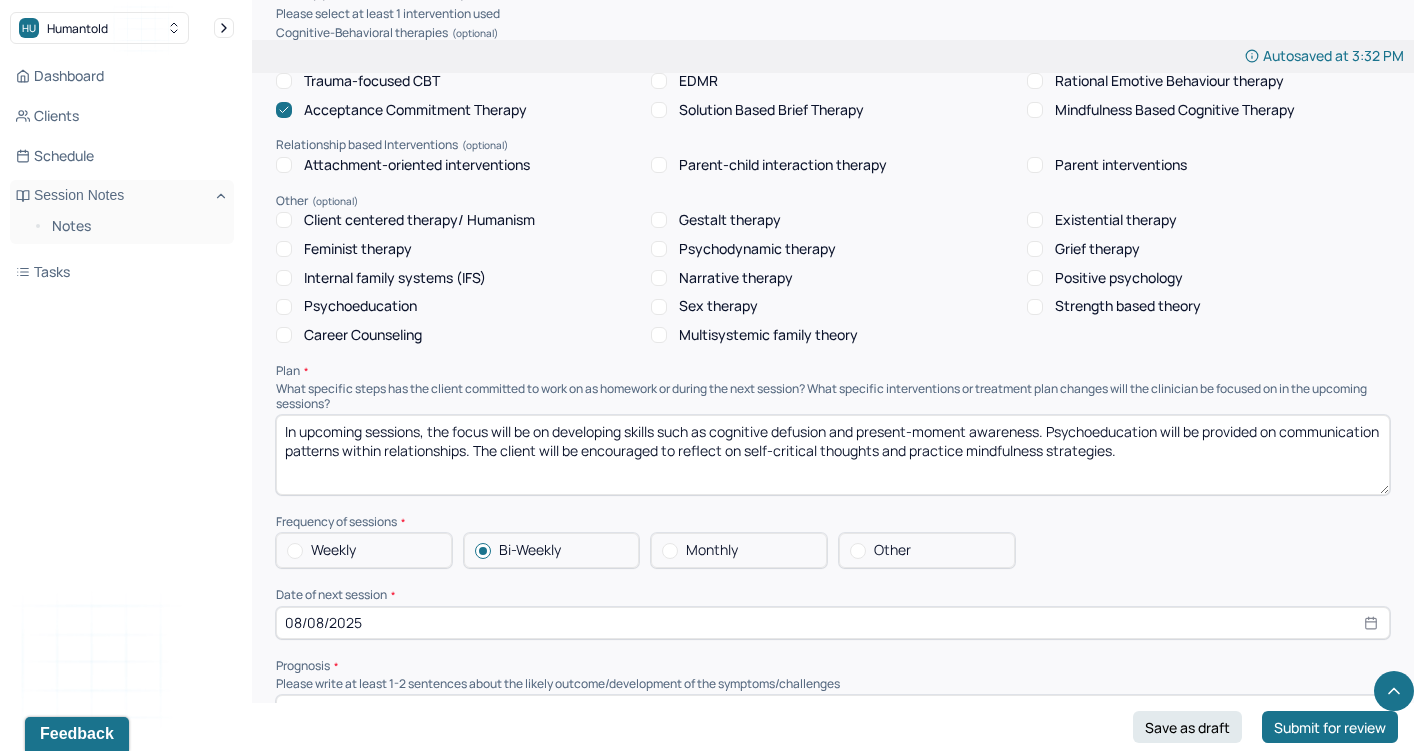 scroll, scrollTop: 1795, scrollLeft: 0, axis: vertical 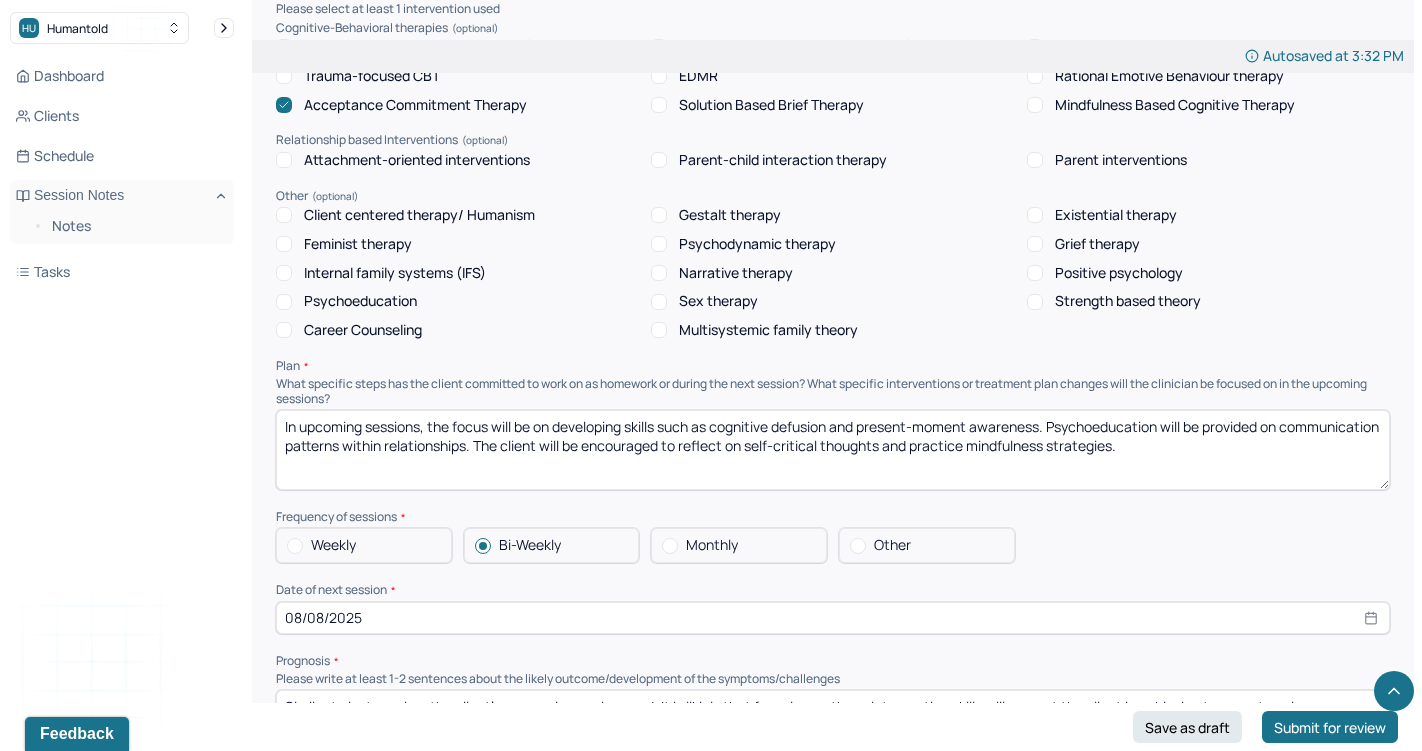 type on "In upcoming sessions, the focus will be on developing skills such as cognitive defusion and present-moment awareness. Psychoeducation will be provided on communication patterns within relationships. The client will be encouraged to reflect on self-critical thoughts and practice mindfulness strategies." 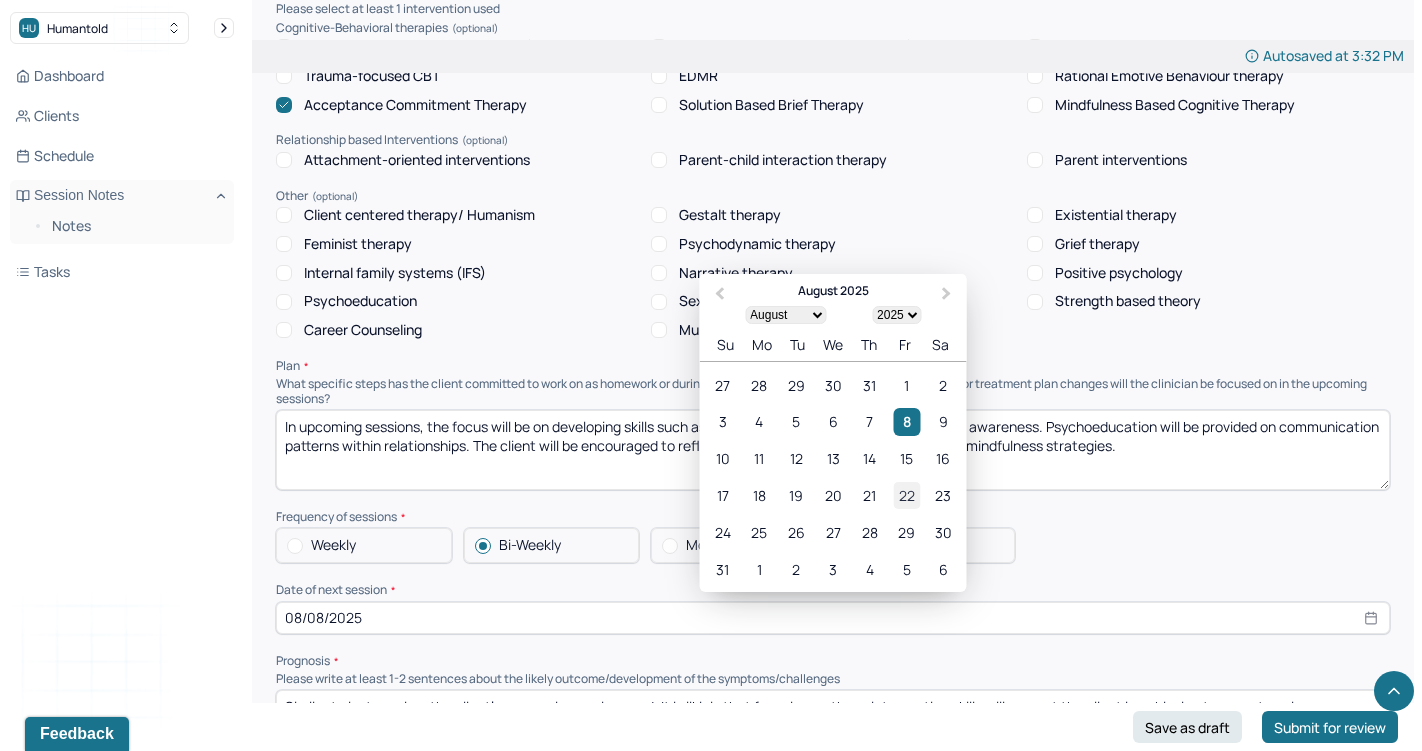 click on "22" at bounding box center [906, 495] 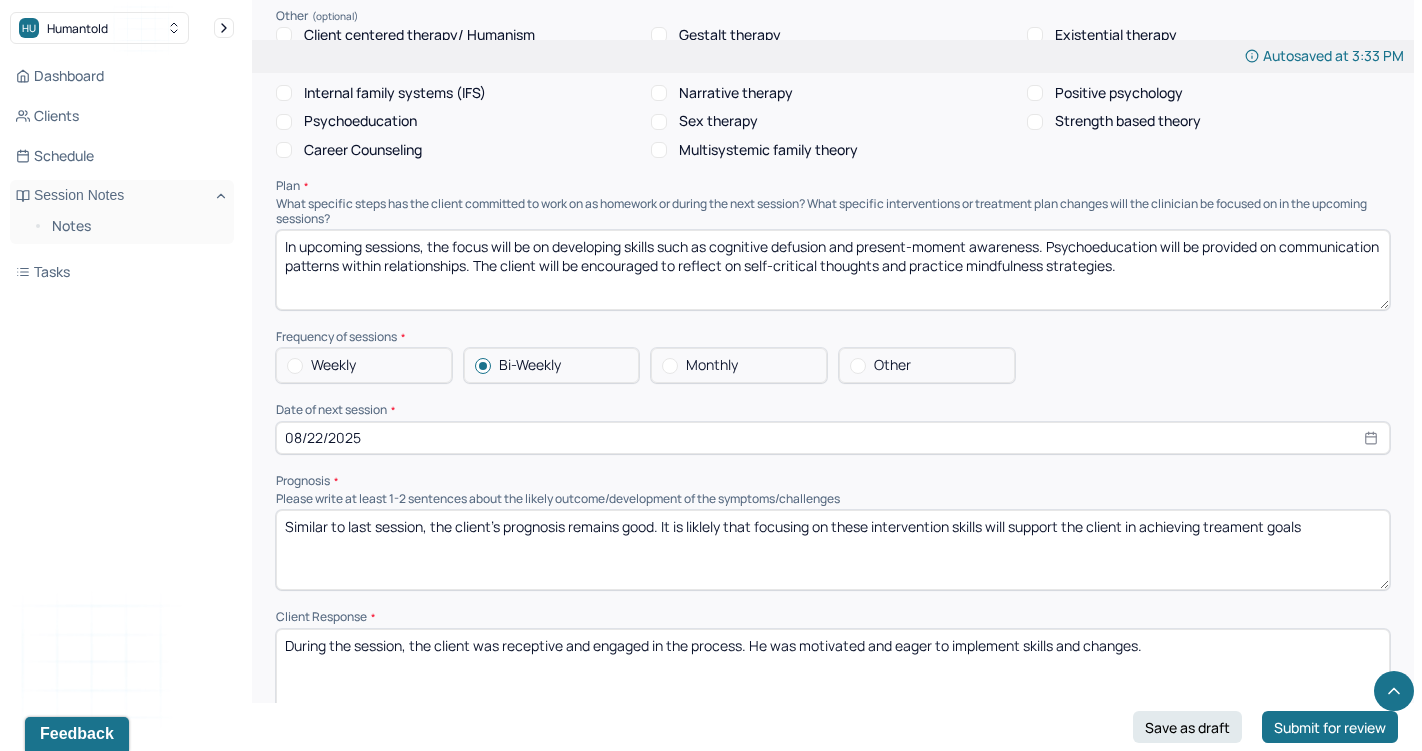 scroll, scrollTop: 2005, scrollLeft: 0, axis: vertical 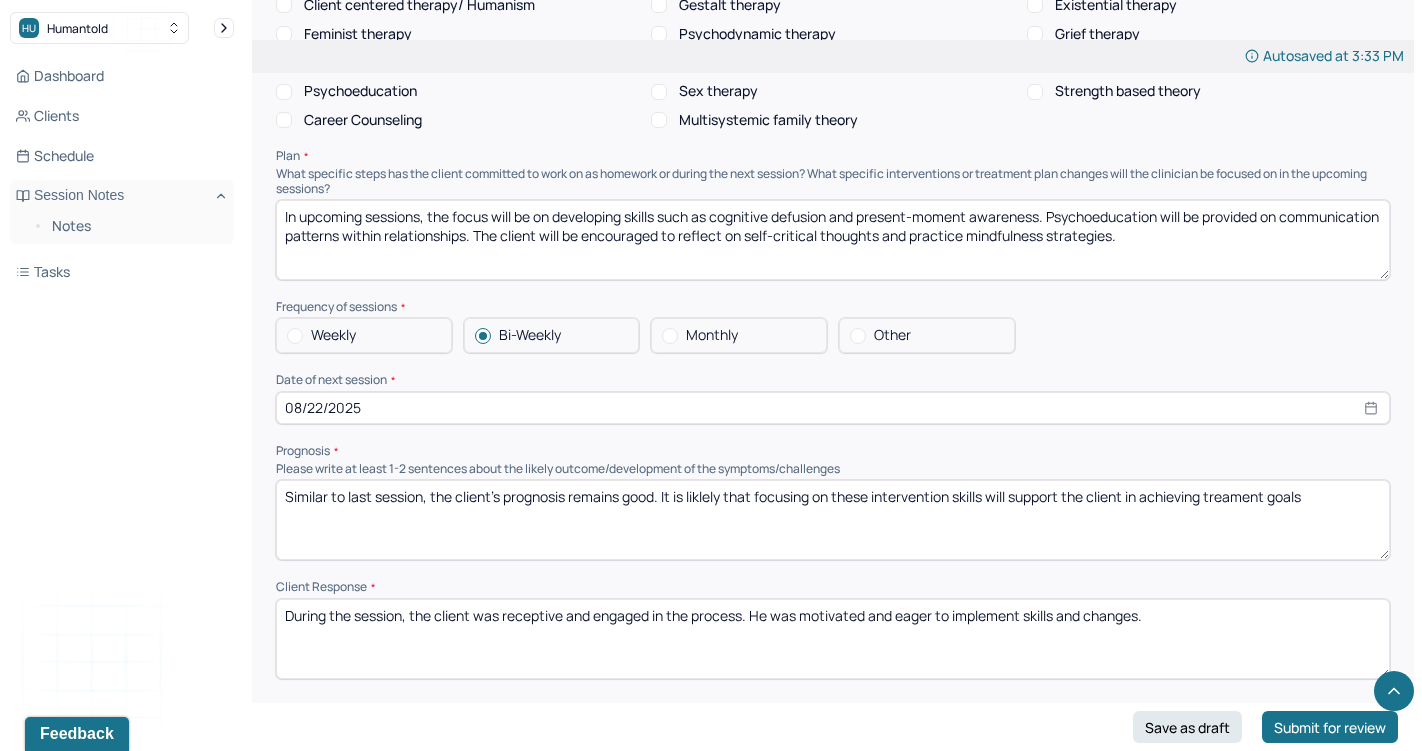 click on "During the session, the client was receptive and engaged in the process. He was motivated and eager to implement skills and changes." at bounding box center [833, 639] 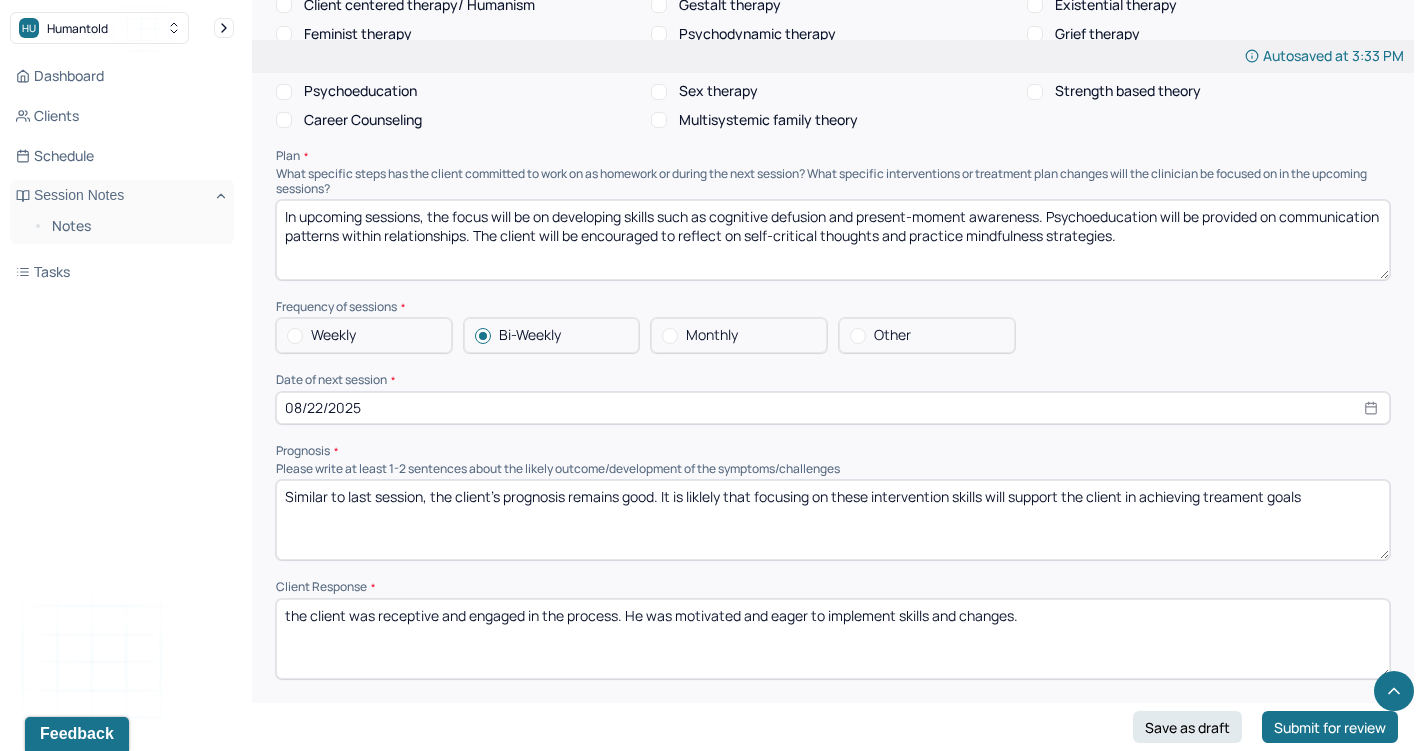 click on "the client was receptive and engaged in the process. He was motivated and eager to implement skills and changes." at bounding box center (833, 639) 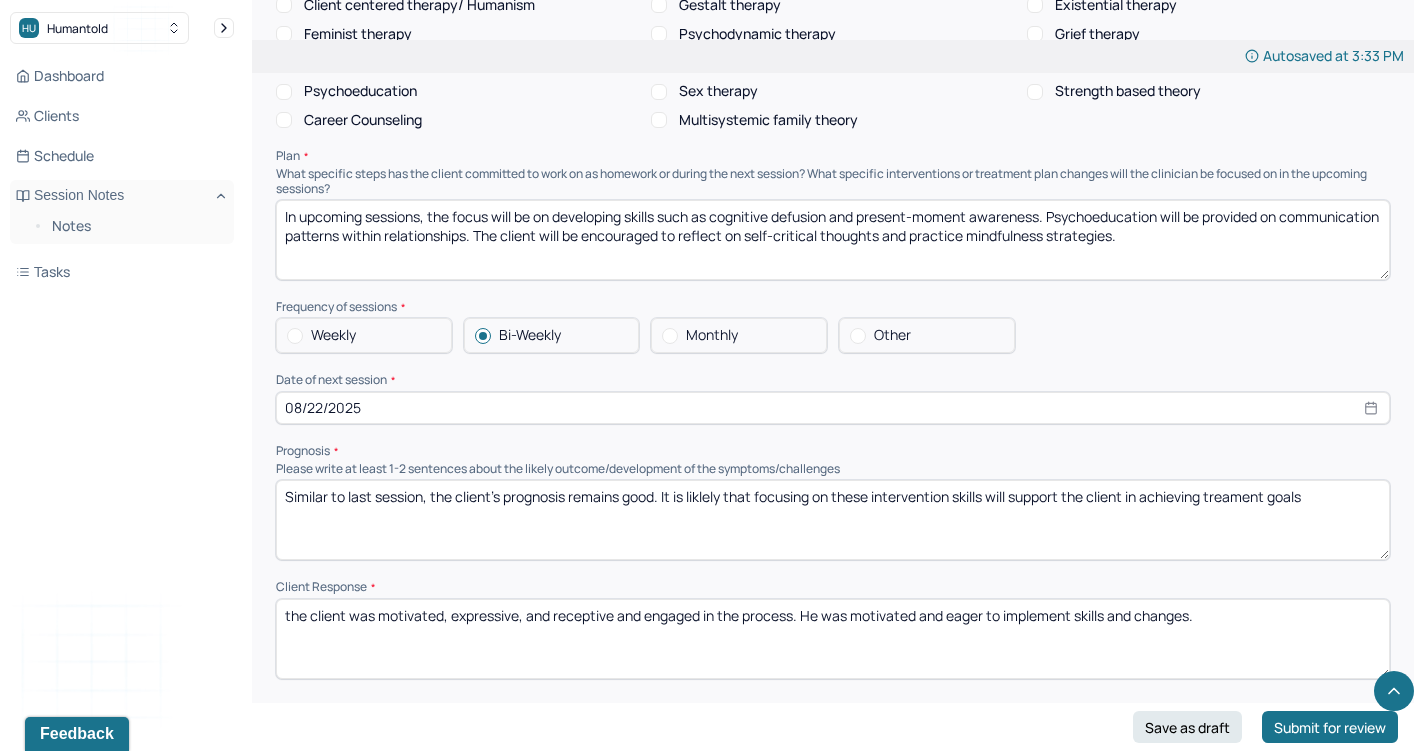 drag, startPoint x: 618, startPoint y: 544, endPoint x: 791, endPoint y: 549, distance: 173.07224 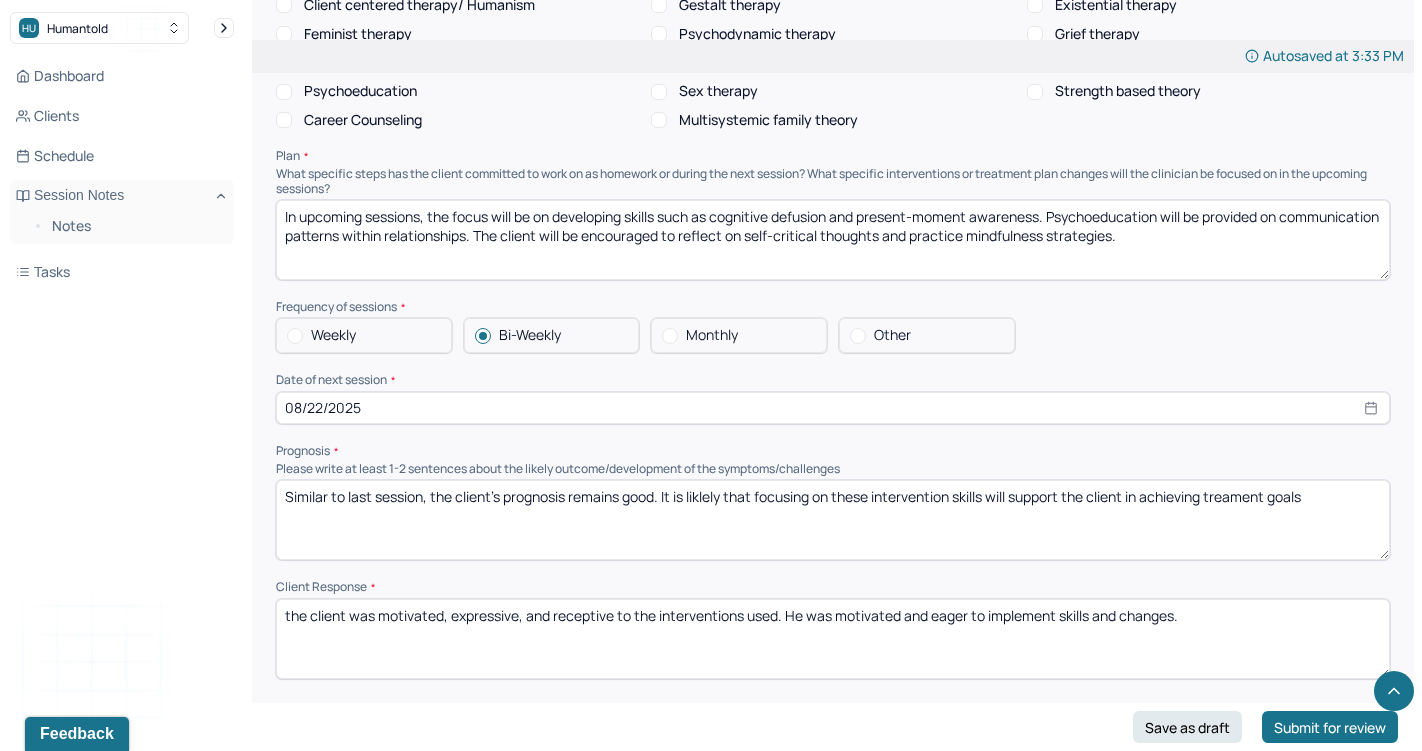 drag, startPoint x: 1193, startPoint y: 554, endPoint x: 901, endPoint y: 547, distance: 292.0839 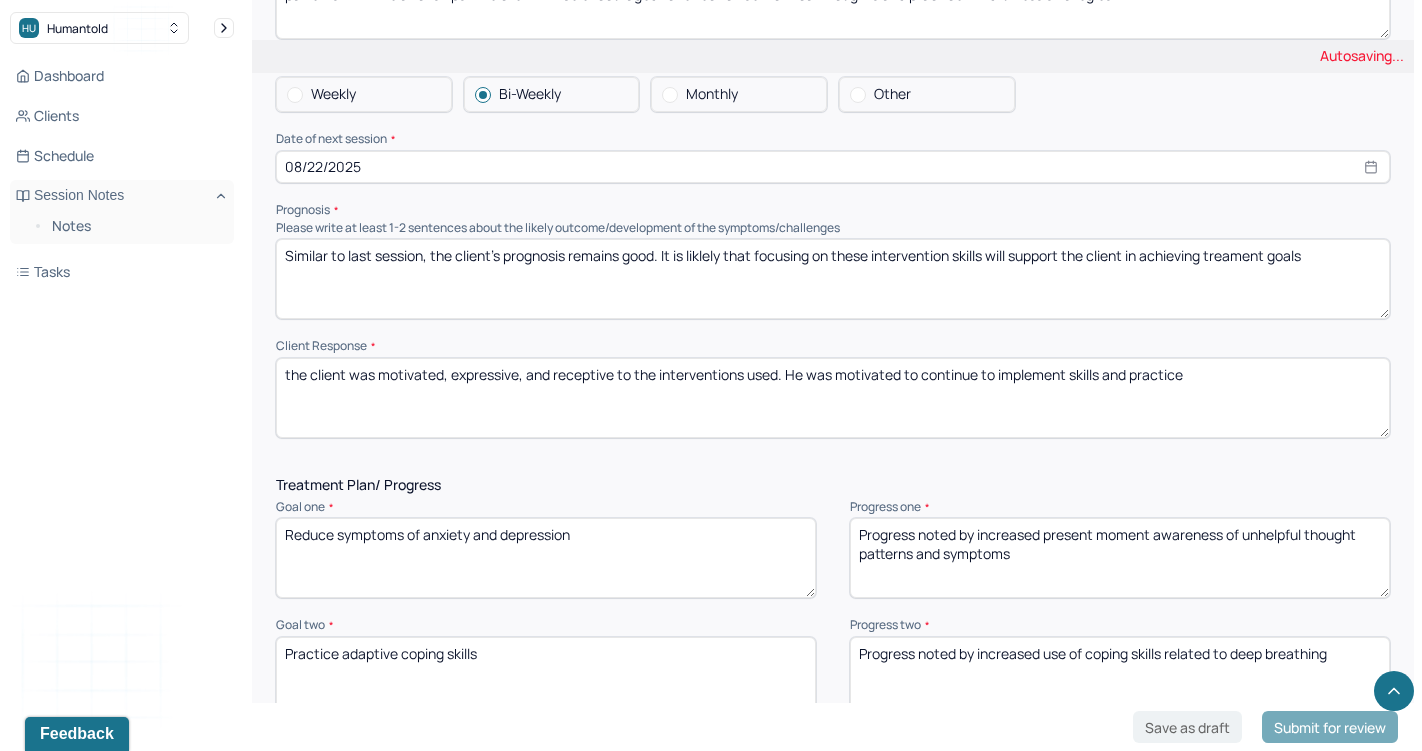 scroll, scrollTop: 2303, scrollLeft: 0, axis: vertical 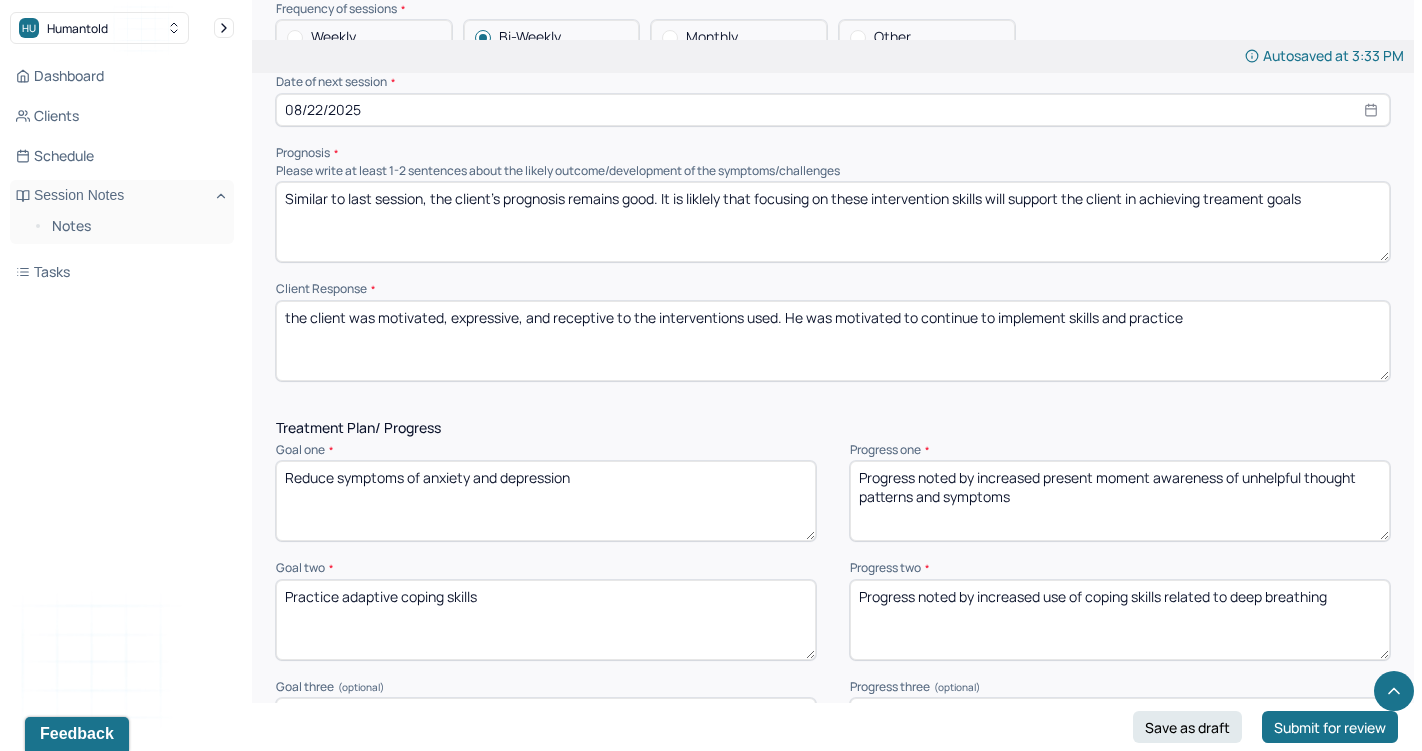 type on "the client was motivated, expressive, and receptive to the interventions used. He was motivated to continue to implement skills and practice" 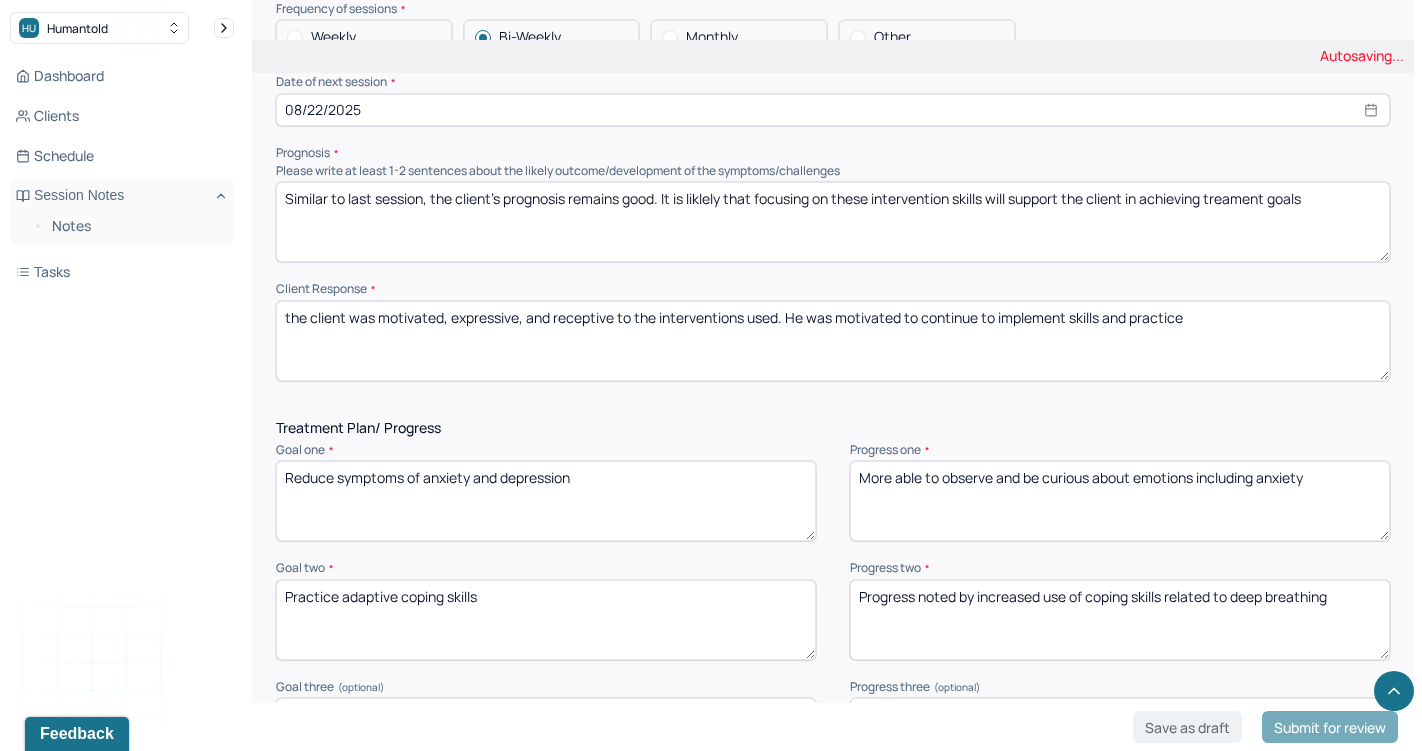 type on "More able to observe and be curious about emotions including anxiety" 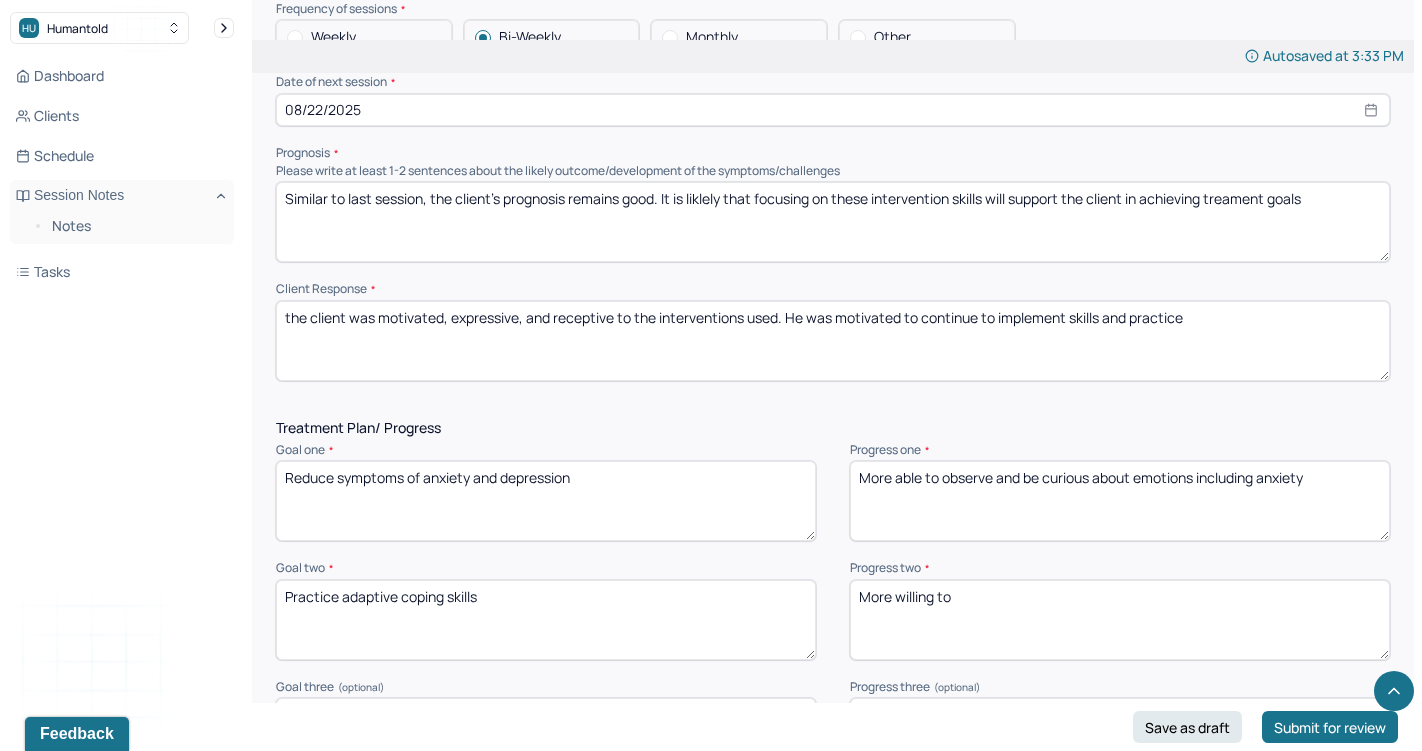 drag, startPoint x: 1086, startPoint y: 531, endPoint x: 807, endPoint y: 525, distance: 279.0645 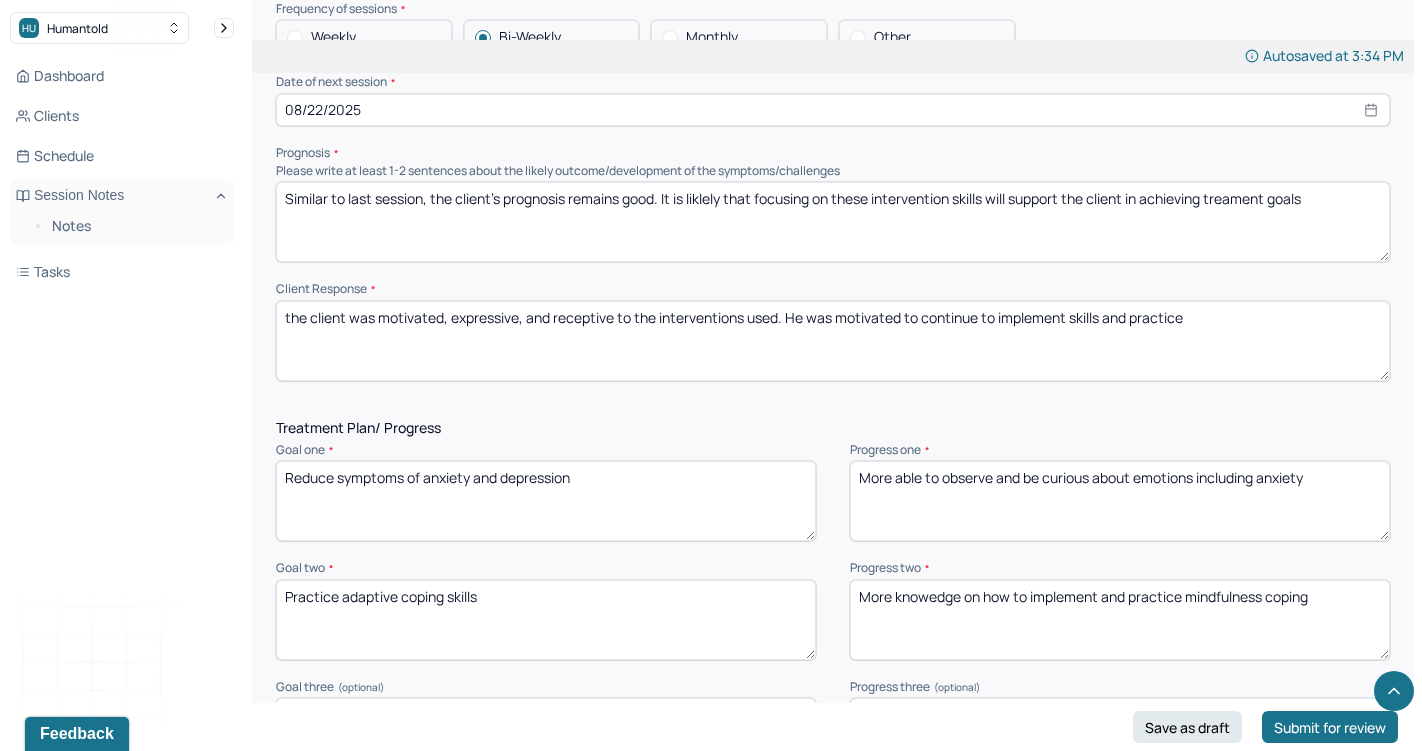 scroll, scrollTop: 2460, scrollLeft: 0, axis: vertical 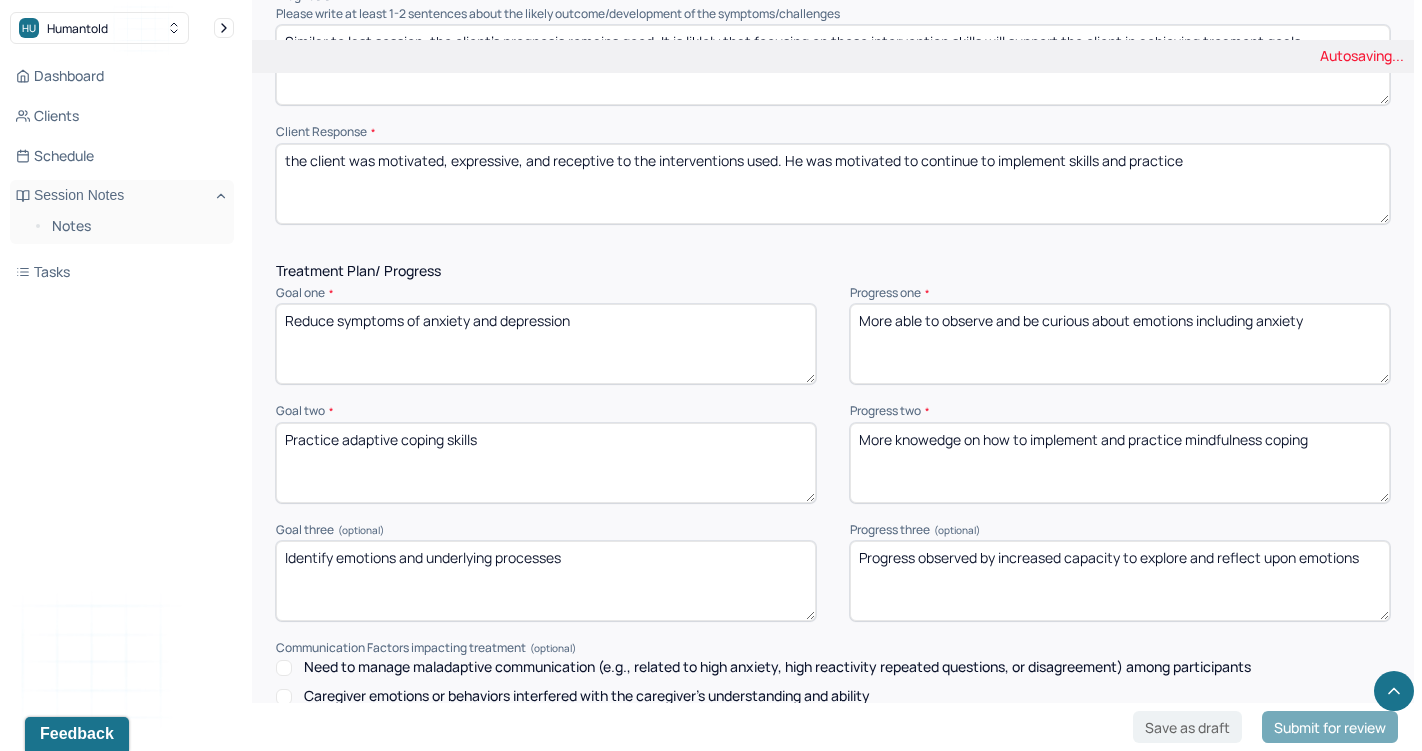 type on "More knowedge on how to implement and practice mindfulness coping" 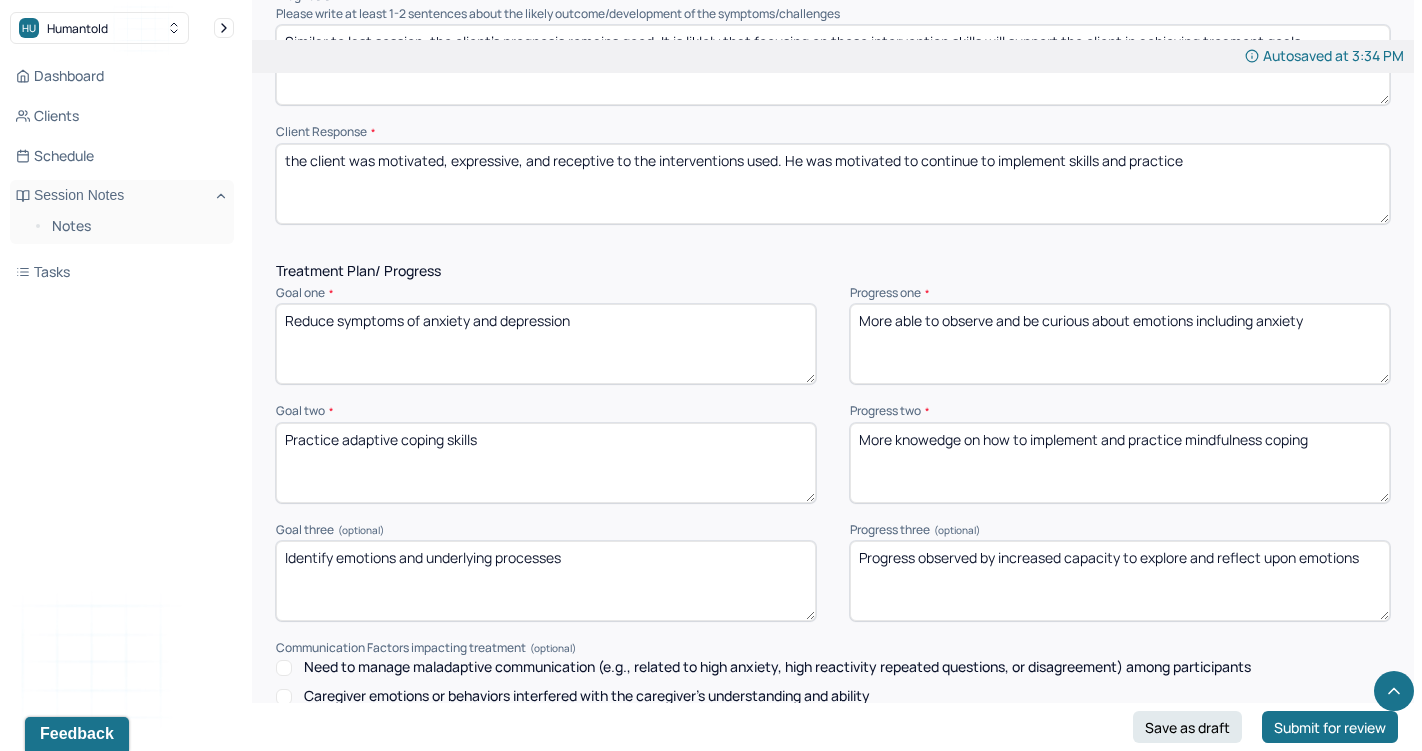 click on "Progress observed by increased capacity to explore and reflect upon emotions" at bounding box center (1120, 581) 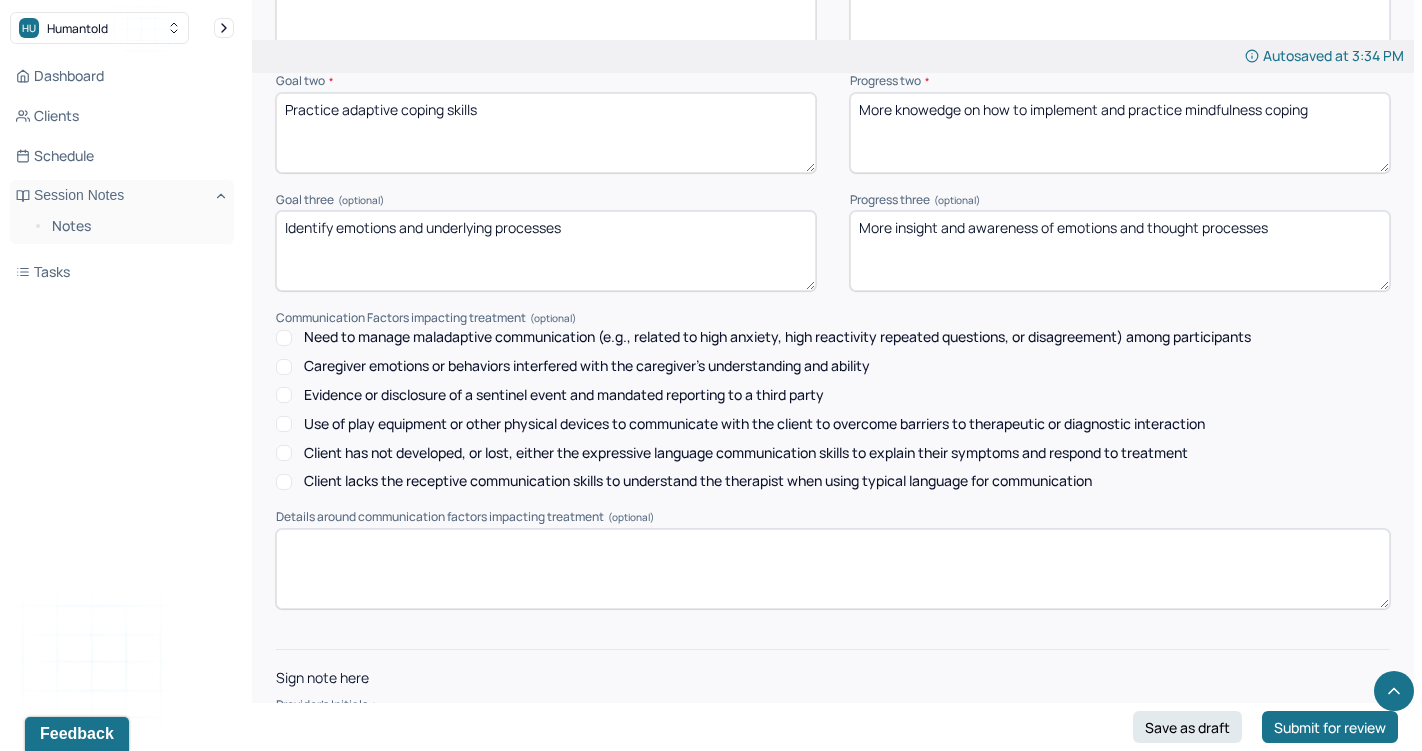 type on "More insight and awareness of emotions and thought processes" 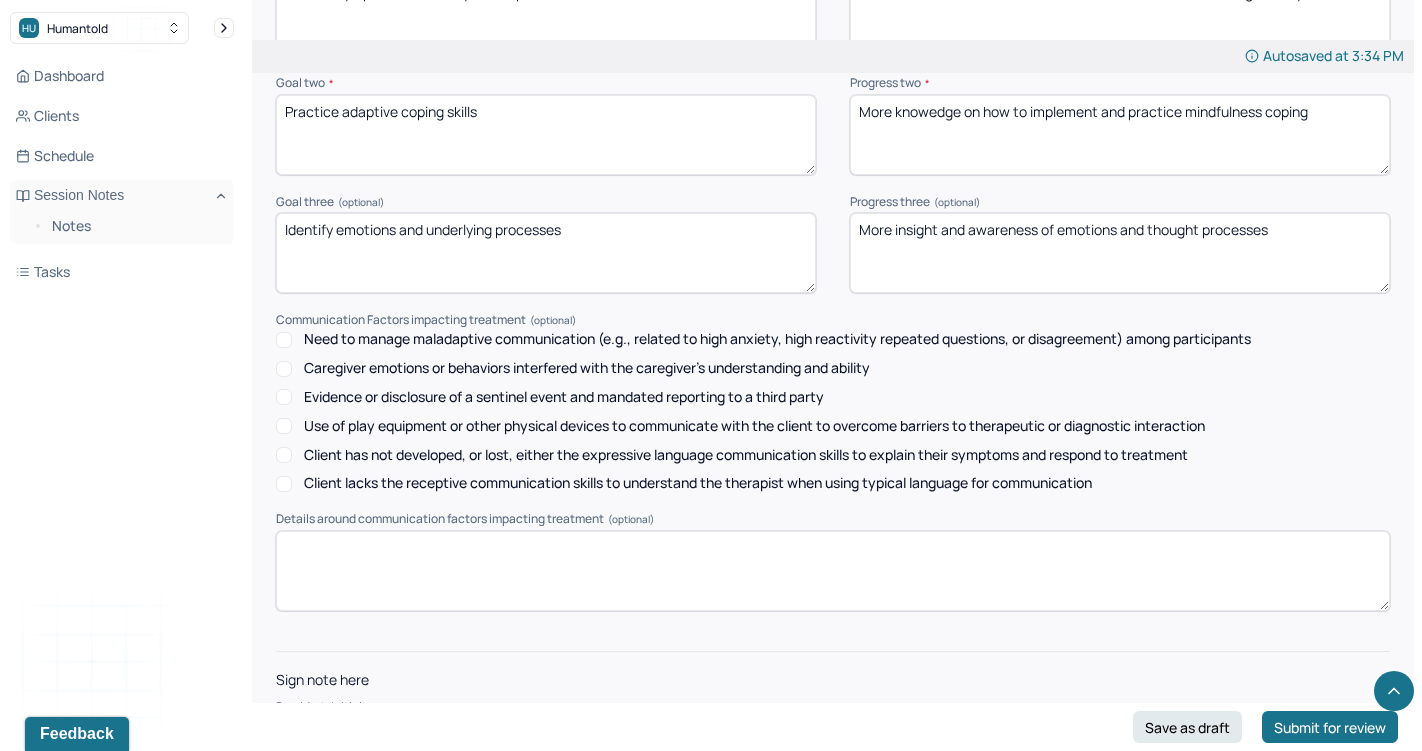 click at bounding box center (833, 735) 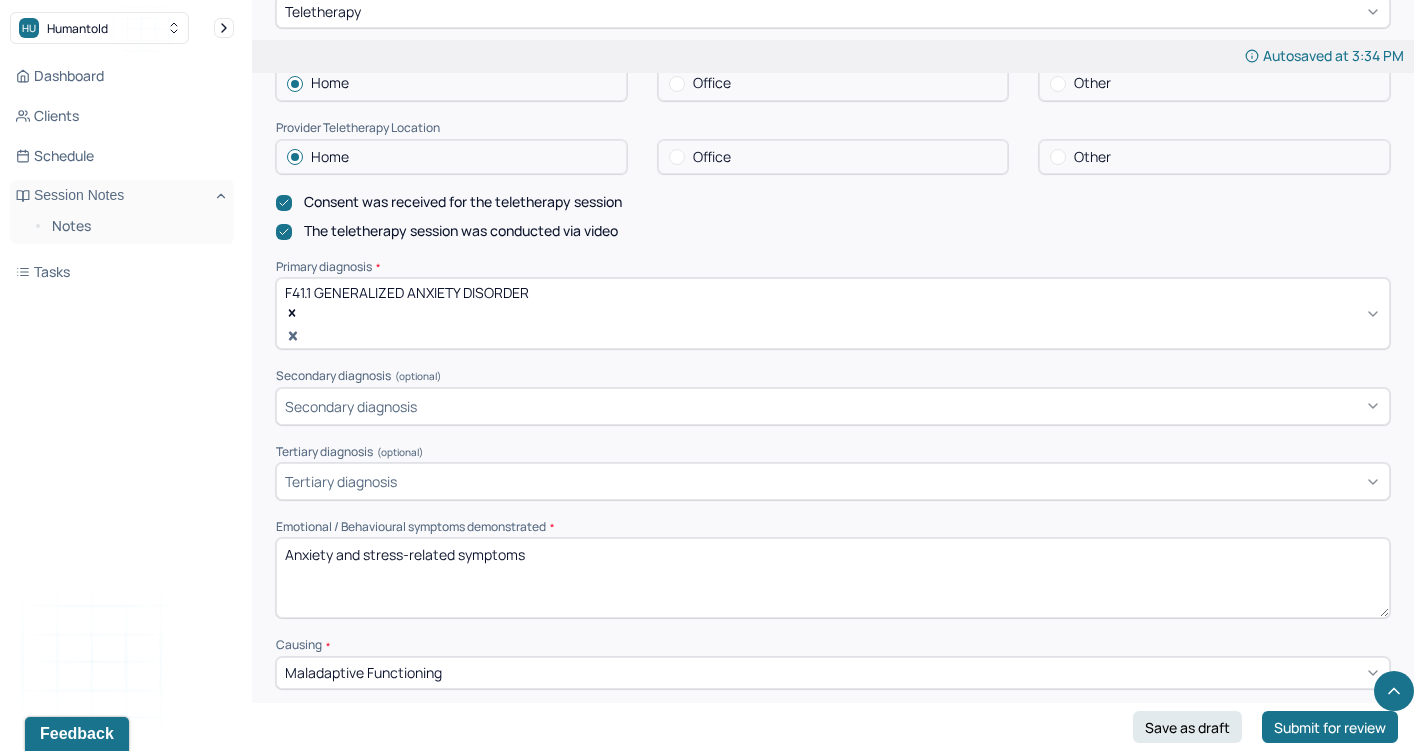 scroll, scrollTop: 606, scrollLeft: 0, axis: vertical 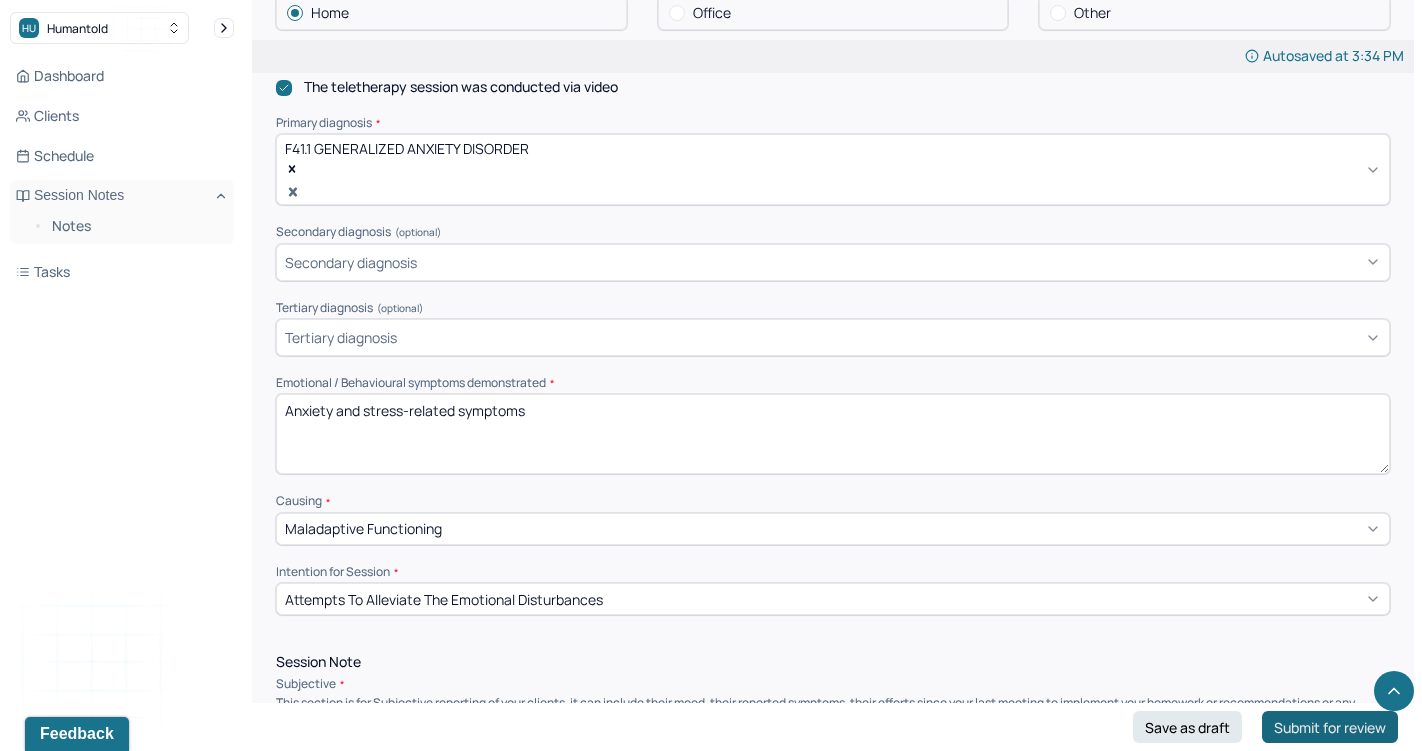 type on "AR" 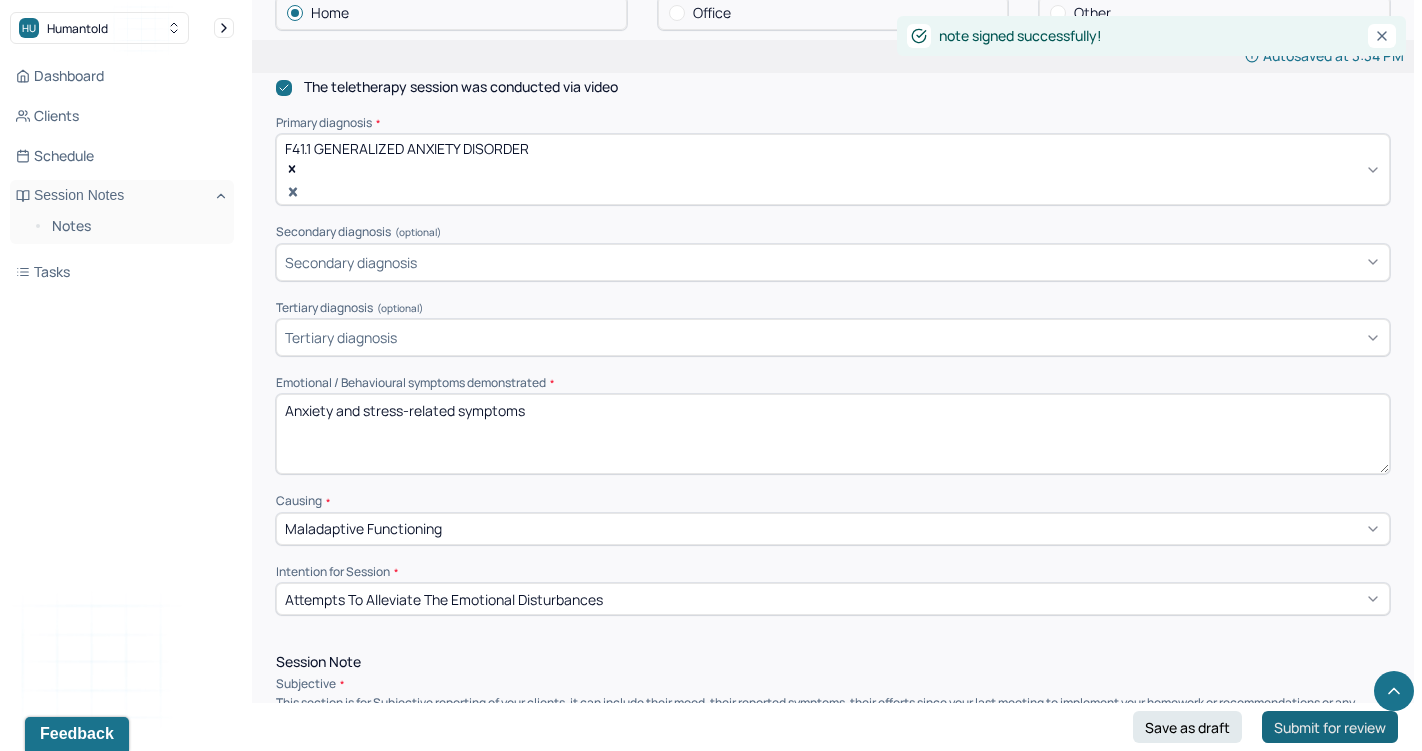 scroll, scrollTop: 0, scrollLeft: 0, axis: both 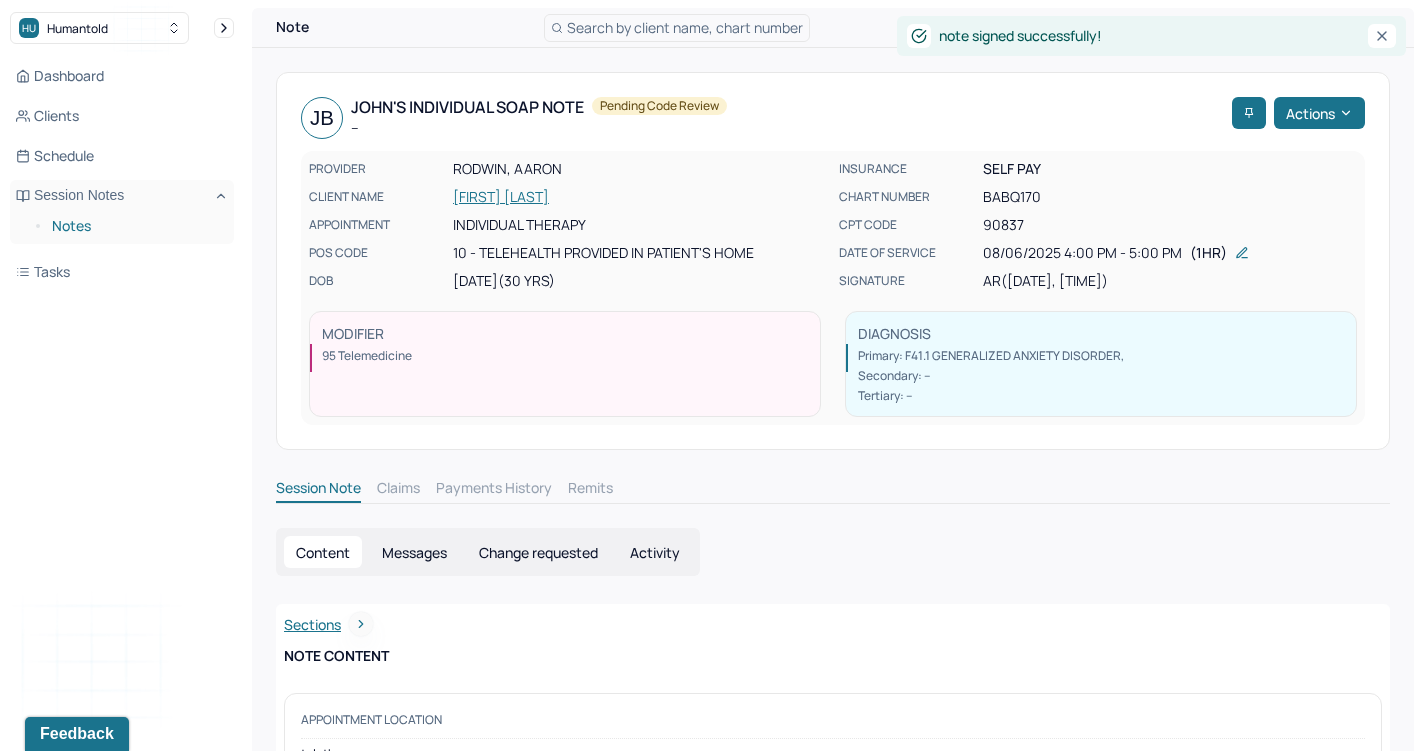 click on "Notes" at bounding box center [135, 226] 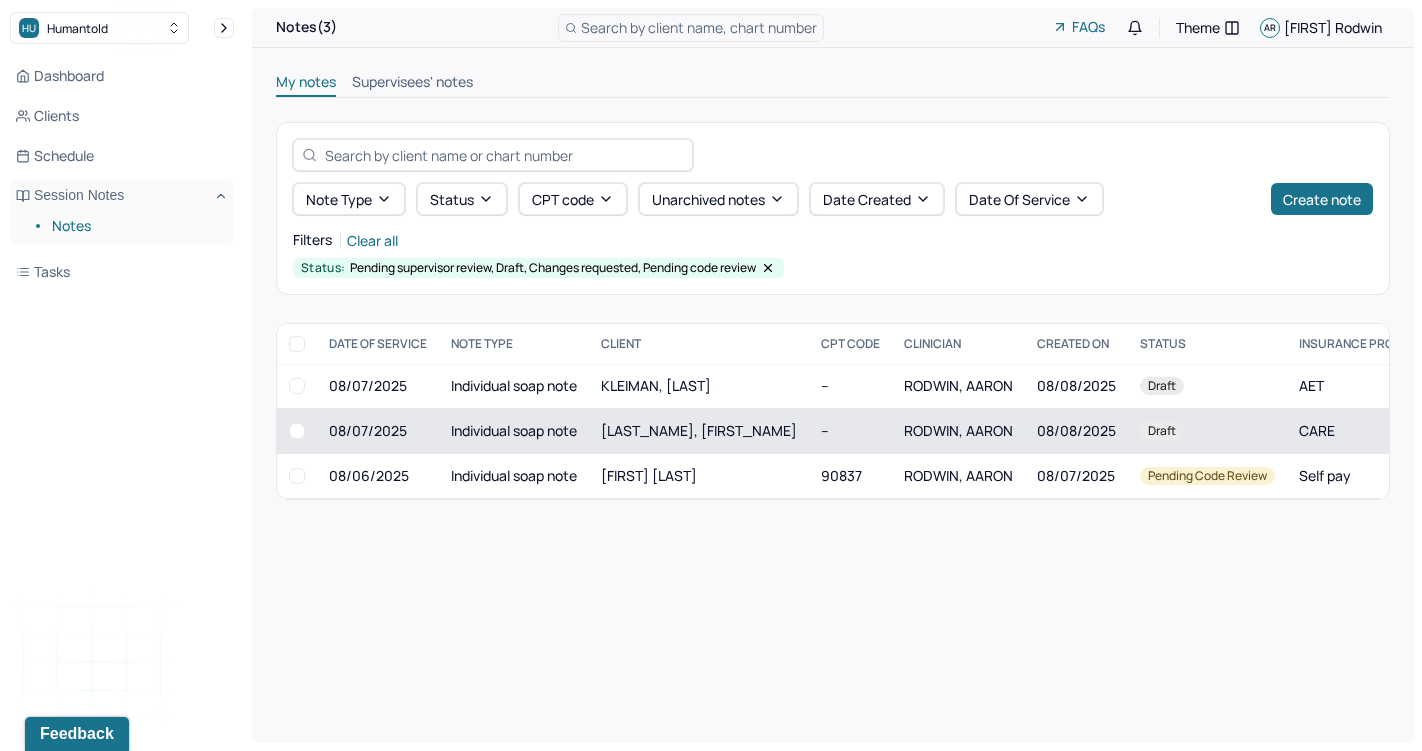 click on "Individual soap note" at bounding box center [514, 431] 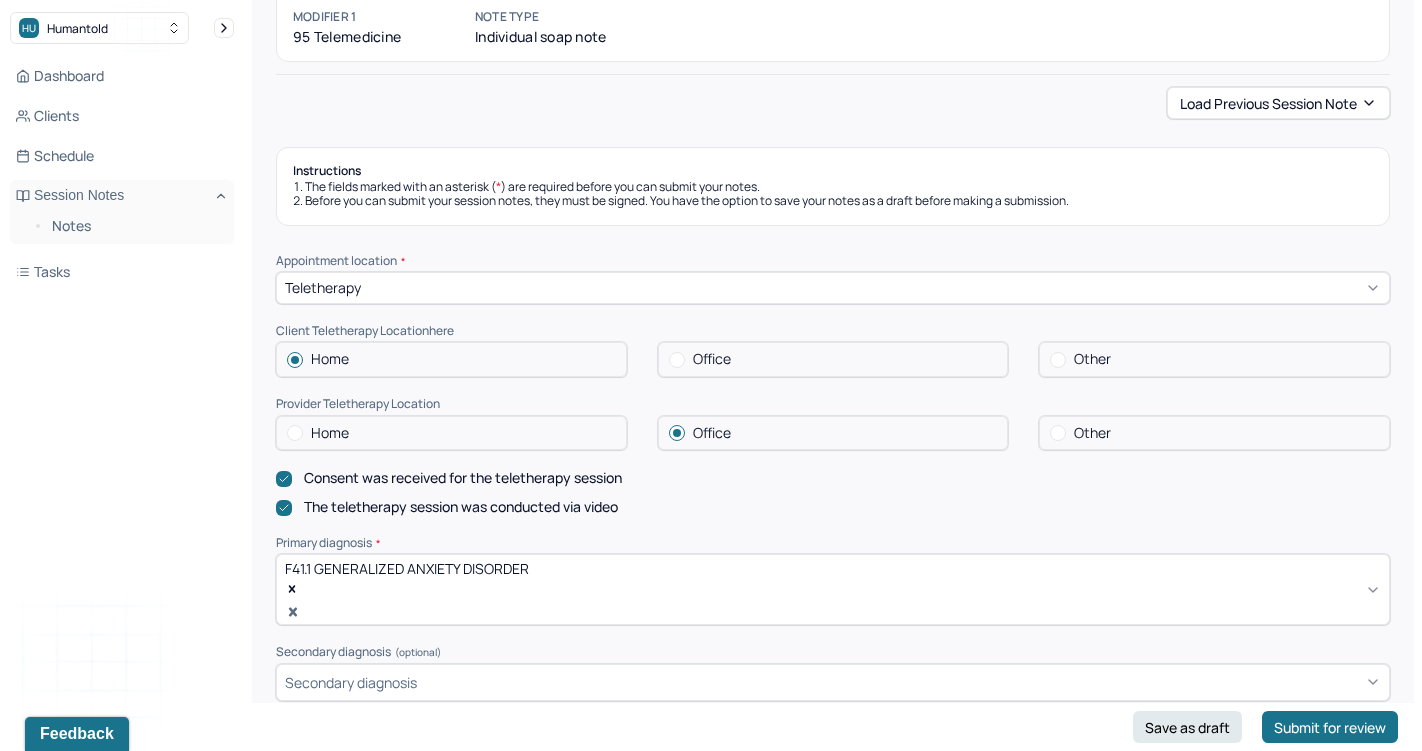 scroll, scrollTop: 185, scrollLeft: 0, axis: vertical 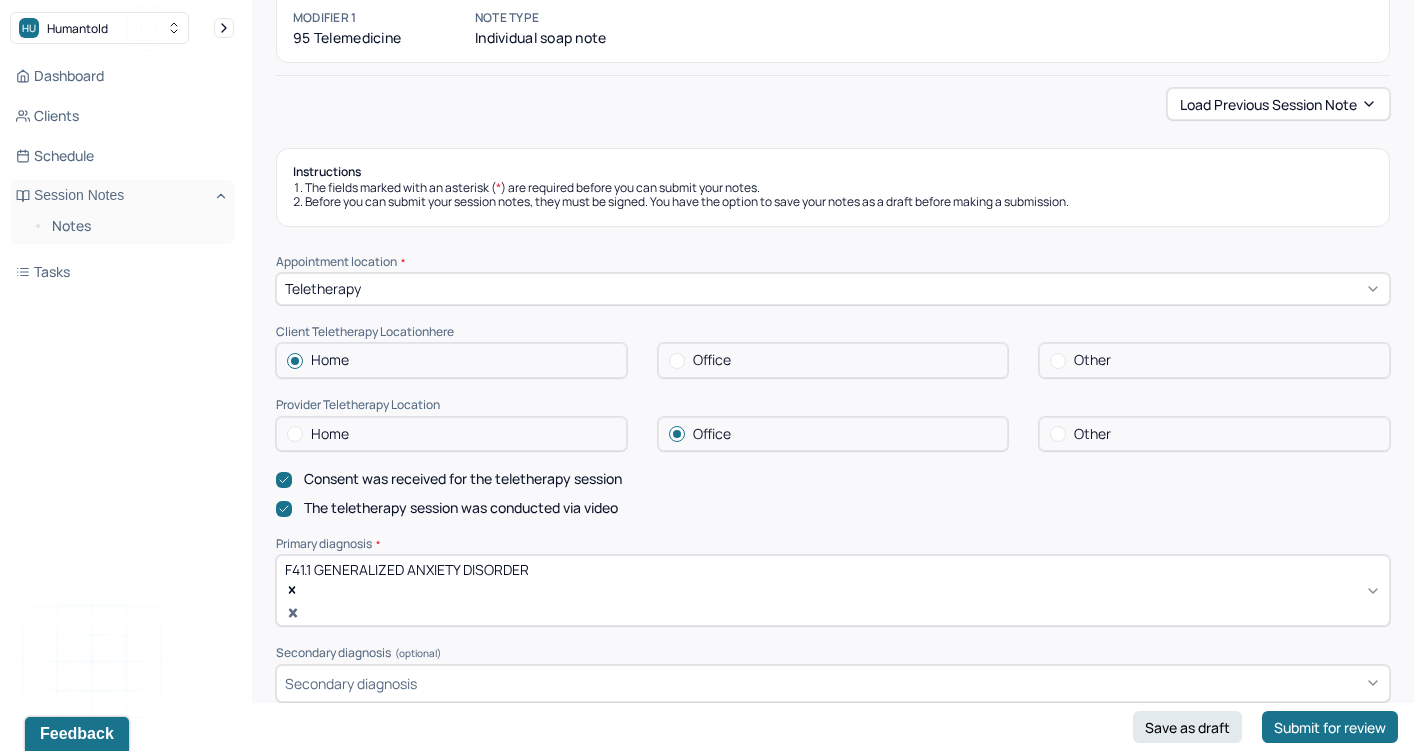 drag, startPoint x: 503, startPoint y: 391, endPoint x: 343, endPoint y: 419, distance: 162.43152 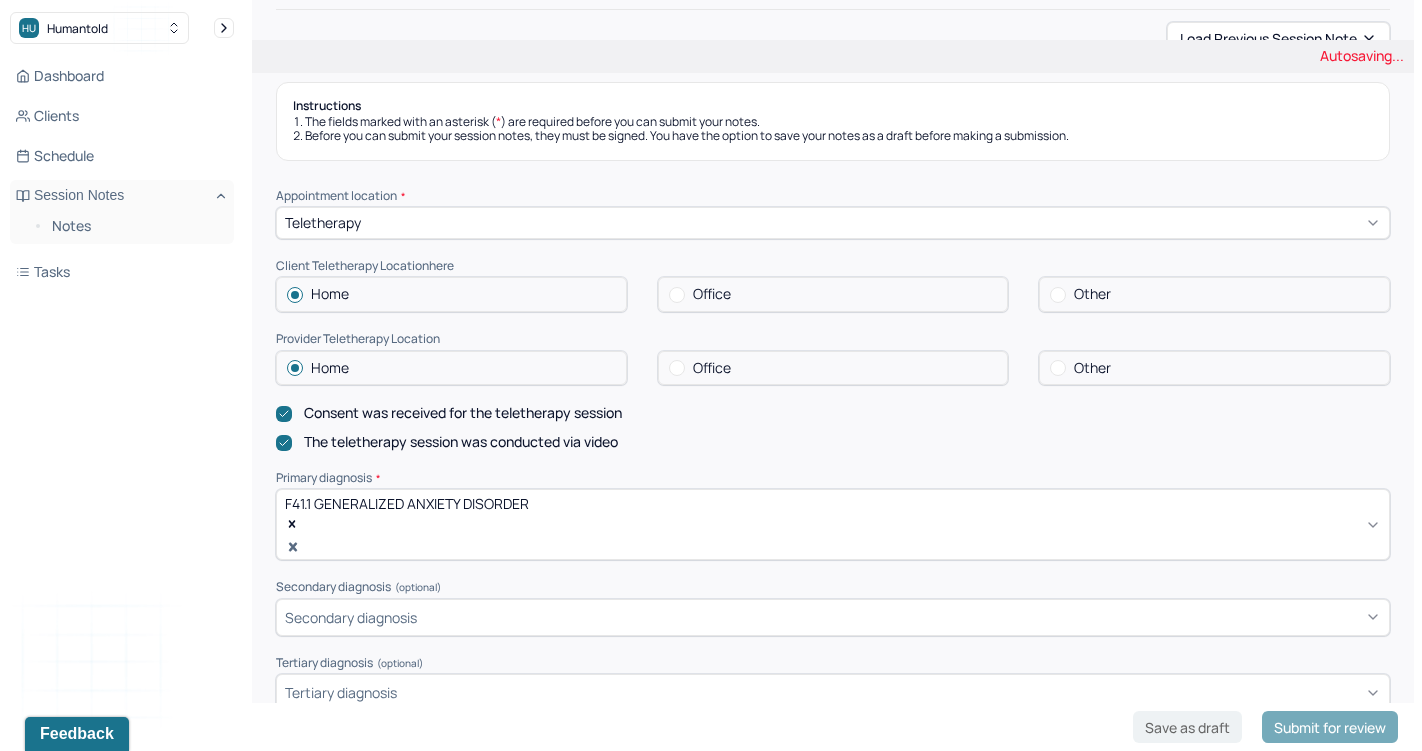 scroll, scrollTop: 285, scrollLeft: 1, axis: both 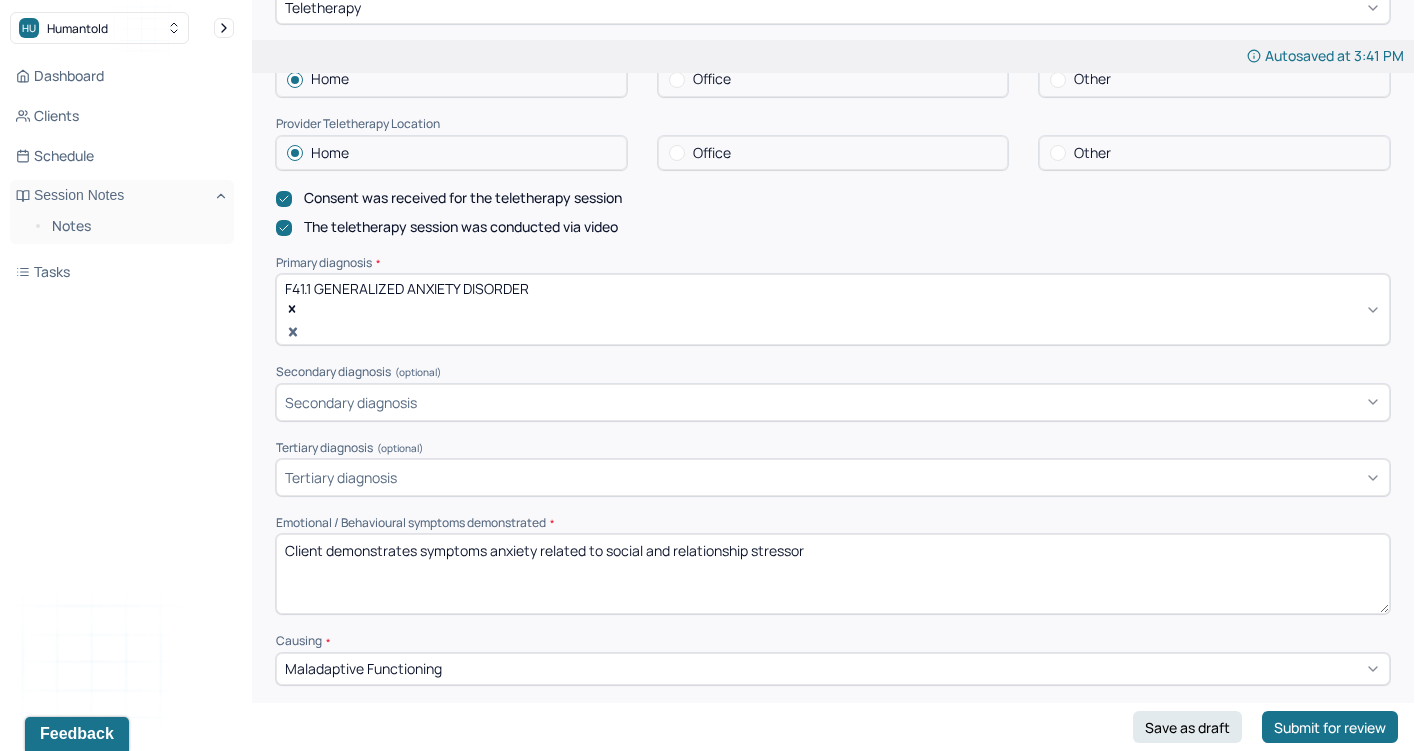 click on "Client demonstrates symptoms anxiety related to social and relationship stressor" at bounding box center (833, 574) 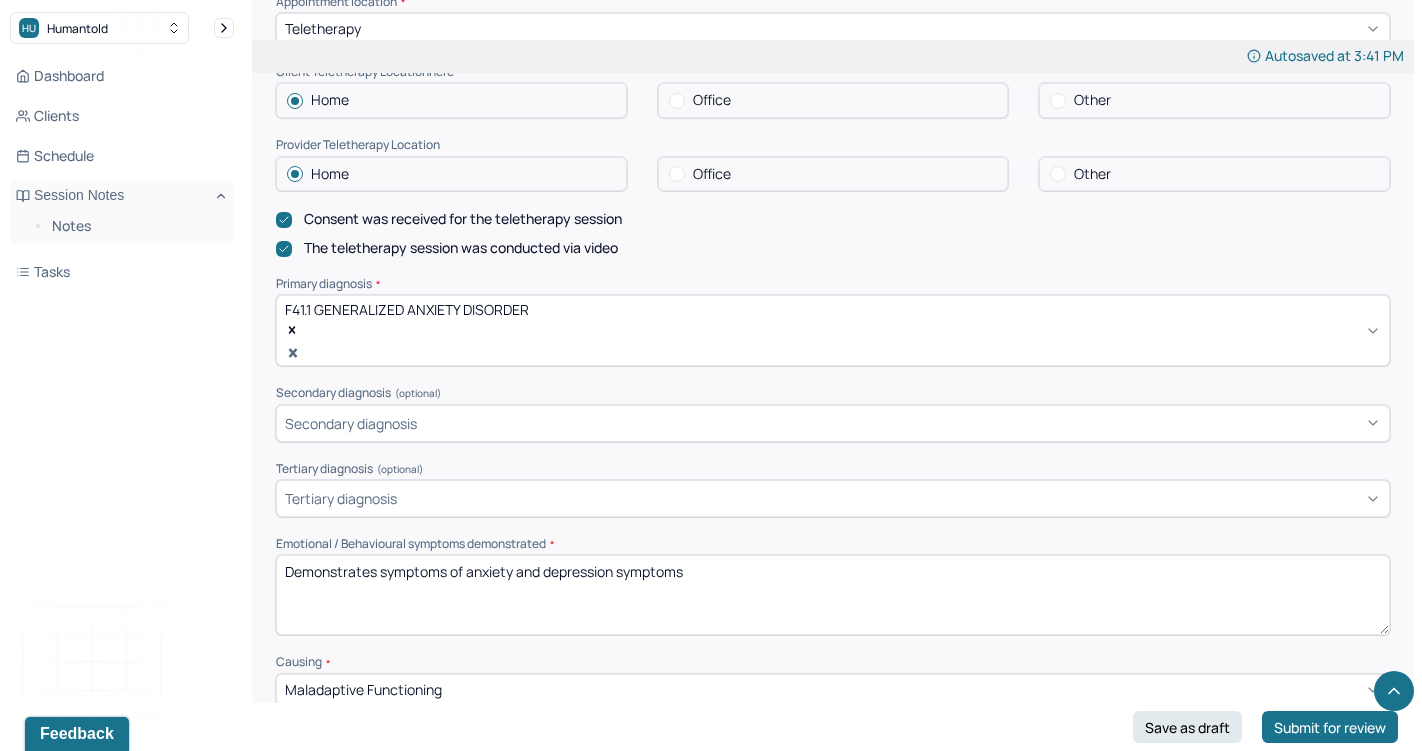 scroll, scrollTop: 404, scrollLeft: 0, axis: vertical 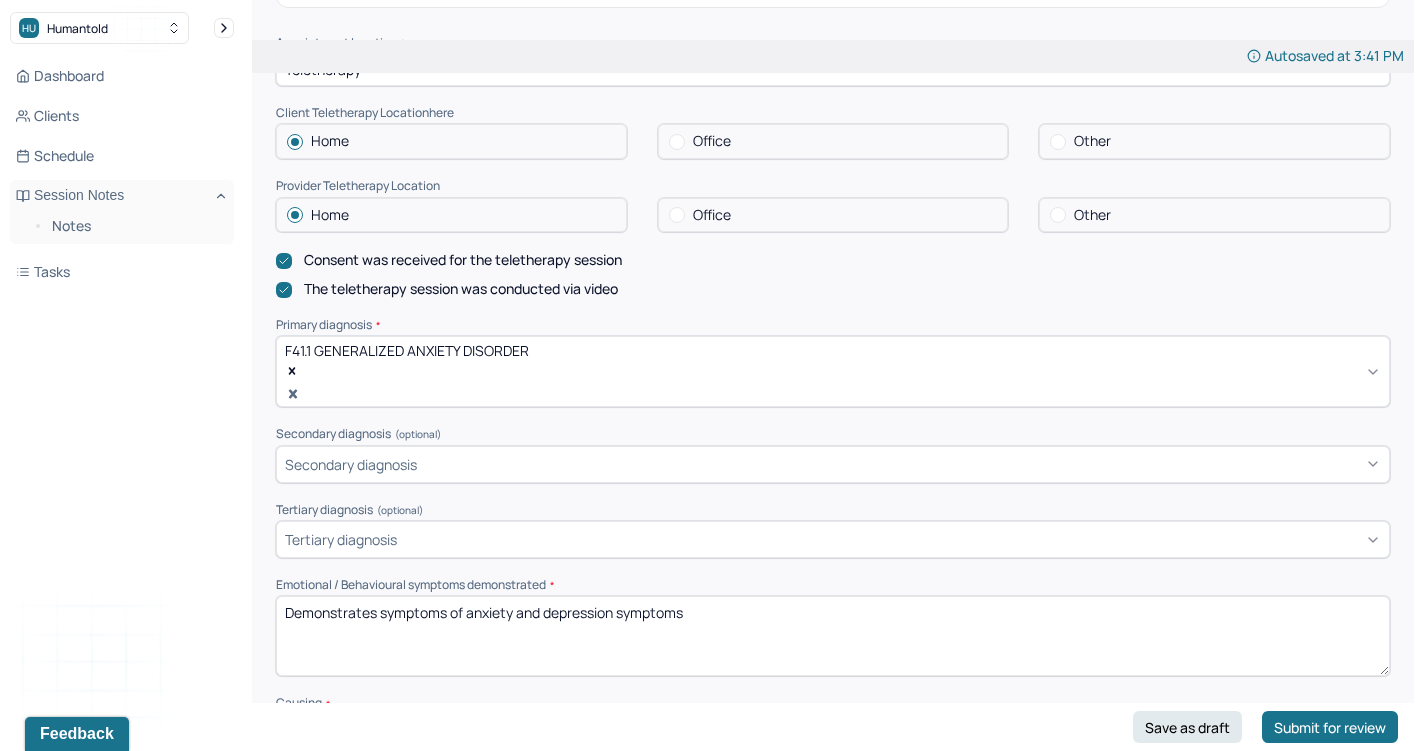 drag, startPoint x: 520, startPoint y: 564, endPoint x: 723, endPoint y: 564, distance: 203 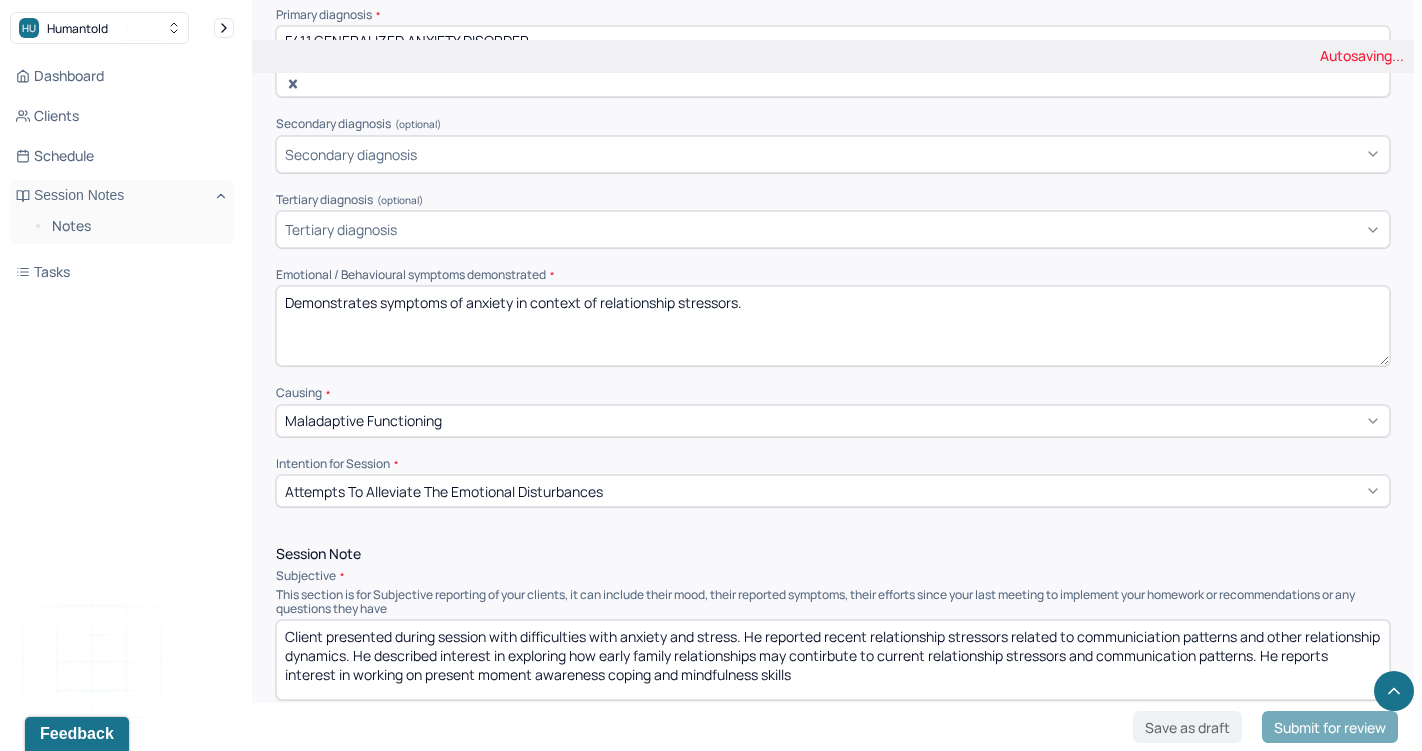 scroll, scrollTop: 870, scrollLeft: 0, axis: vertical 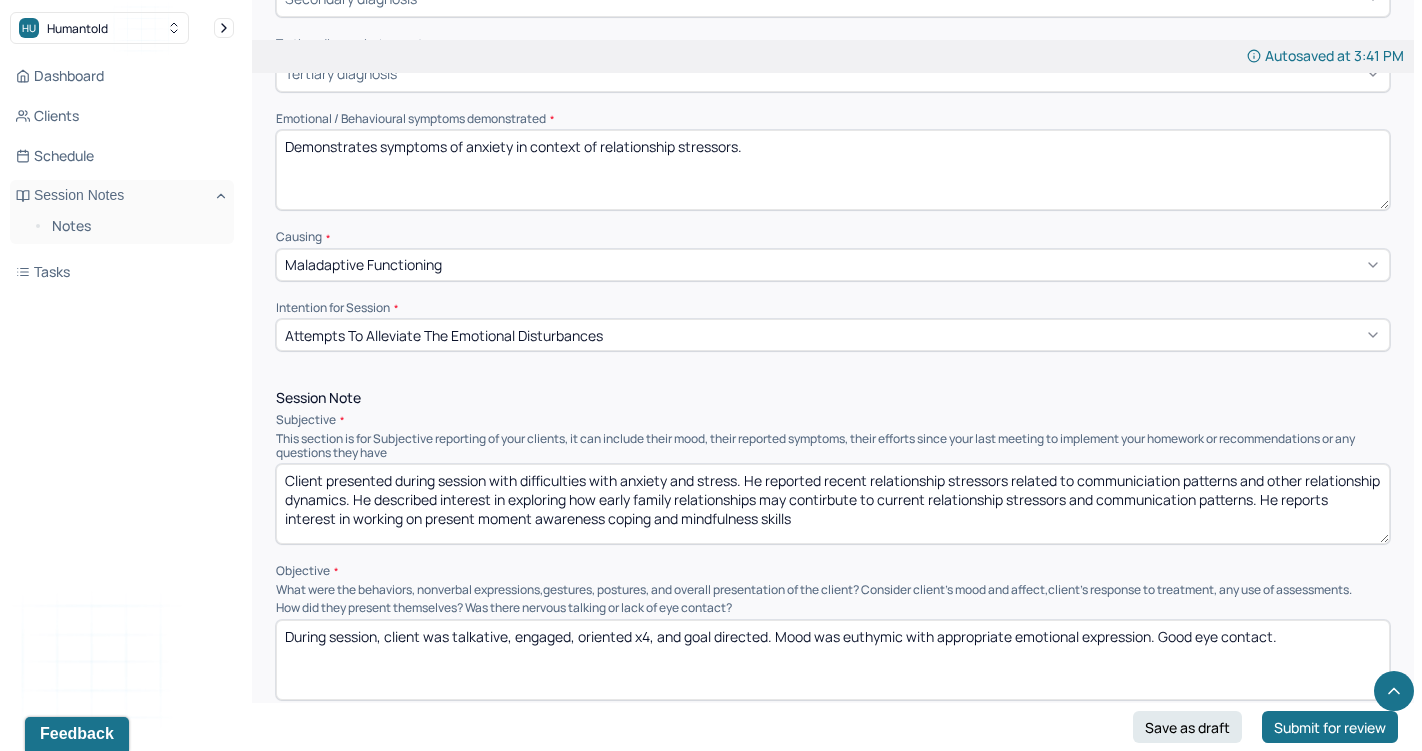 type on "Demonstrates symptoms of anxiety in context of relationship stressors." 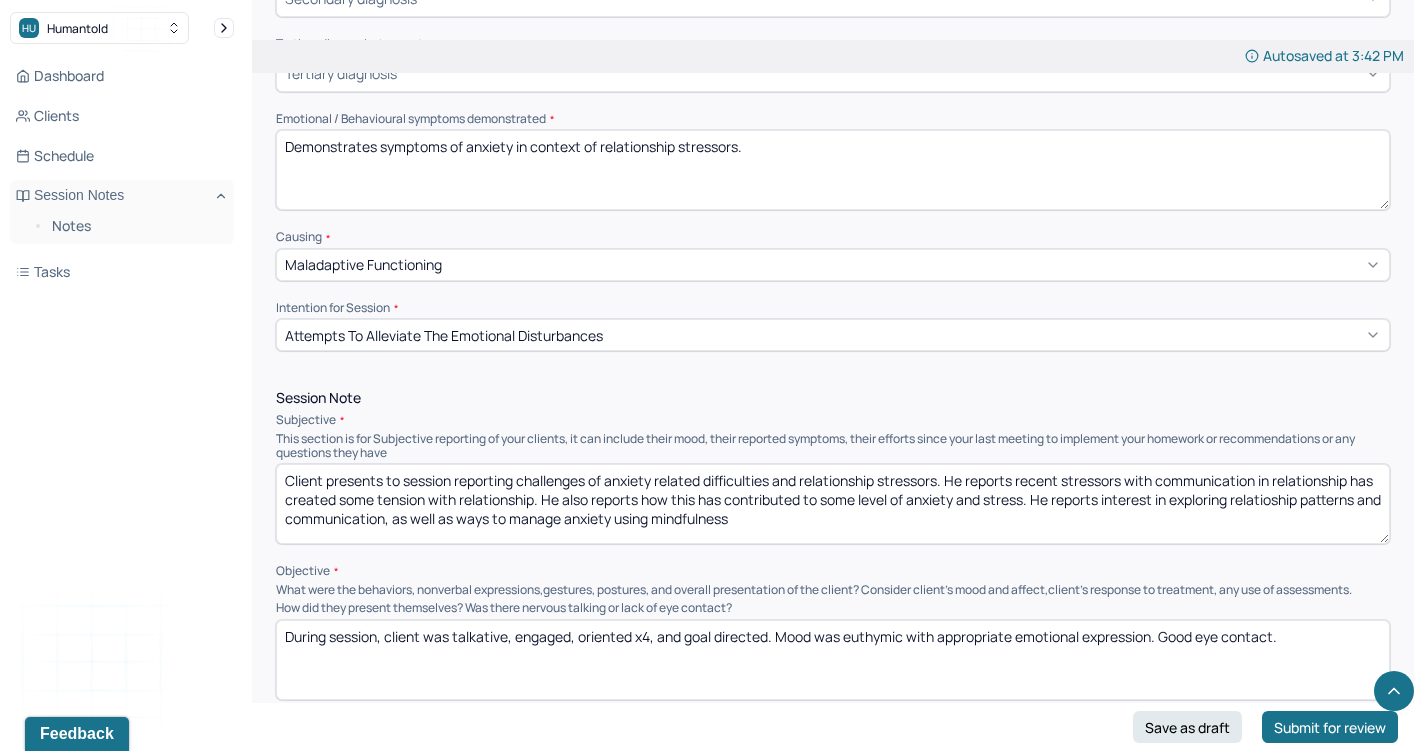 drag, startPoint x: 850, startPoint y: 471, endPoint x: 137, endPoint y: 372, distance: 719.8403 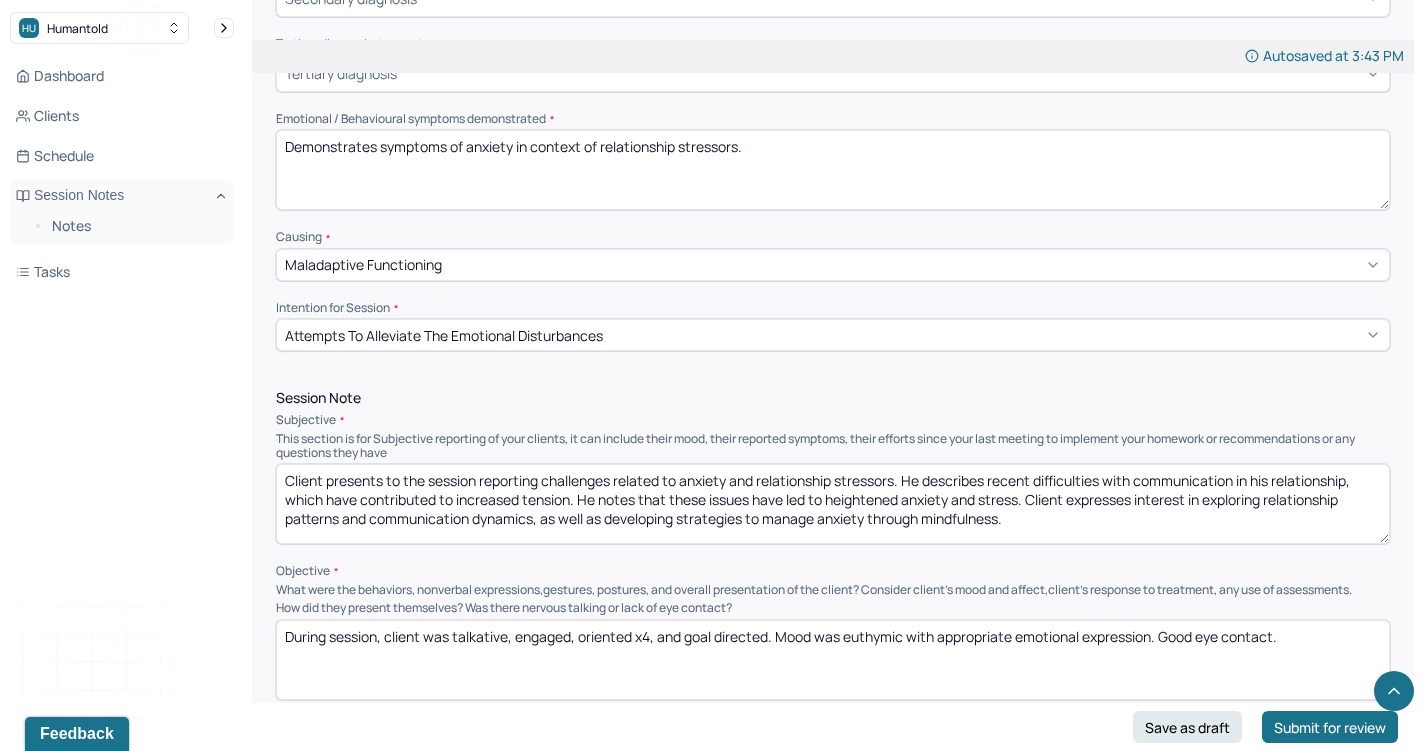 type on "Client presents to the session reporting challenges related to anxiety and relationship stressors. He describes recent difficulties with communication in his relationship, which have contributed to increased tension. He notes that these issues have led to heightened anxiety and stress. Client expresses interest in exploring relationship patterns and communication dynamics, as well as developing strategies to manage anxiety through mindfulness." 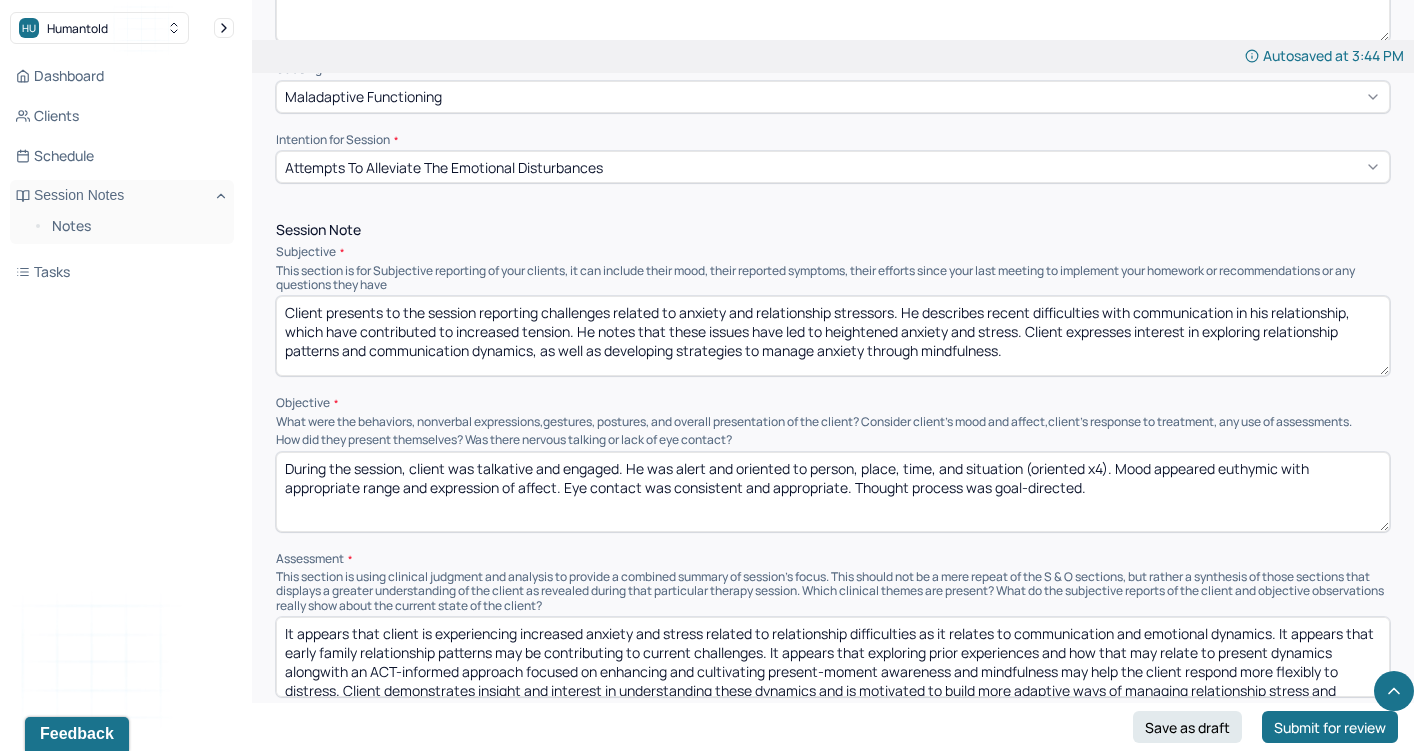 scroll, scrollTop: 1044, scrollLeft: 0, axis: vertical 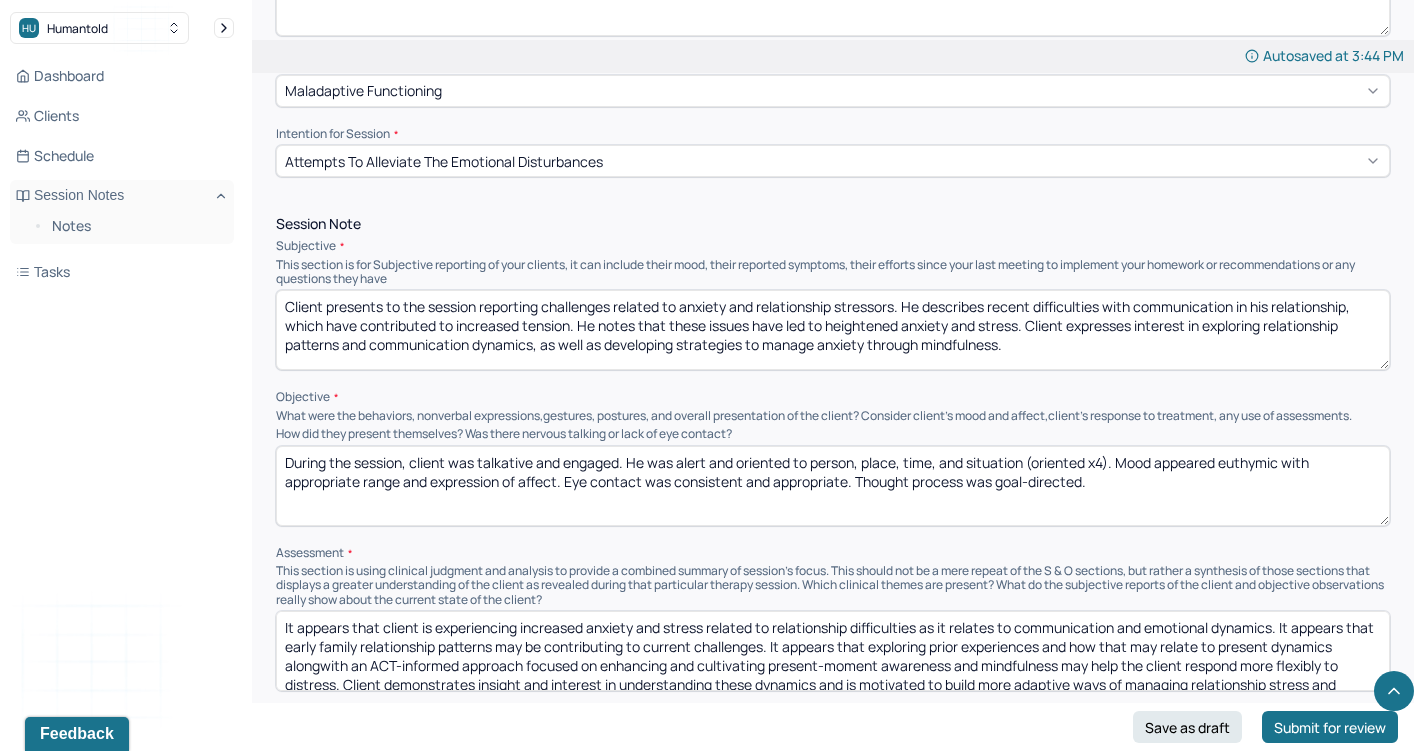 type on "During the session, client was talkative and engaged. He was alert and oriented to person, place, time, and situation (oriented x4). Mood appeared euthymic with appropriate range and expression of affect. Eye contact was consistent and appropriate. Thought process was goal-directed." 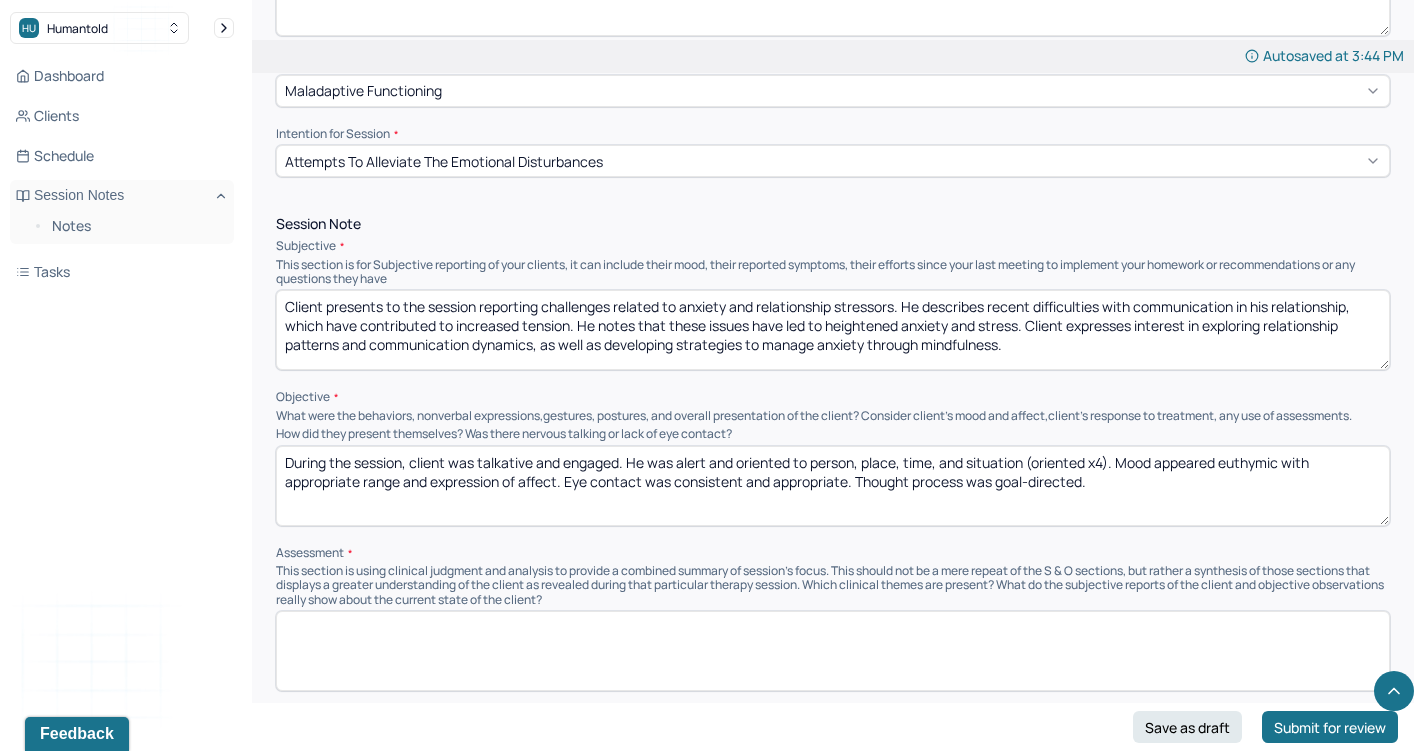 paste on "Client continues to experience anxiety exacerbated by relational stress and communication difficulties. Insight into the connection between relational patterns and emotional distress appears to be increasing. Client demonstrates motivation to address these concerns and explore coping strategies. Symptoms appear to be moderate and situational, with no current risk indicators reported or observed." 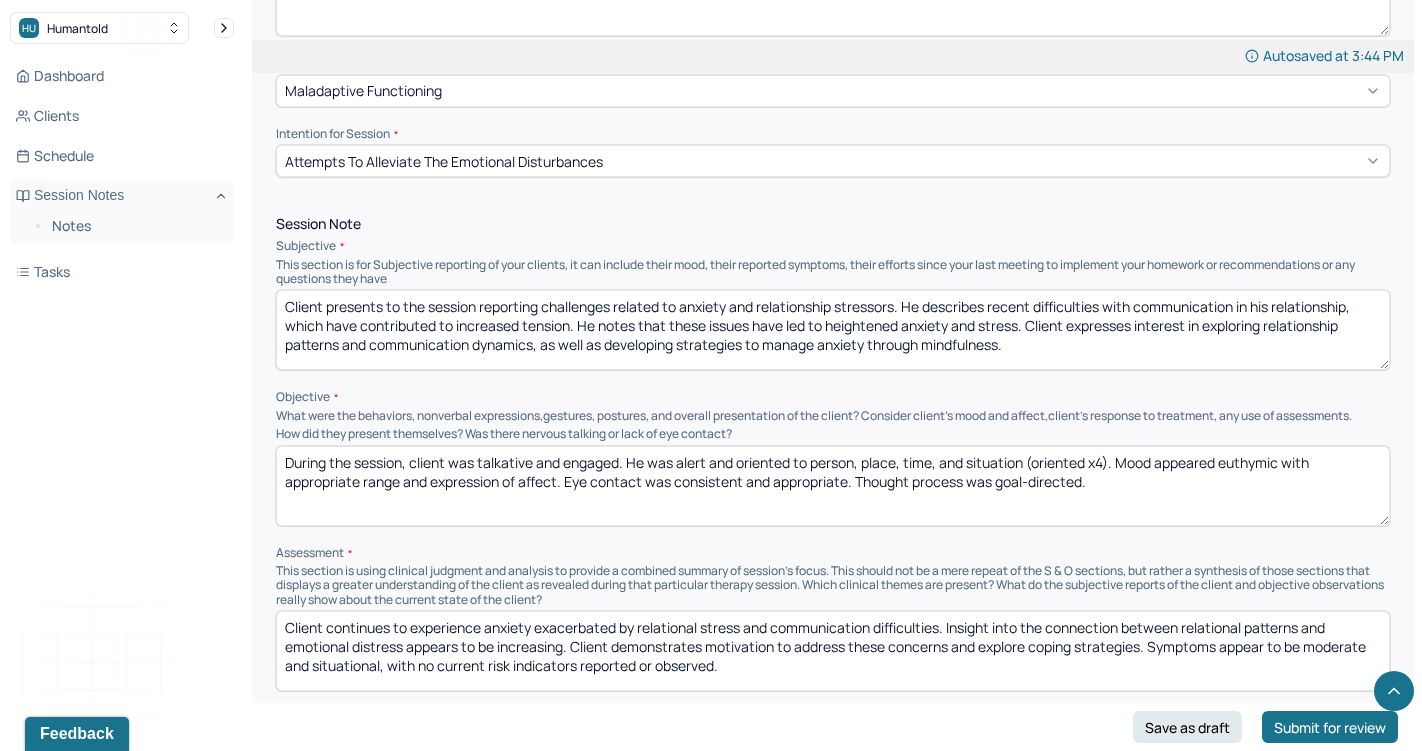 click on "Client continues to experience anxiety exacerbated by relational stress and communication difficulties. Insight into the connection between relational patterns and emotional distress appears to be increasing. Client demonstrates motivation to address these concerns and explore coping strategies. Symptoms appear to be moderate and situational, with no current risk indicators reported or observed." at bounding box center (833, 651) 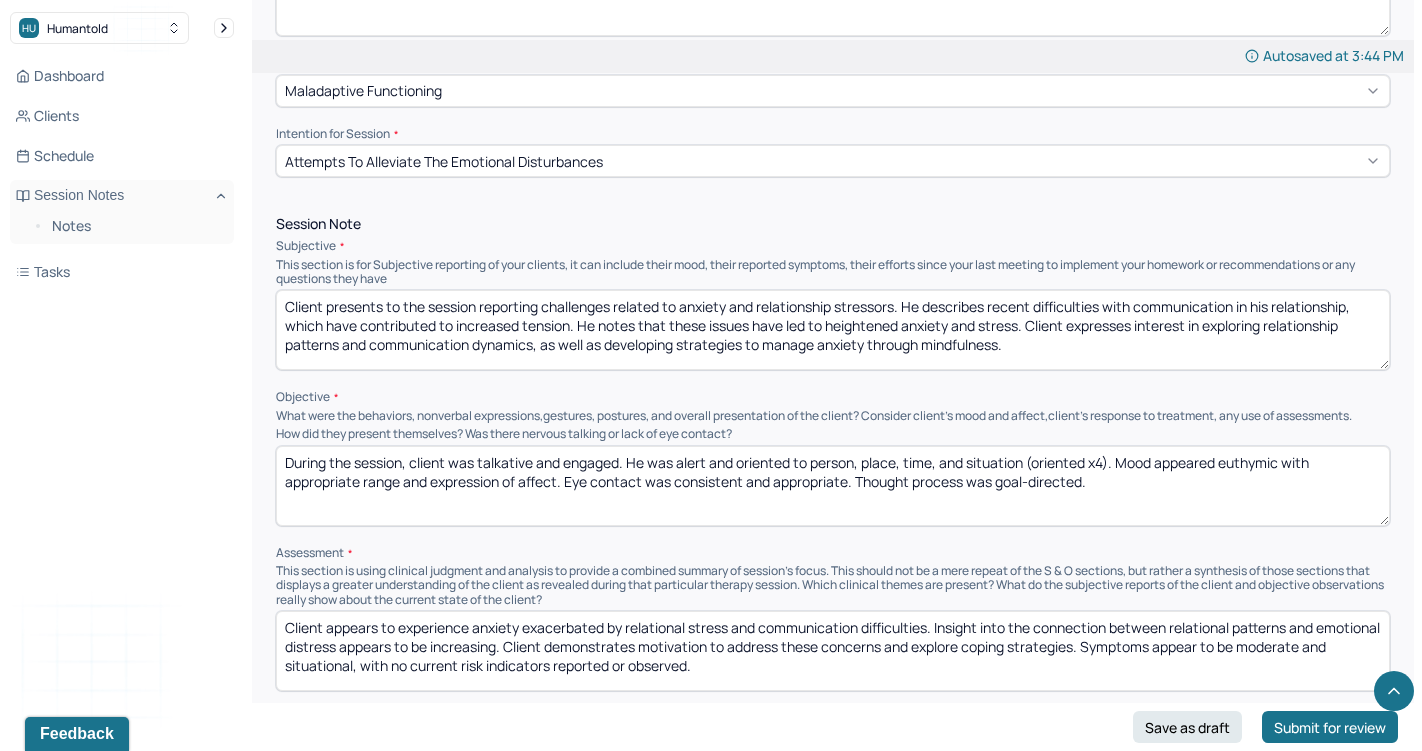 click on "Client continues to experience anxiety exacerbated by relational stress and communication difficulties. Insight into the connection between relational patterns and emotional distress appears to be increasing. Client demonstrates motivation to address these concerns and explore coping strategies. Symptoms appear to be moderate and situational, with no current risk indicators reported or observed." at bounding box center (833, 651) 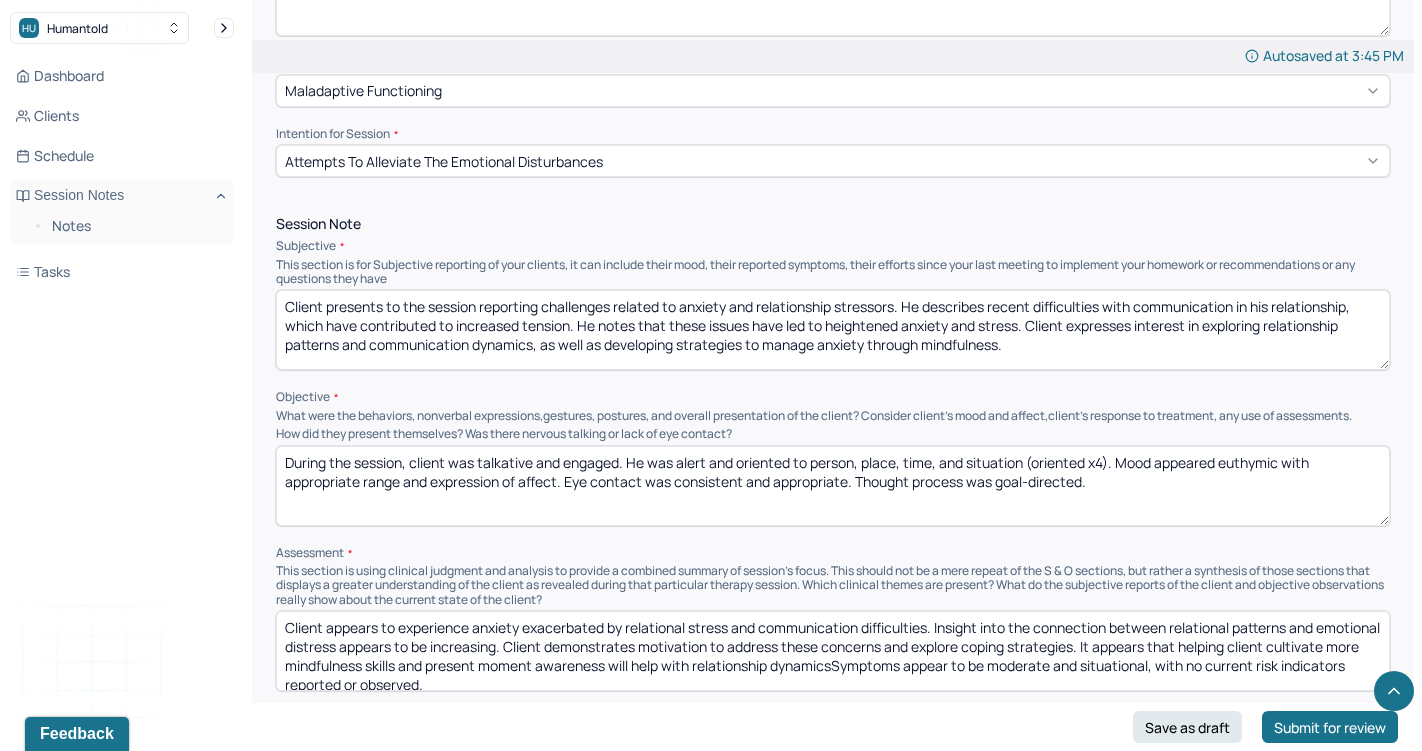 click on "Client appears to experience anxiety exacerbated by relational stress and communication difficulties. Insight into the connection between relational patterns and emotional distress appears to be increasing. Client demonstrates motivation to address these concerns and explore coping strategies. It appears that helping client cultivate more mindfulness skills and present moment awareness will help with relationship dynamicsSymptoms appear to be moderate and situational, with no current risk indicators reported or observed." at bounding box center [833, 651] 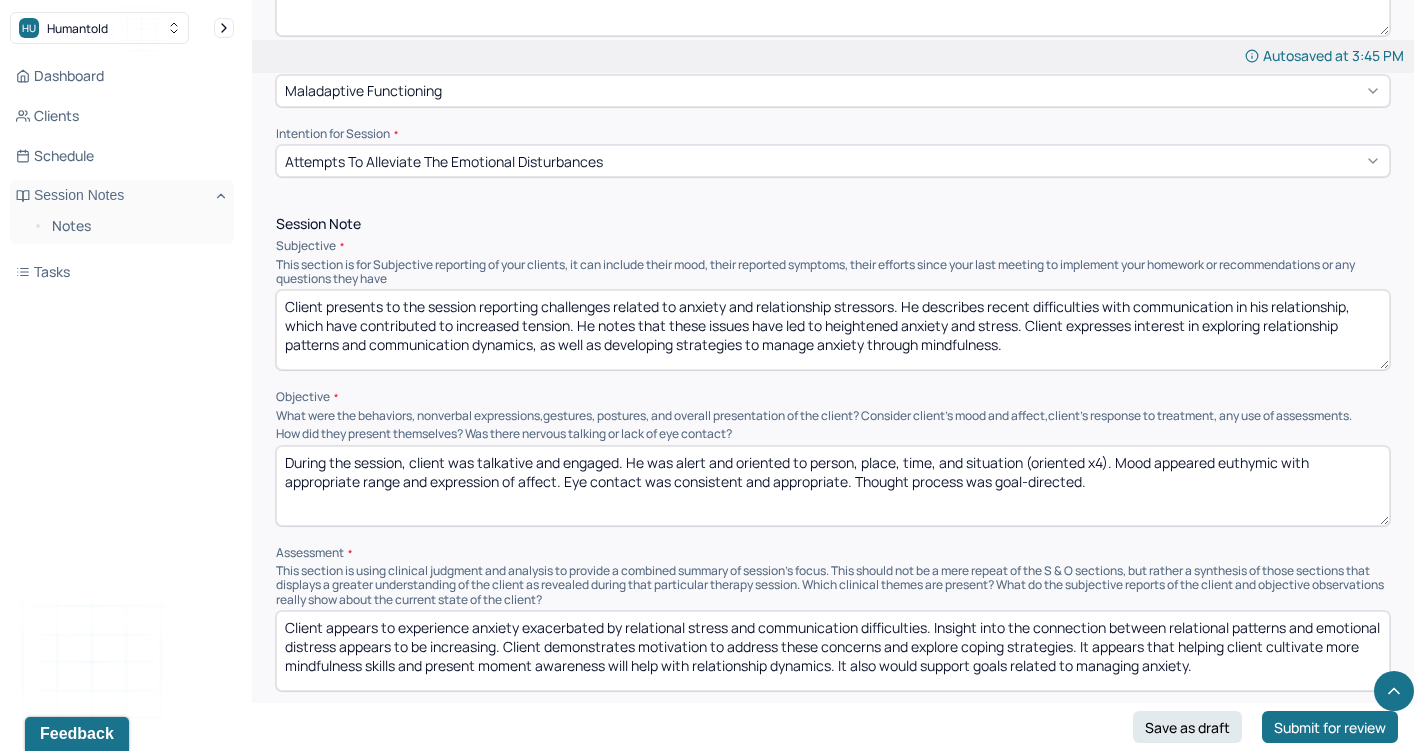 drag, startPoint x: 1323, startPoint y: 606, endPoint x: 364, endPoint y: 511, distance: 963.6939 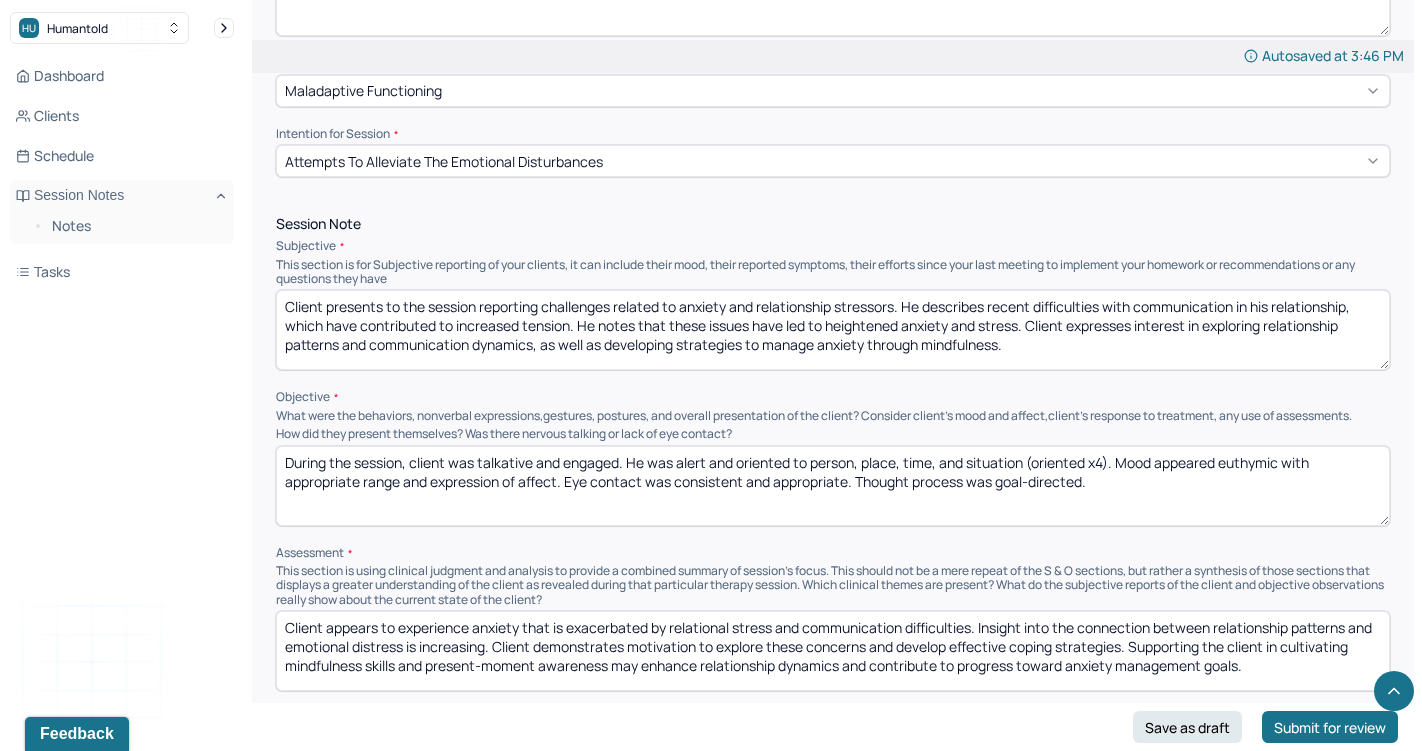 click on "Client appears to experience anxiety that is exacerbated by relational stress and communication difficulties. Insight into the connection between relationship patterns and emotional distress is increasing. Client demonstrates motivation to explore these concerns and develop effective coping strategies. Supporting the client in cultivating mindfulness skills and present-moment awareness may enhance relationship dynamics and contribute to progress toward anxiety management goals." at bounding box center [833, 651] 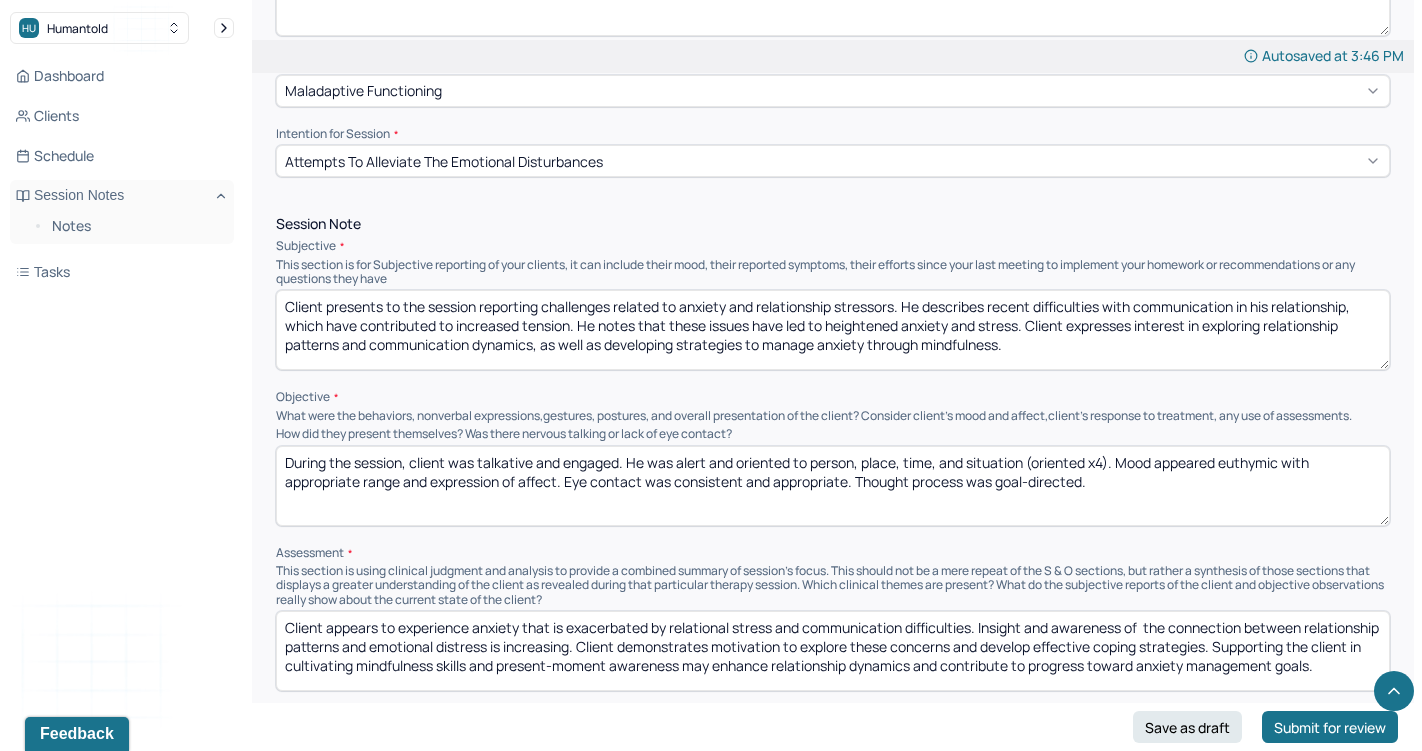 scroll, scrollTop: 9, scrollLeft: 0, axis: vertical 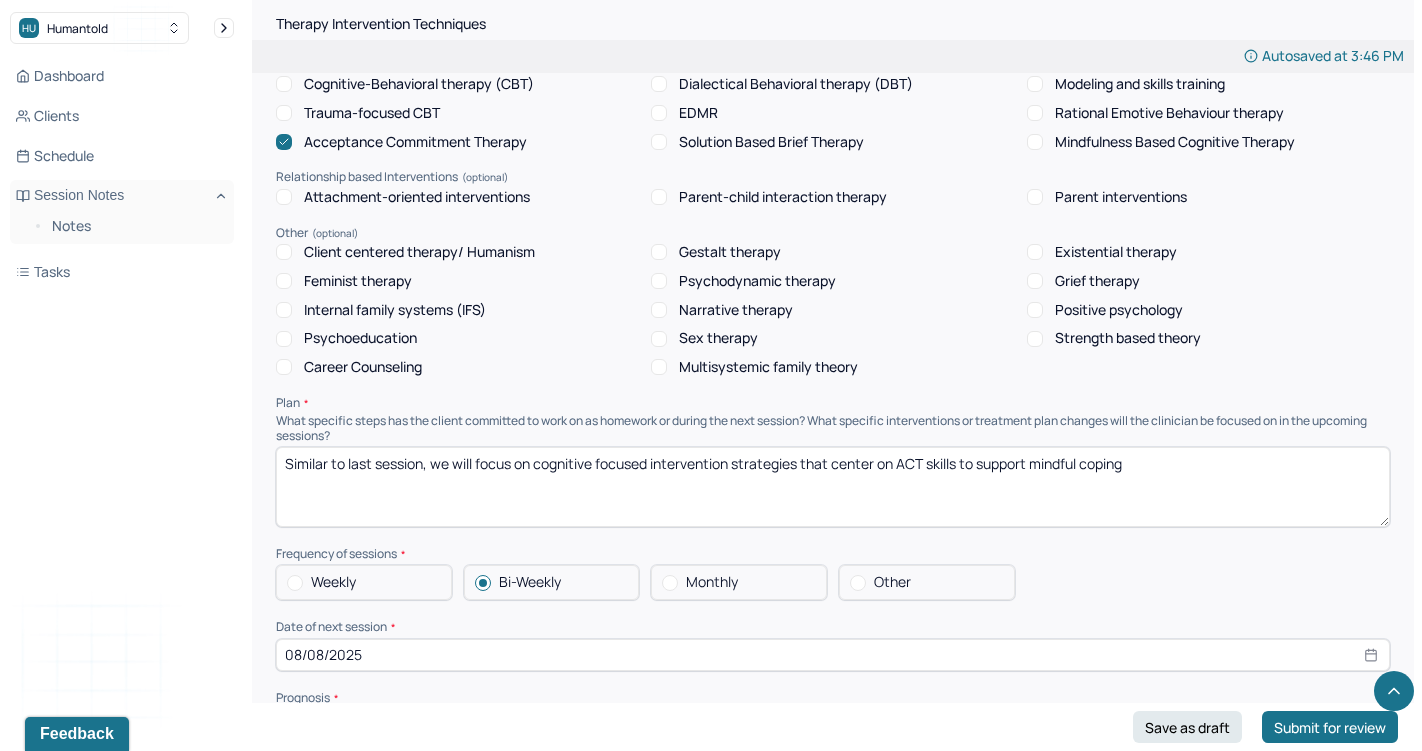 type on "Client appears to experience anxiety that is exacerbated by relational stress and communication difficulties. Insight and awareness of  the connection between relationship patterns and emotional distress is increasing. Client demonstrates motivation to explore these concerns and develop effective coping strategies. Supporting the client in cultivating mindfulness skills and present-moment awareness may enhance relationship dynamics and contribute to progress toward anxiety management goals." 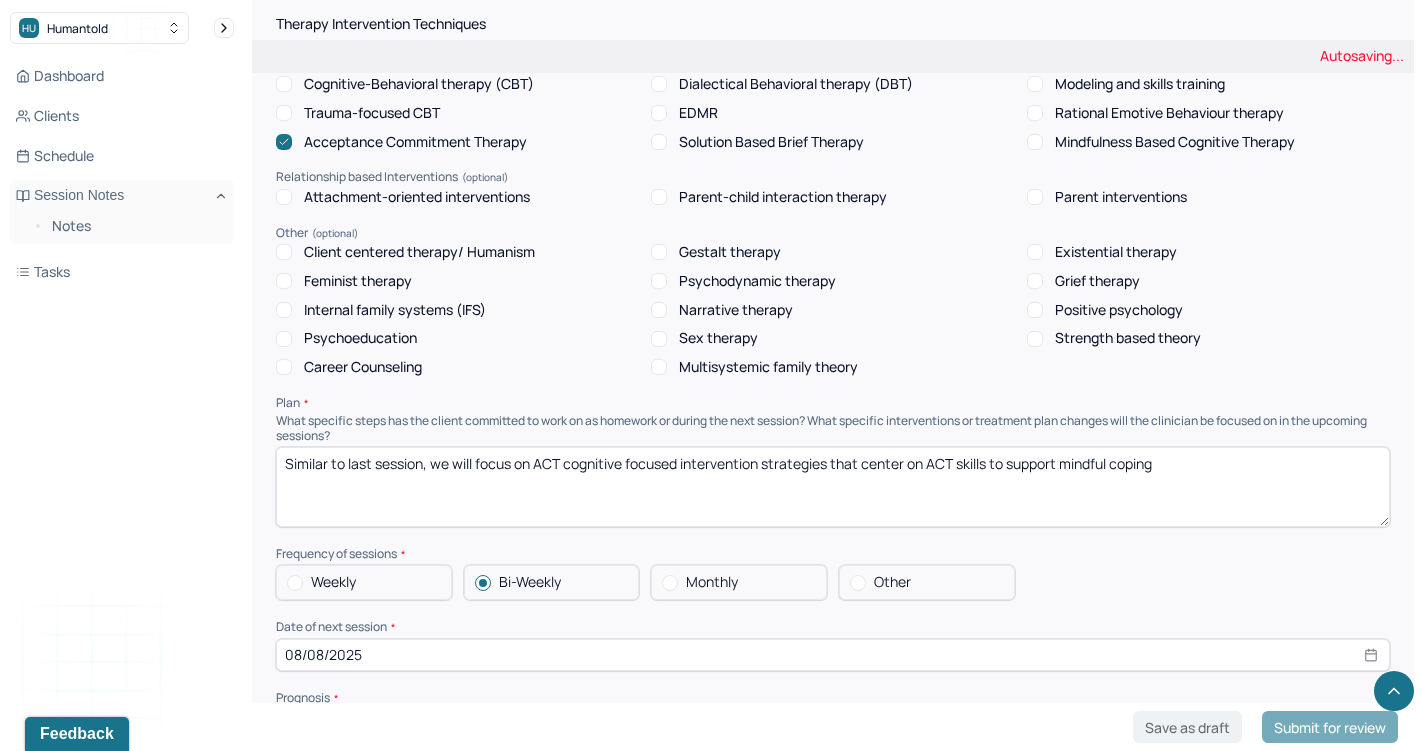 drag, startPoint x: 625, startPoint y: 400, endPoint x: 574, endPoint y: 398, distance: 51.0392 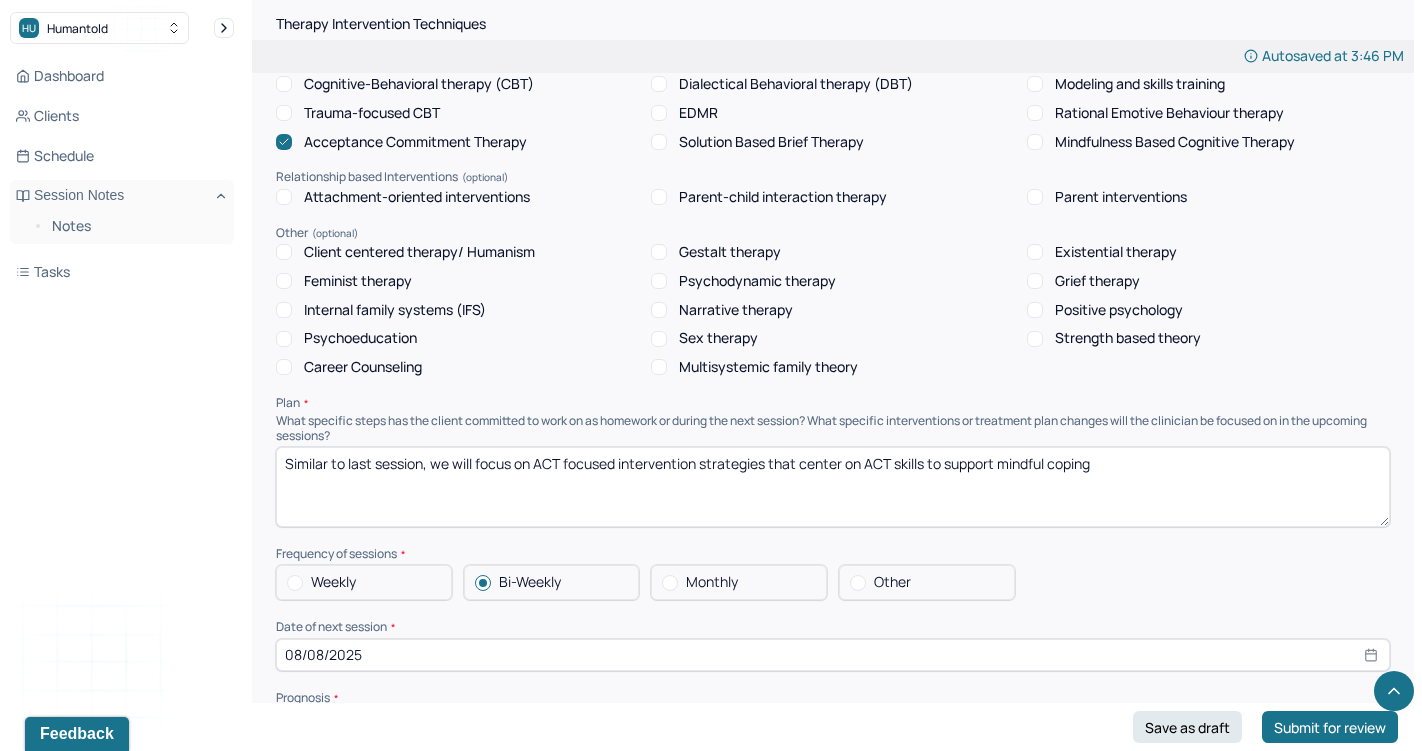 drag, startPoint x: 863, startPoint y: 402, endPoint x: 1133, endPoint y: 393, distance: 270.14996 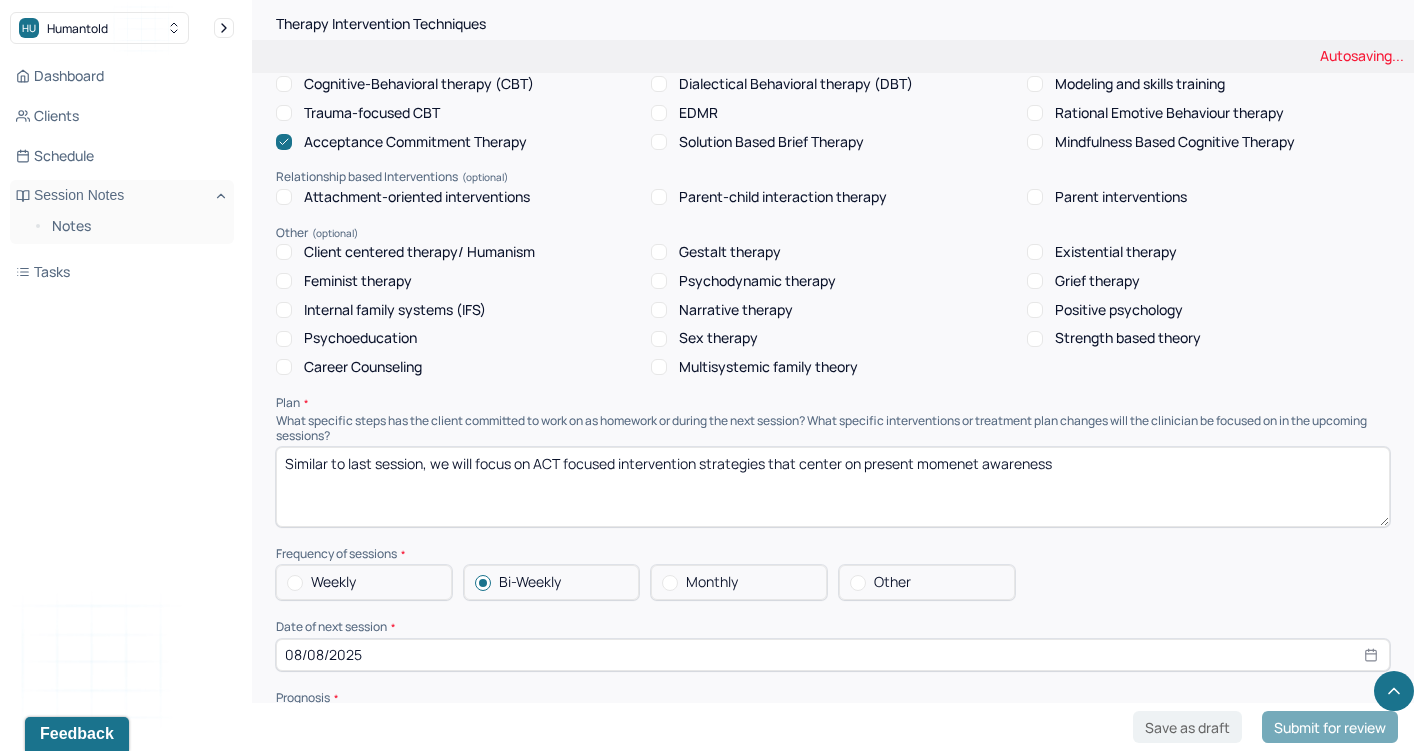 type on "Similar to last session, we will focus on ACT focused intervention strategies that center on present momenet awareness" 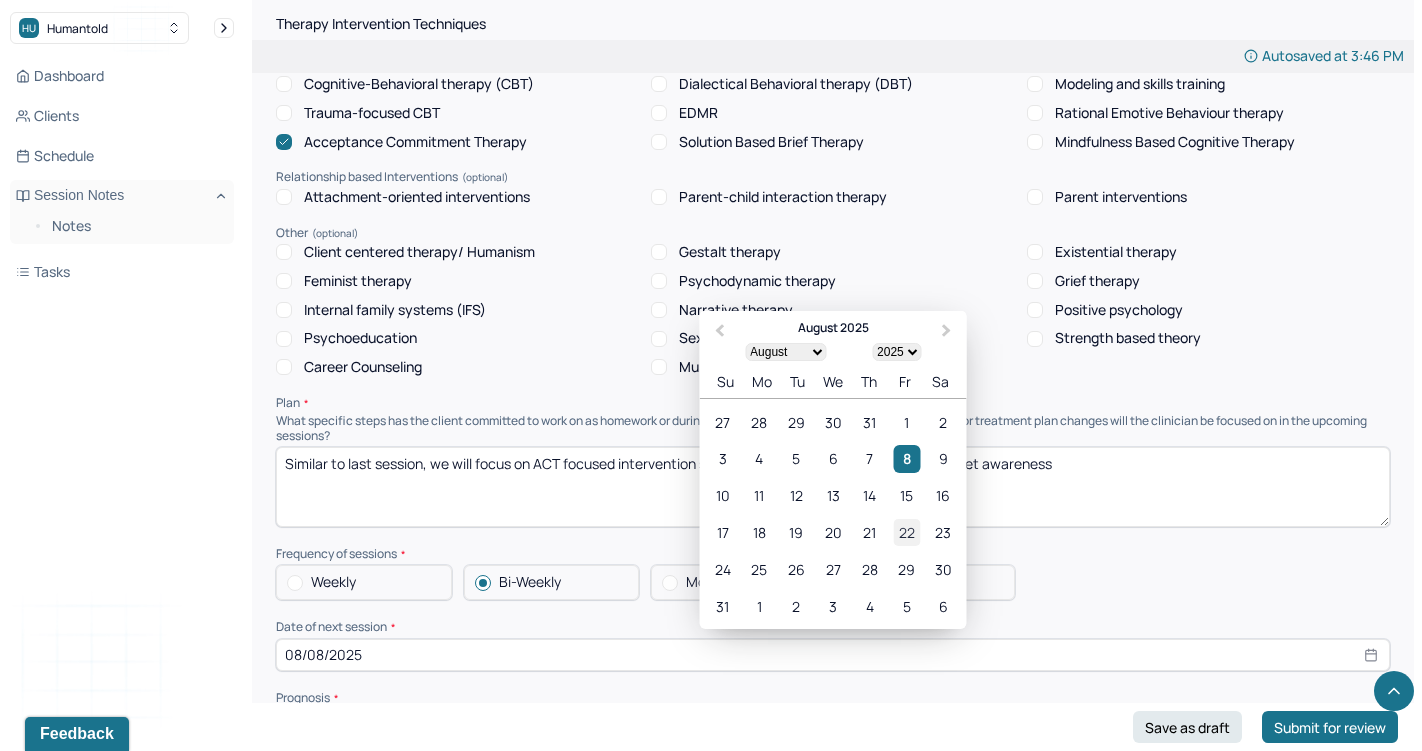 click on "22" at bounding box center (906, 532) 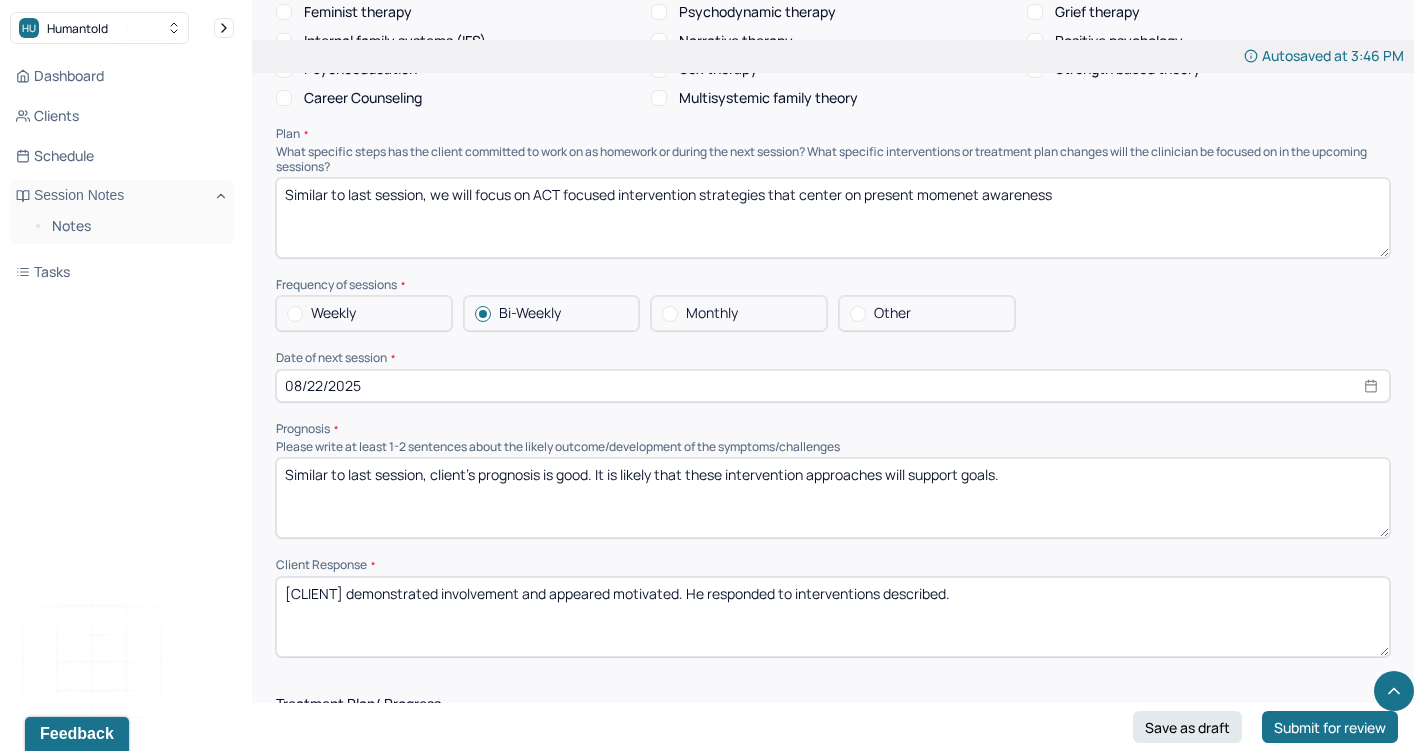 scroll, scrollTop: 2022, scrollLeft: 0, axis: vertical 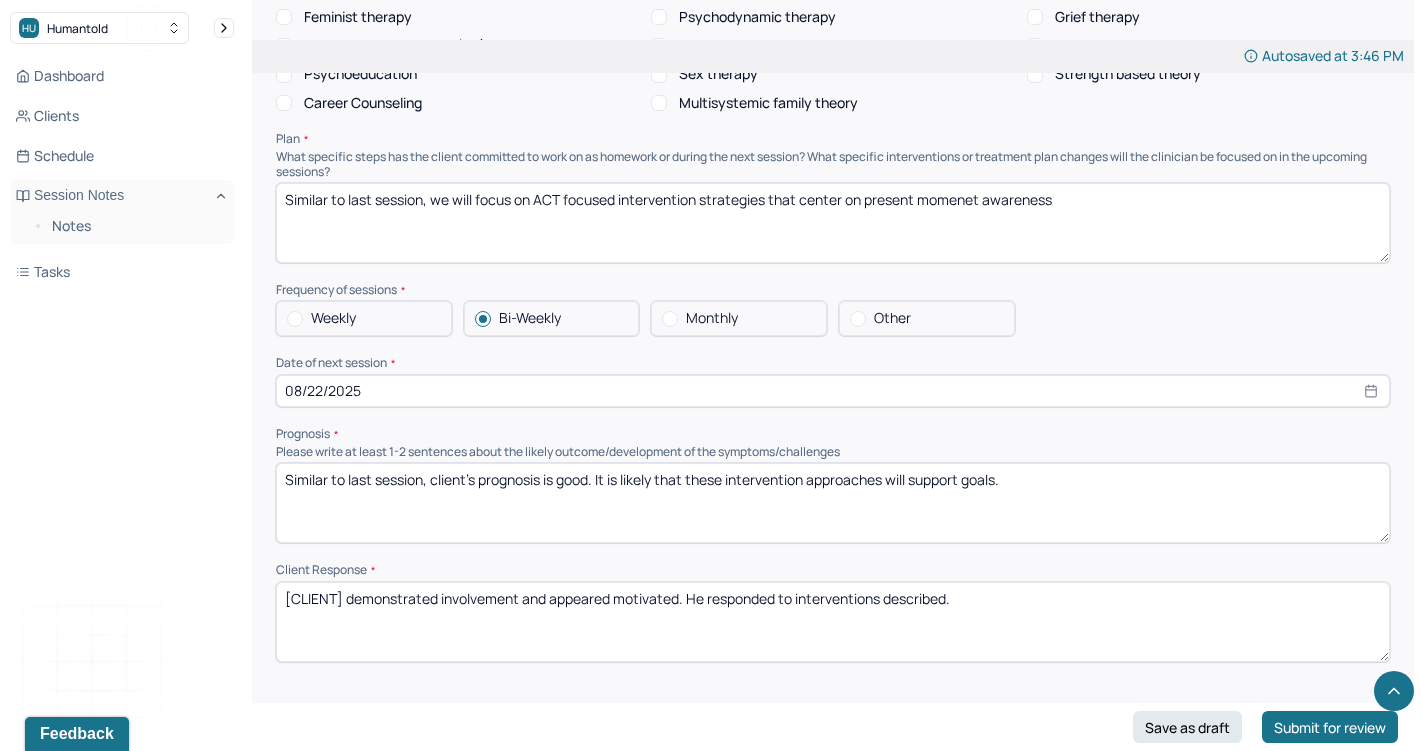 click on "[CLIENT] demonstrated involvement and appeared motivated. He responded to interventions described." at bounding box center [833, 622] 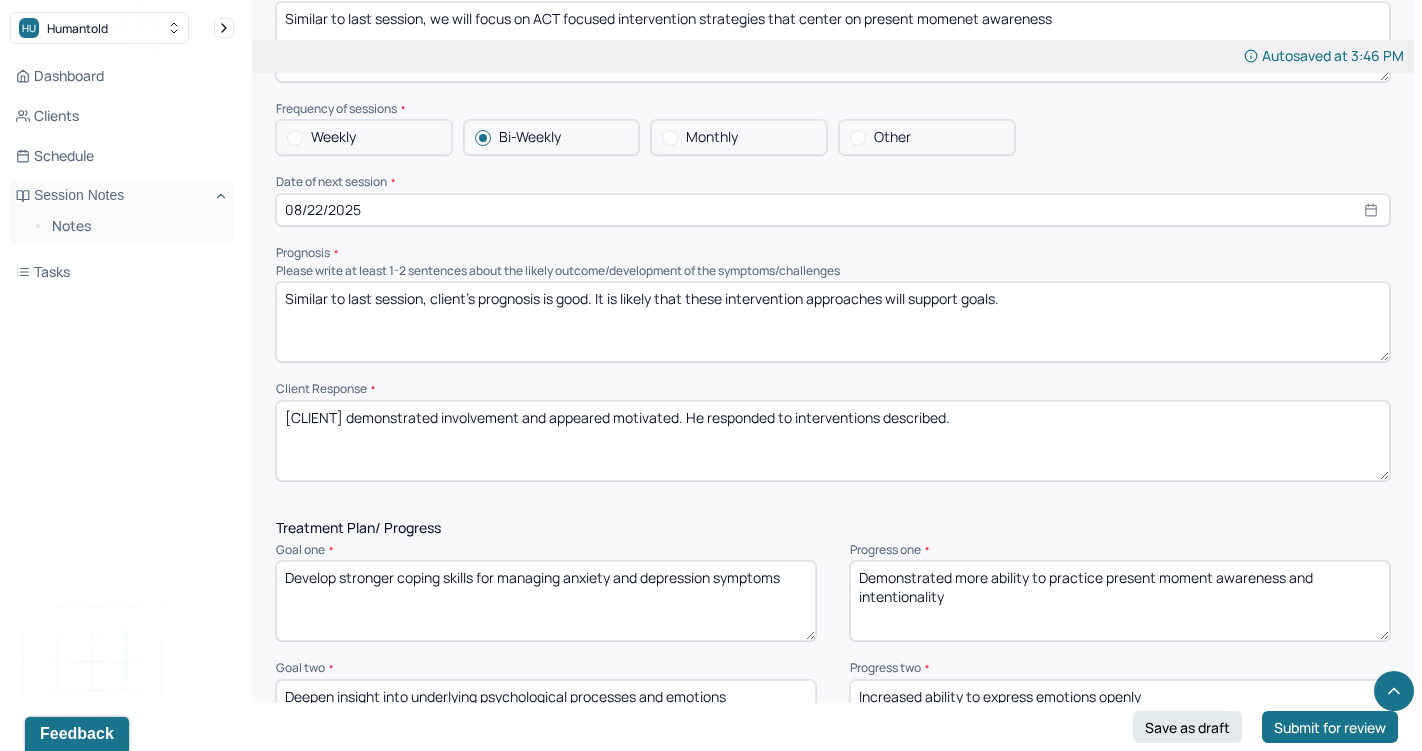 scroll, scrollTop: 2209, scrollLeft: 0, axis: vertical 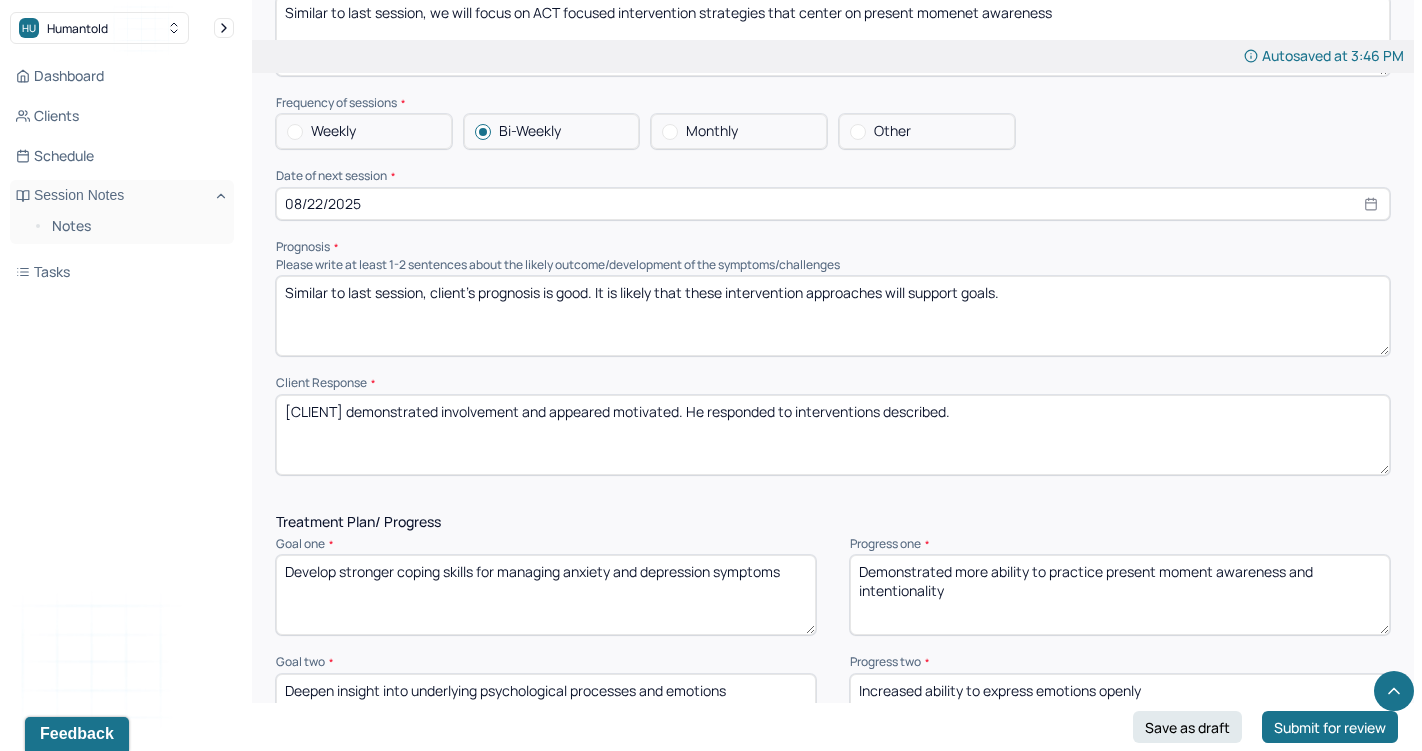 drag, startPoint x: 980, startPoint y: 527, endPoint x: 798, endPoint y: 477, distance: 188.74321 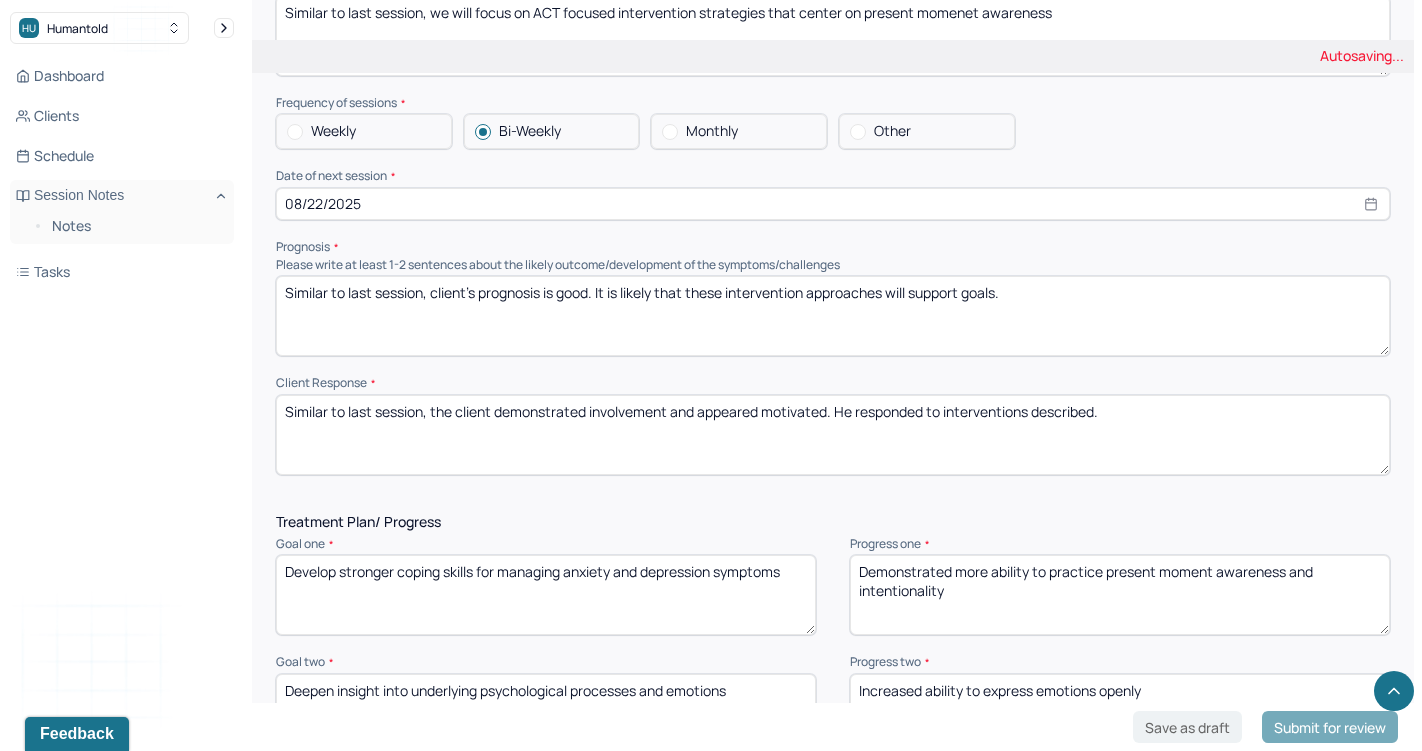 type on "Similar to last session, the client demonstrated involvement and appeared motivated. He responded to interventions described." 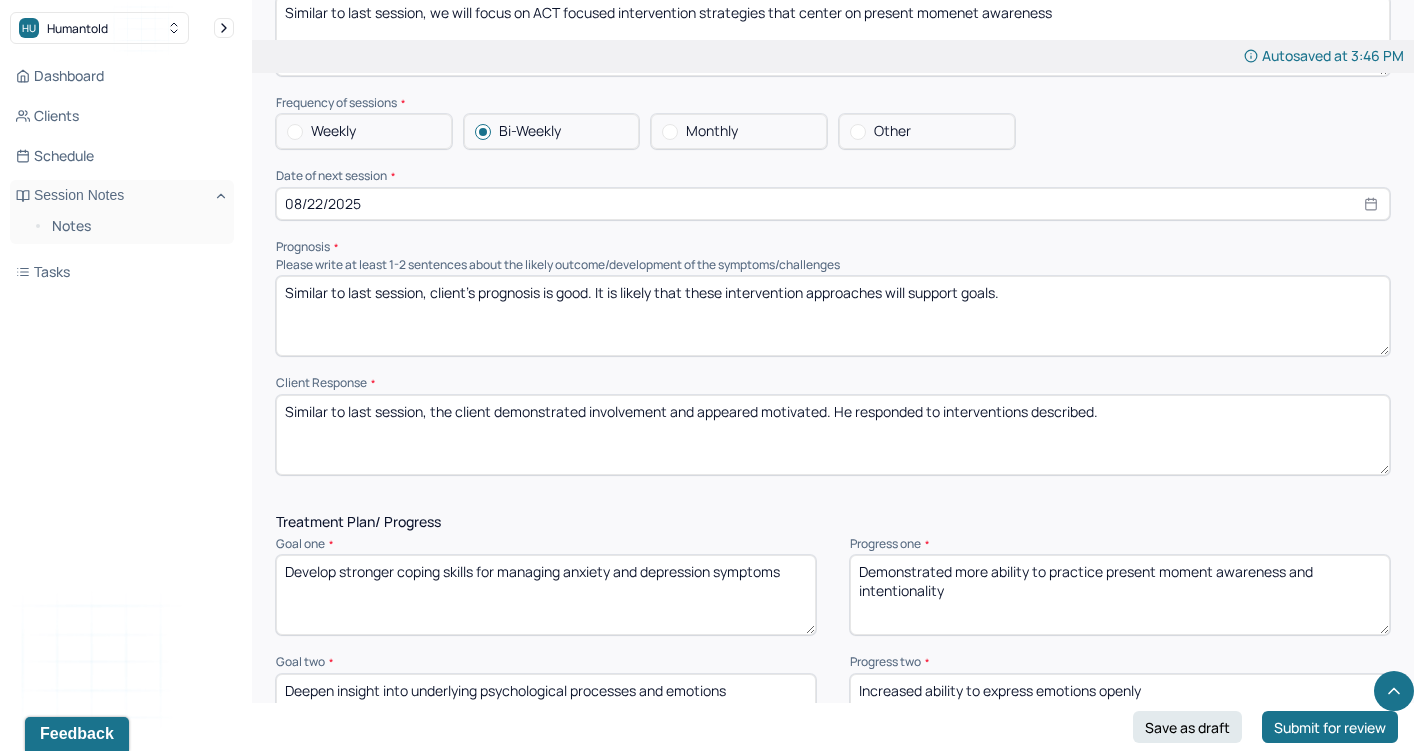 drag, startPoint x: 989, startPoint y: 525, endPoint x: 802, endPoint y: 501, distance: 188.53381 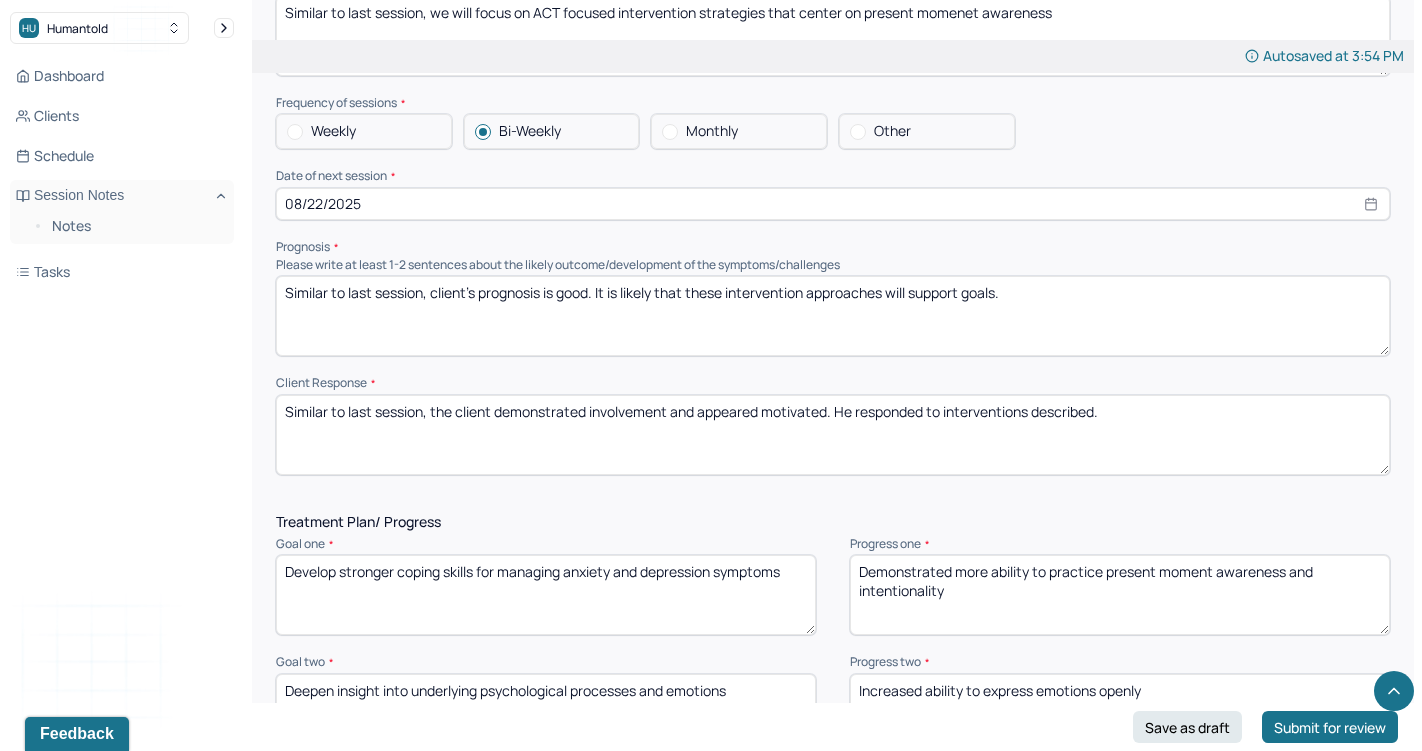 type on "M" 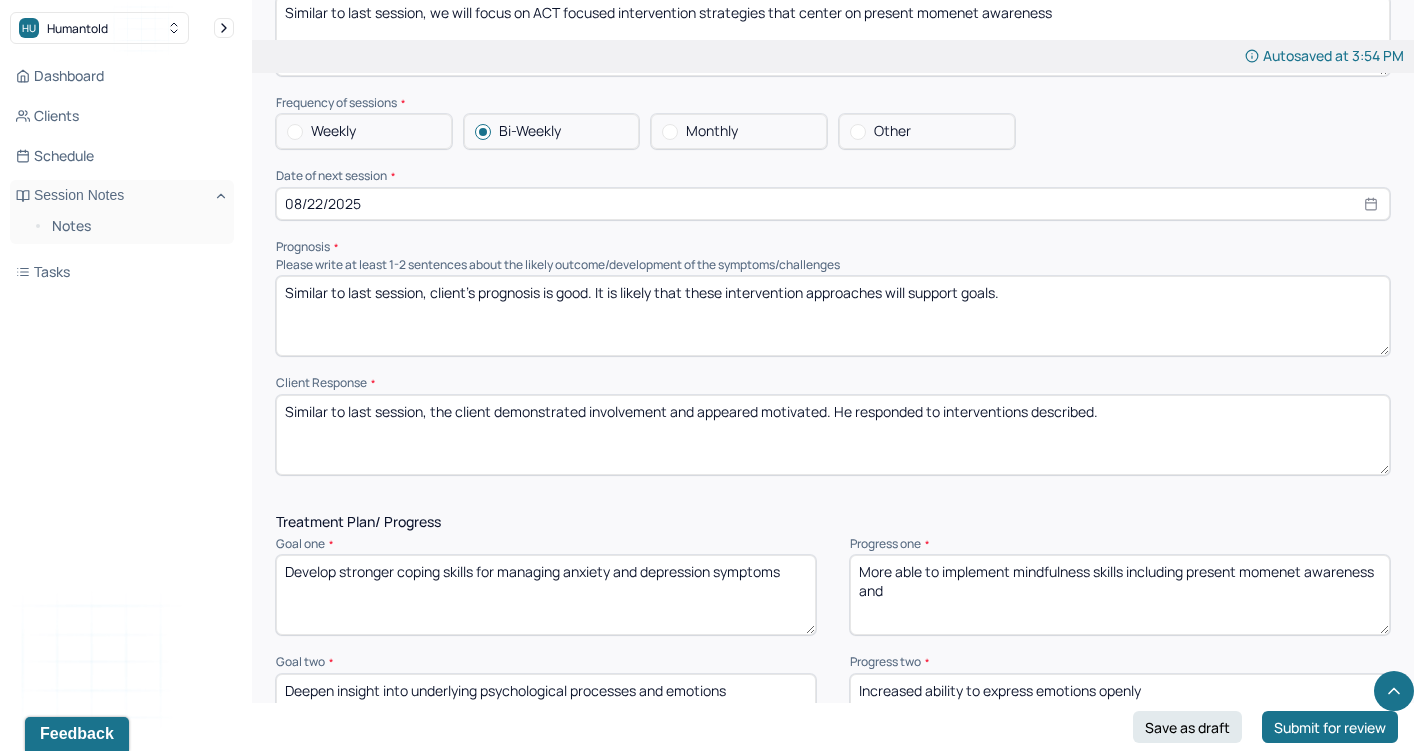 drag, startPoint x: 931, startPoint y: 531, endPoint x: 802, endPoint y: 527, distance: 129.062 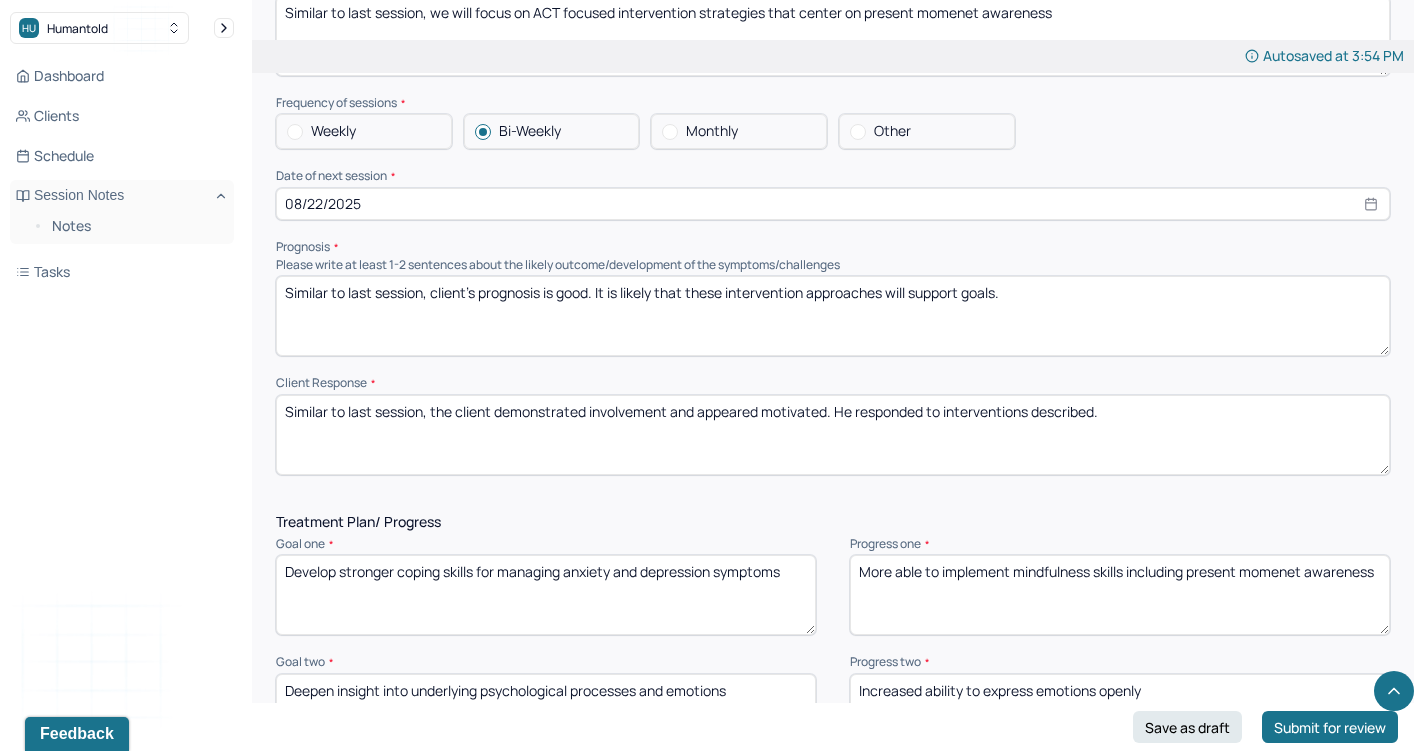 drag, startPoint x: 1189, startPoint y: 501, endPoint x: 1403, endPoint y: 499, distance: 214.00934 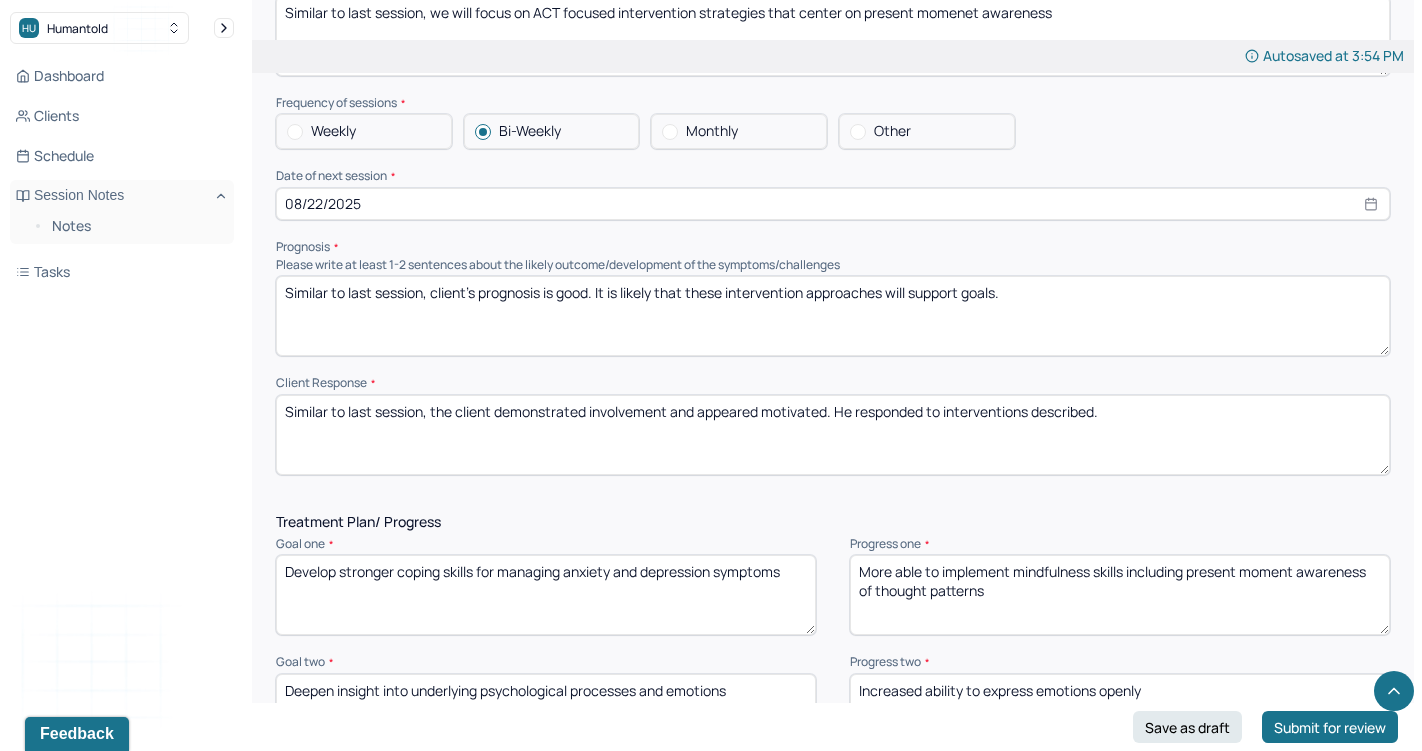 type on "More able to implement mindfulness skills including present moment awareness of thought patterns" 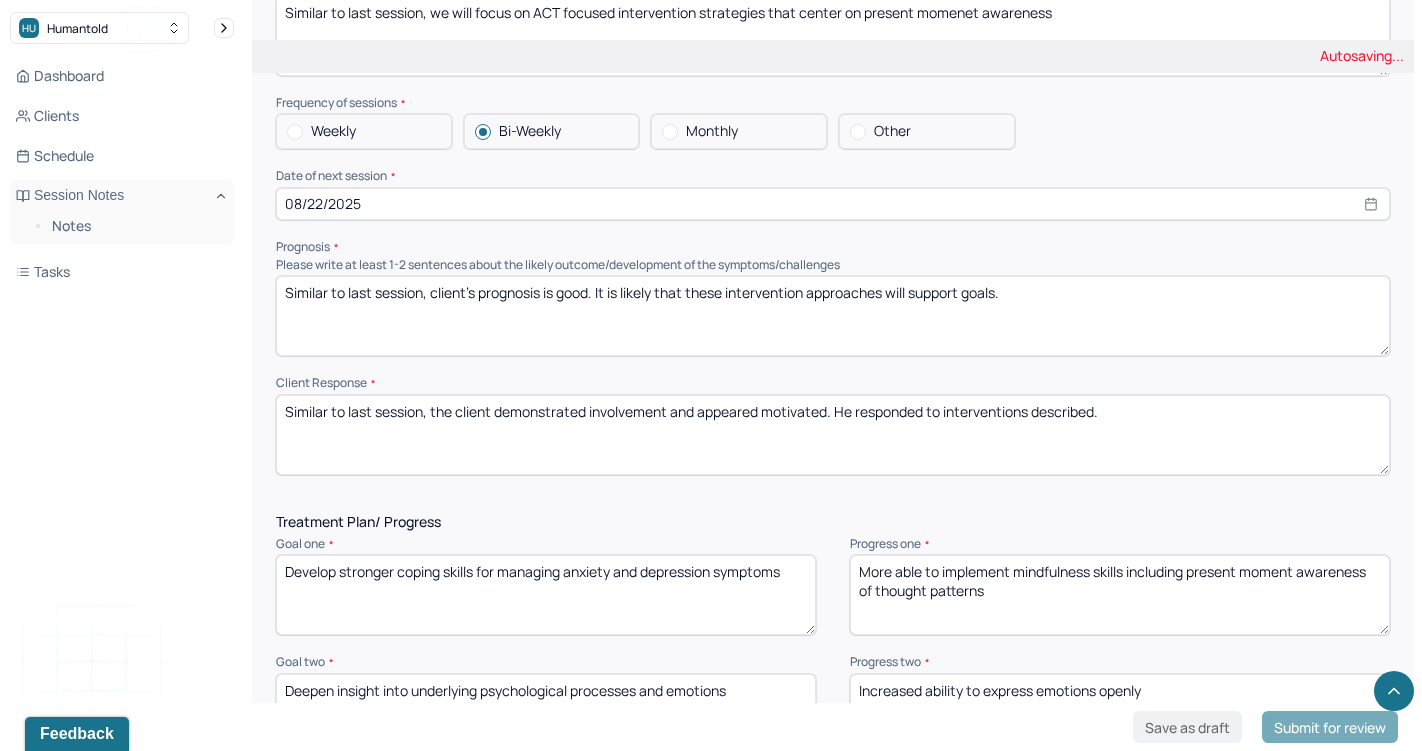 click on "Increased ability to express emotions openly" at bounding box center [1120, 714] 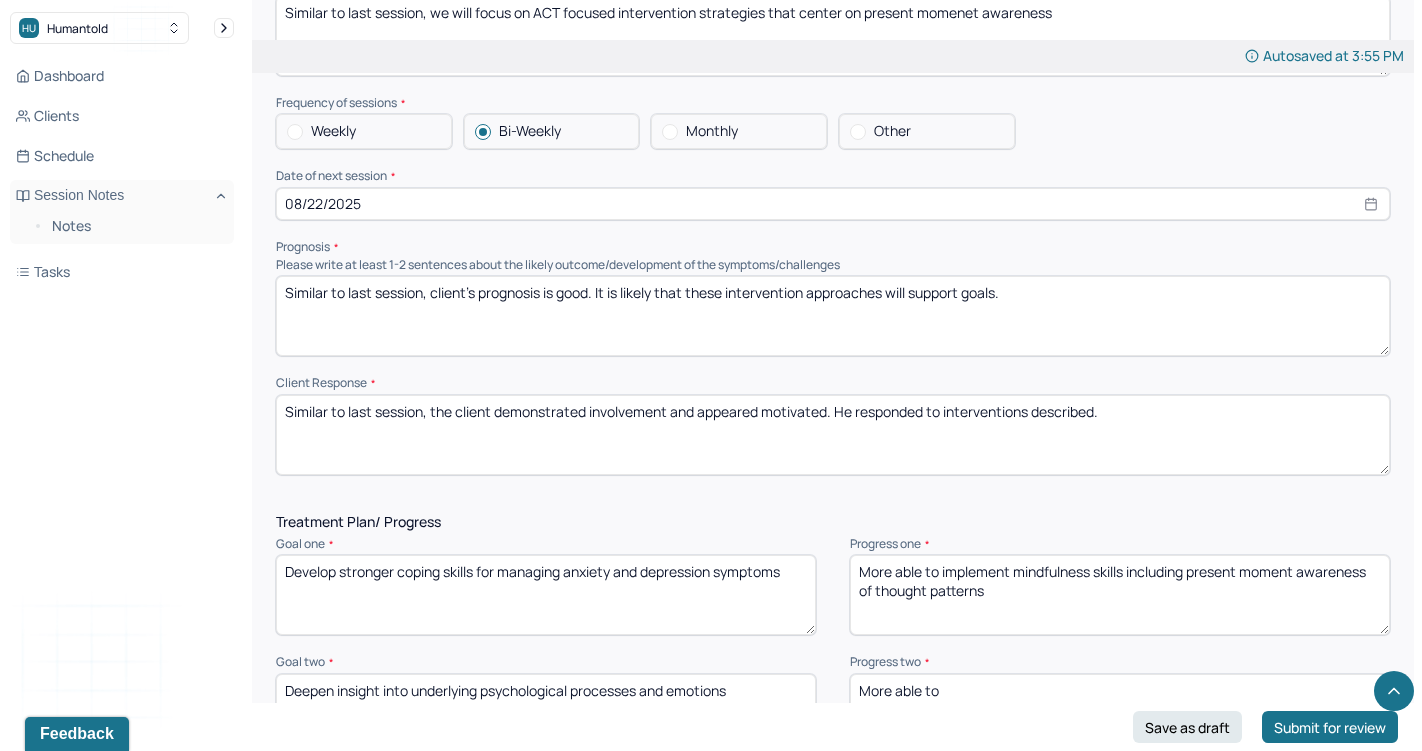 drag, startPoint x: 1019, startPoint y: 623, endPoint x: 902, endPoint y: 623, distance: 117 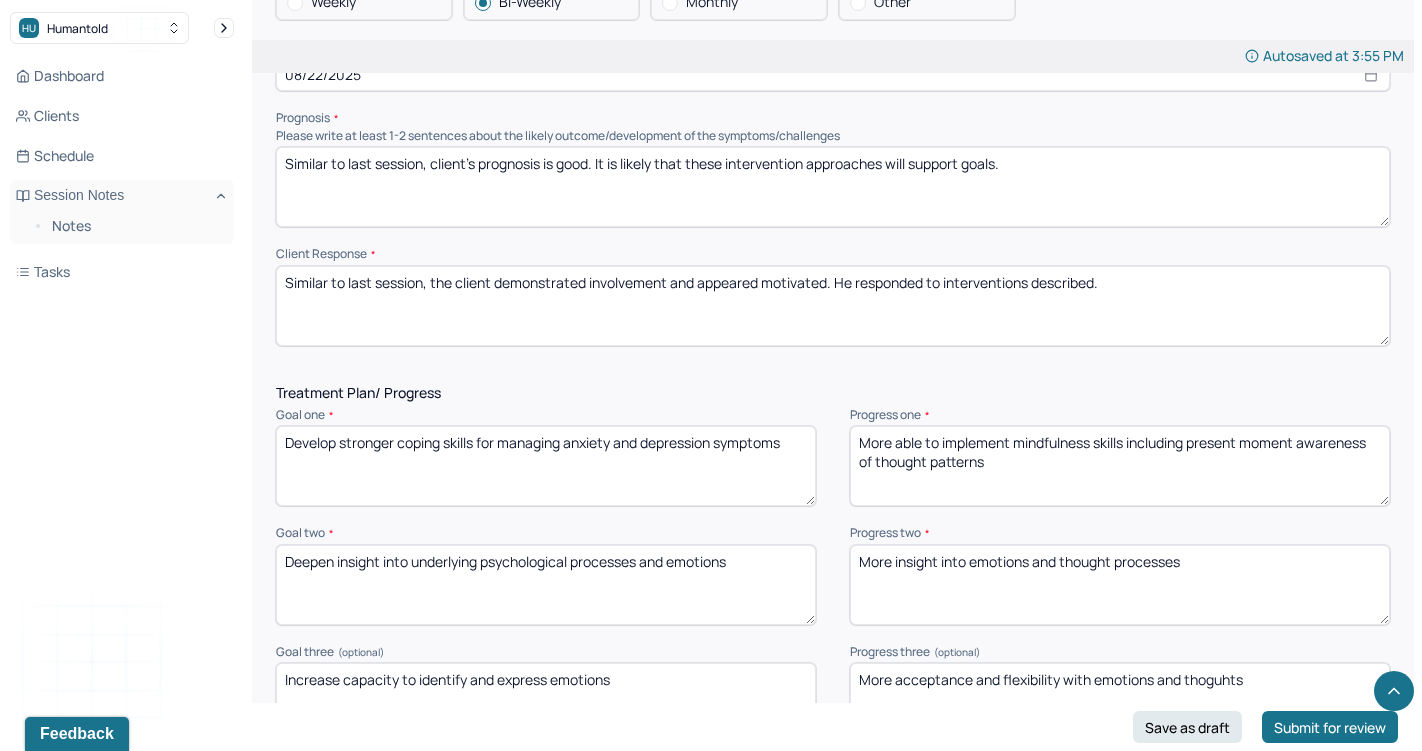 scroll, scrollTop: 2473, scrollLeft: 0, axis: vertical 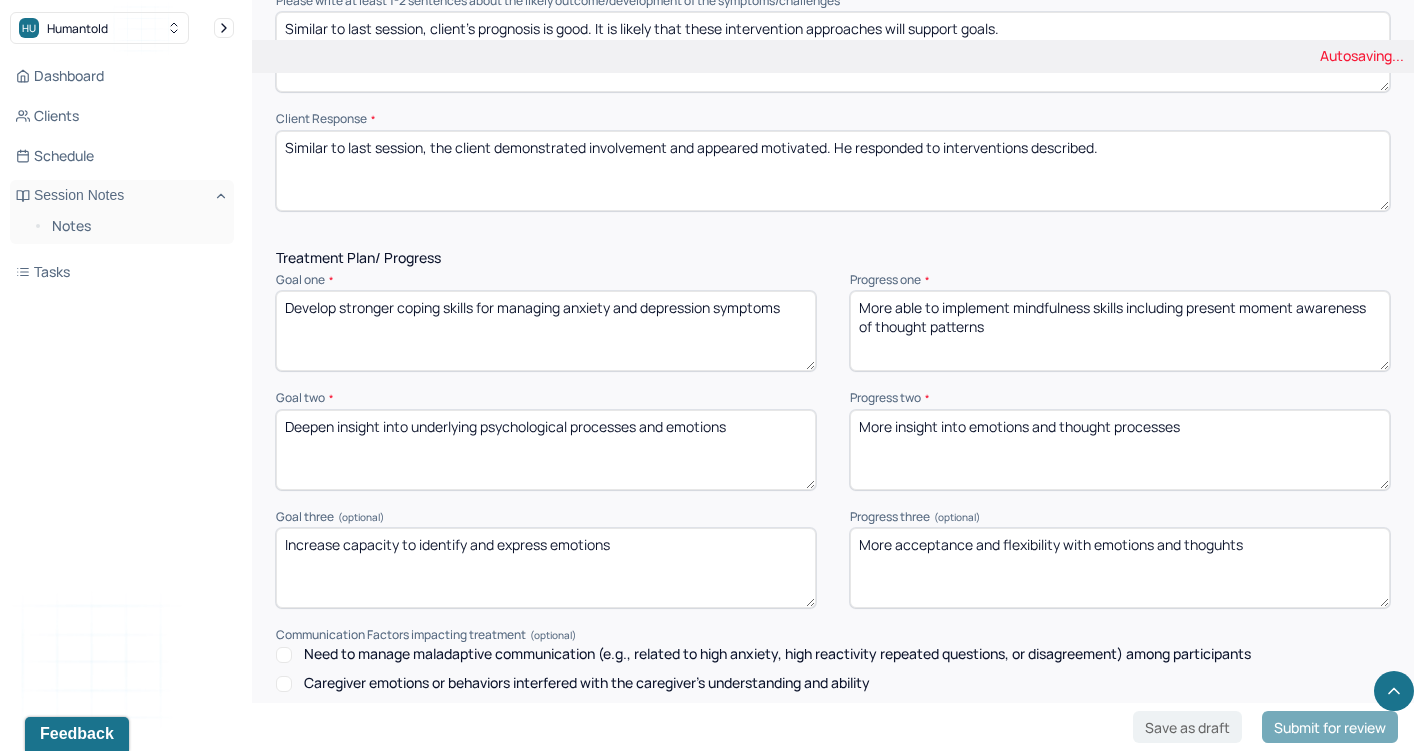 type on "More insight into emotions and thought processes" 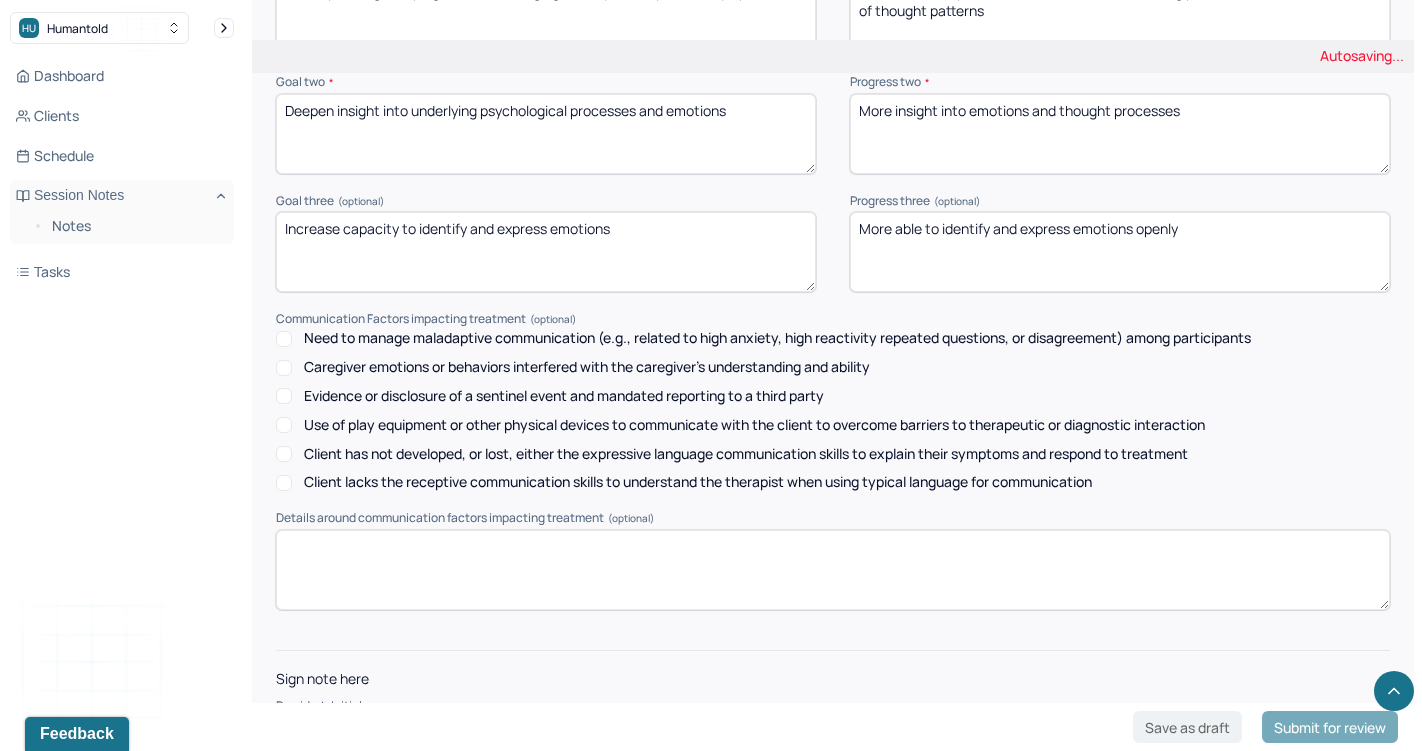scroll, scrollTop: 2788, scrollLeft: 0, axis: vertical 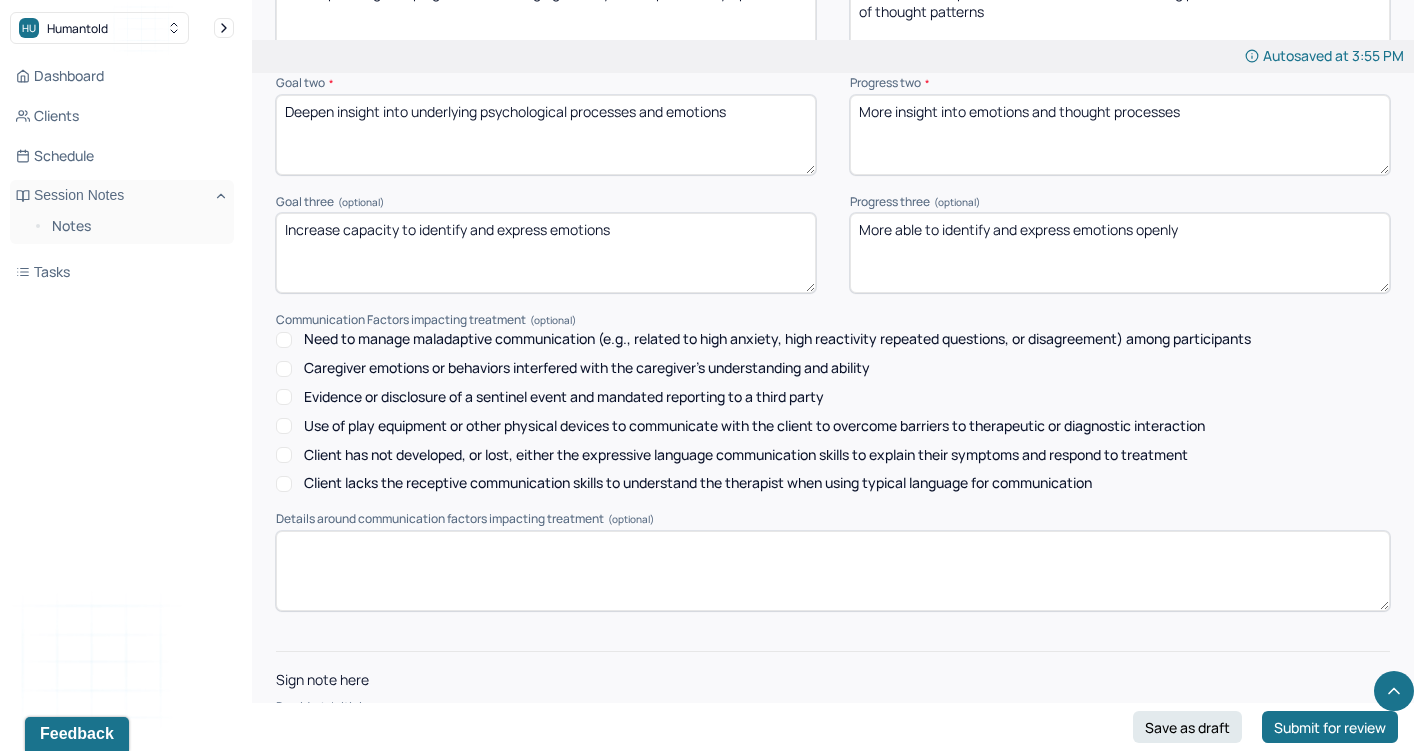 type on "More able to identify and express emotions openly" 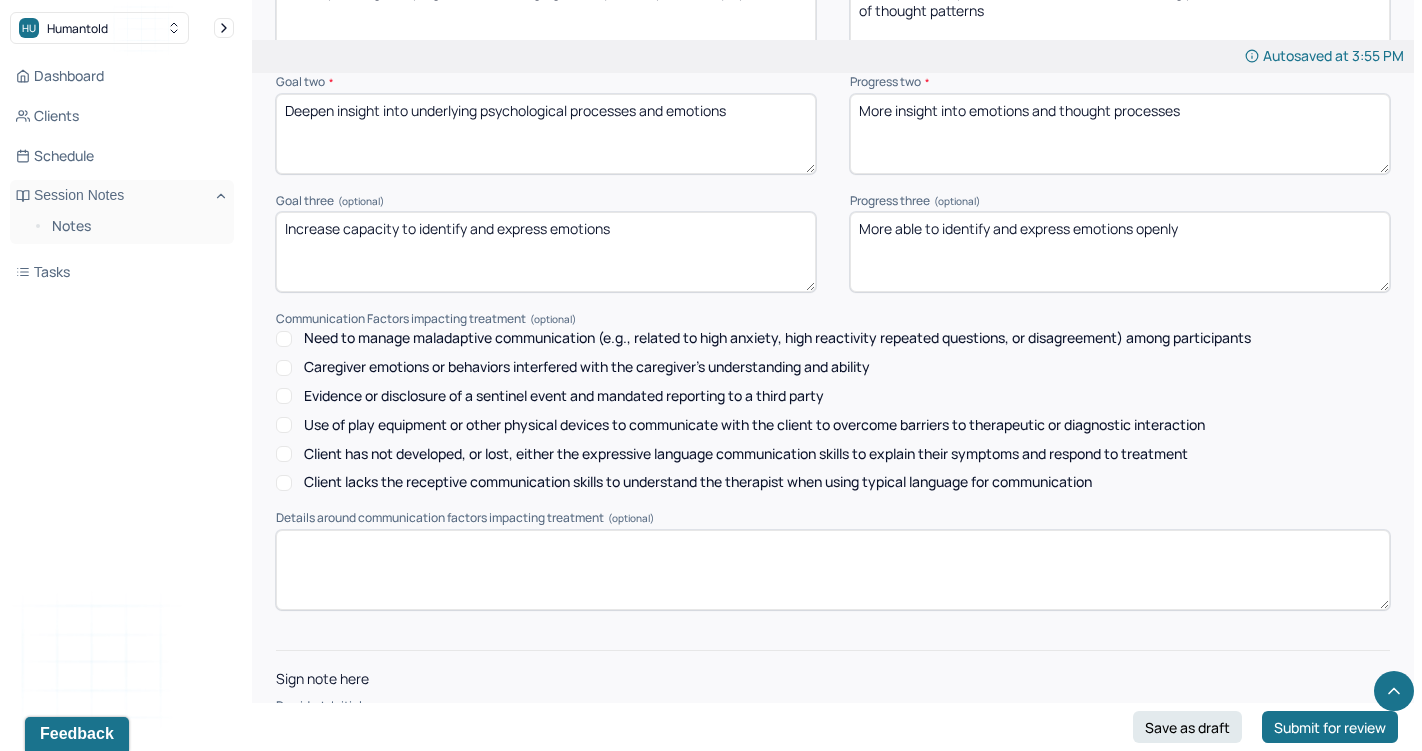 scroll, scrollTop: 2788, scrollLeft: 0, axis: vertical 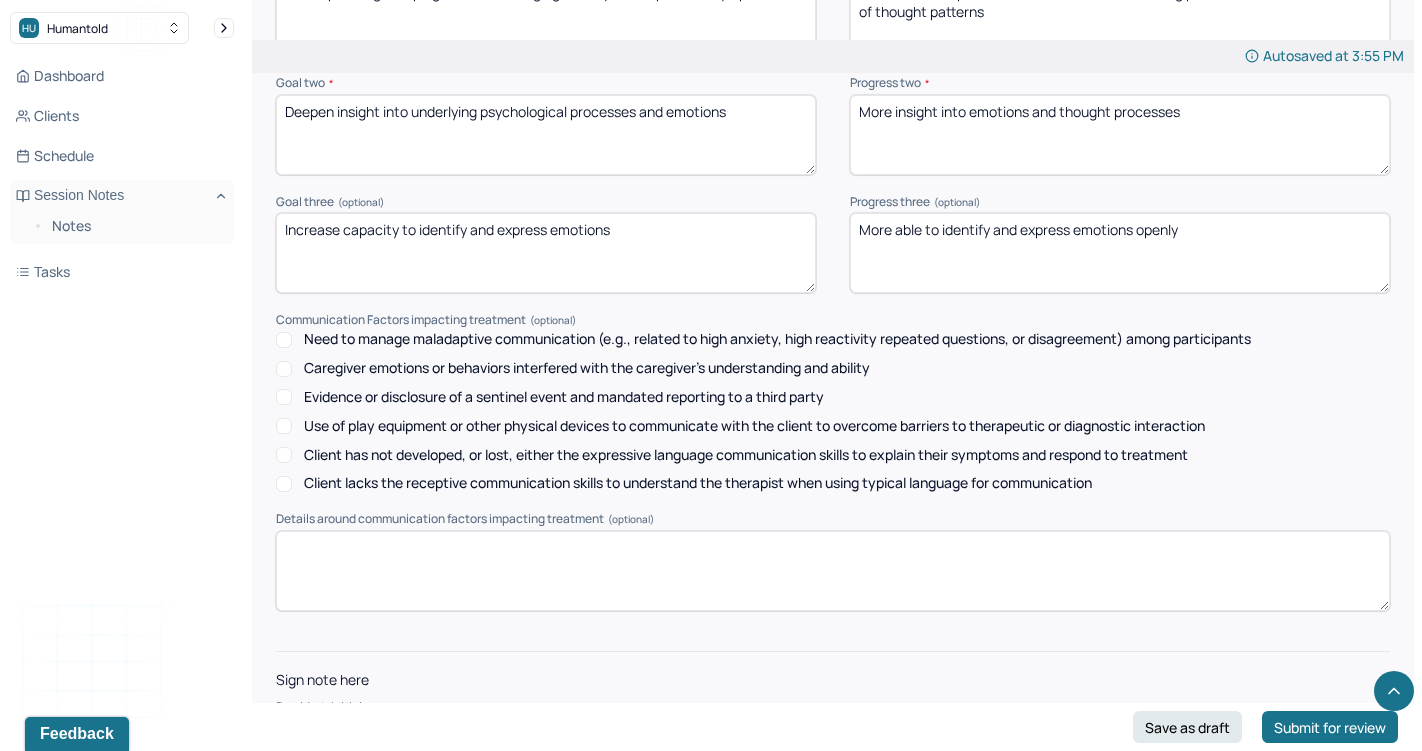 type on "AR" 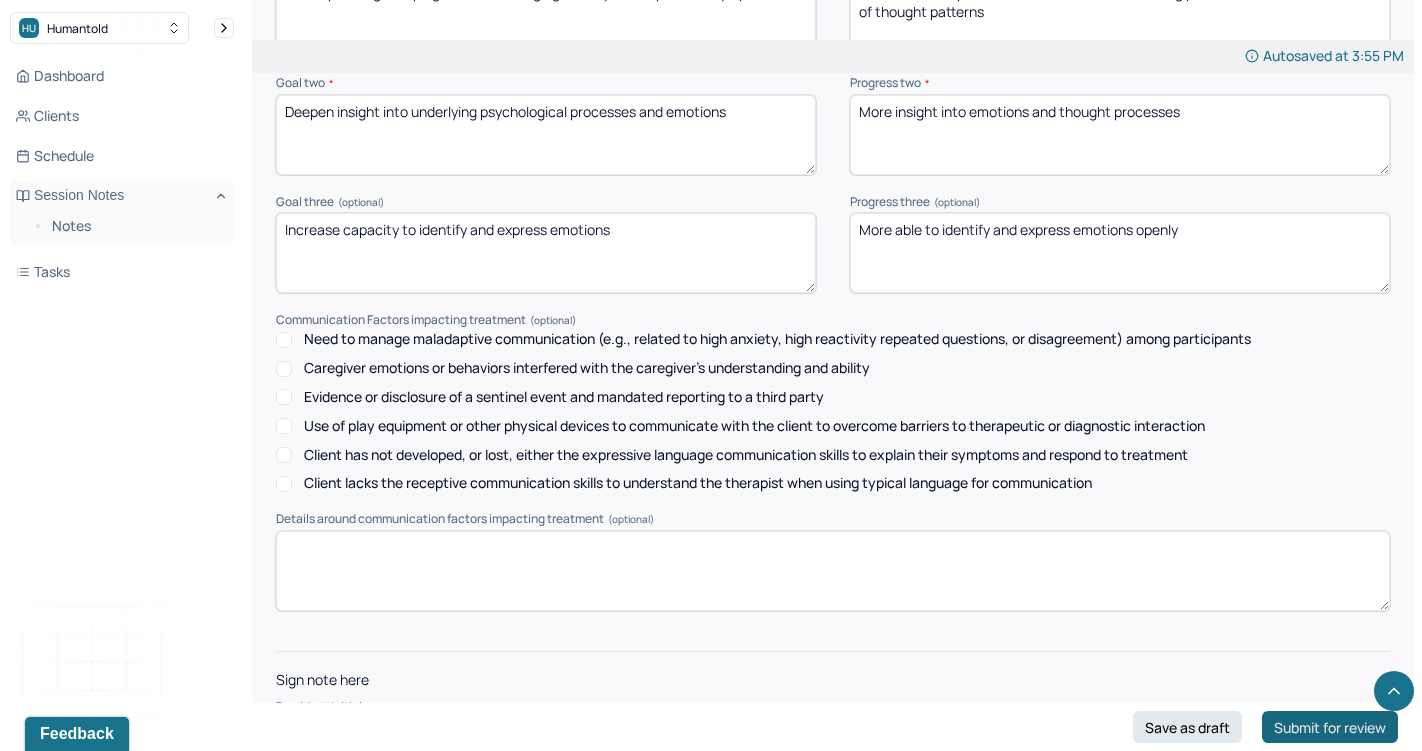 drag, startPoint x: 792, startPoint y: 468, endPoint x: 1298, endPoint y: 727, distance: 568.43384 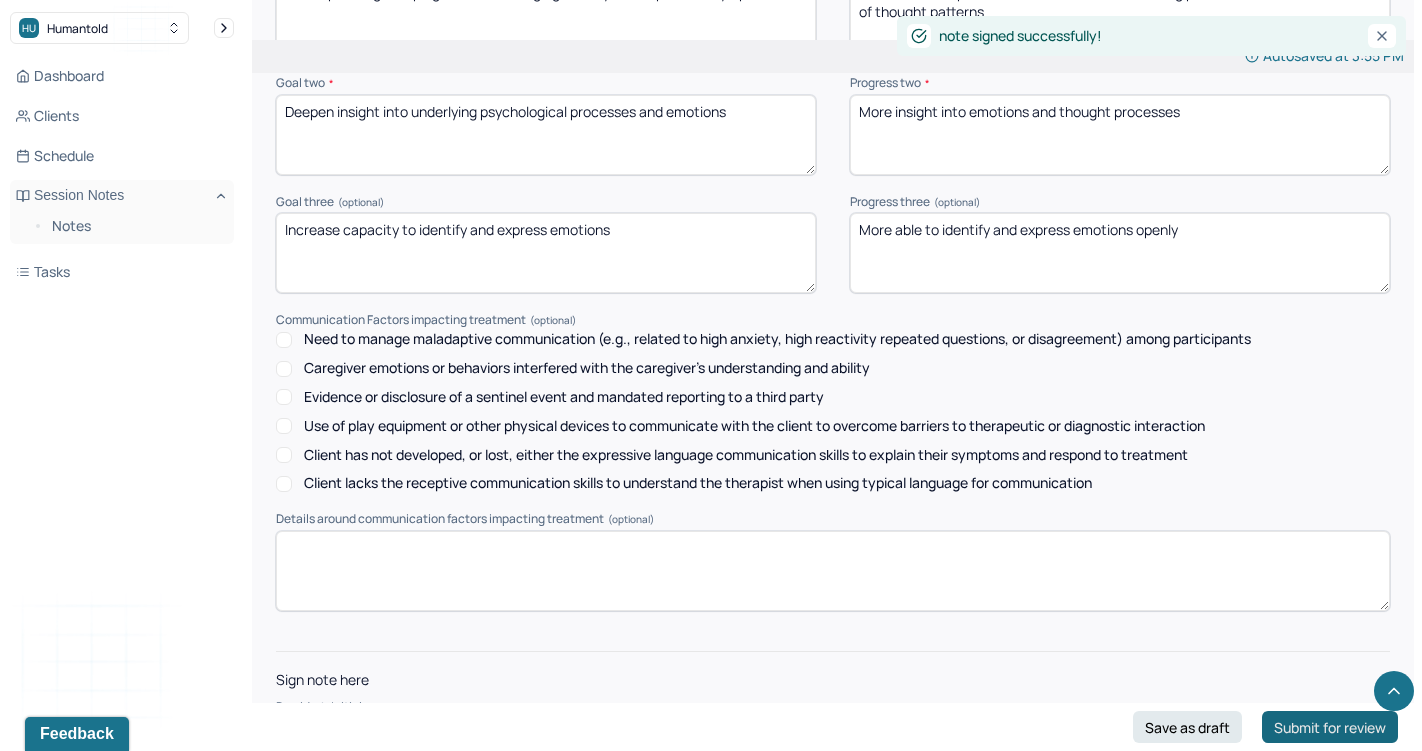 scroll, scrollTop: 0, scrollLeft: 0, axis: both 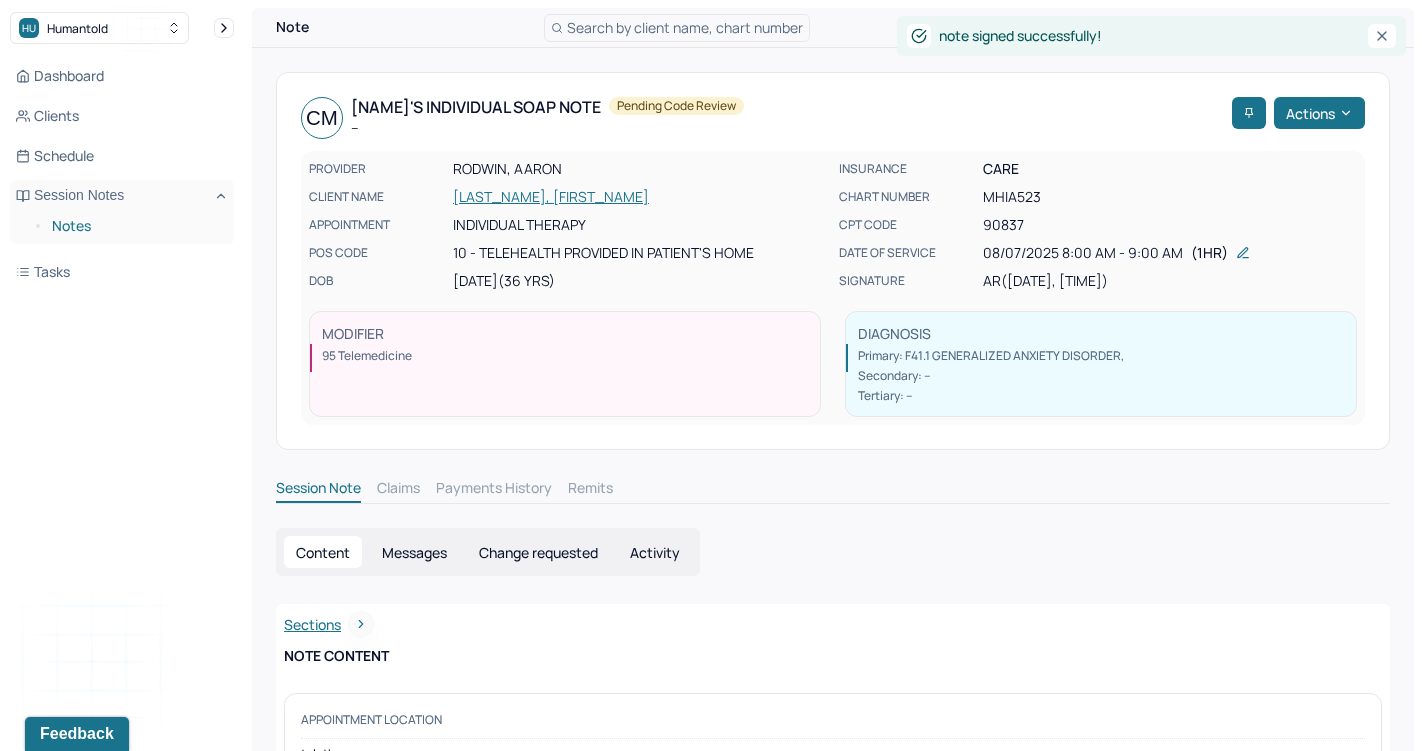 click on "Notes" at bounding box center [135, 226] 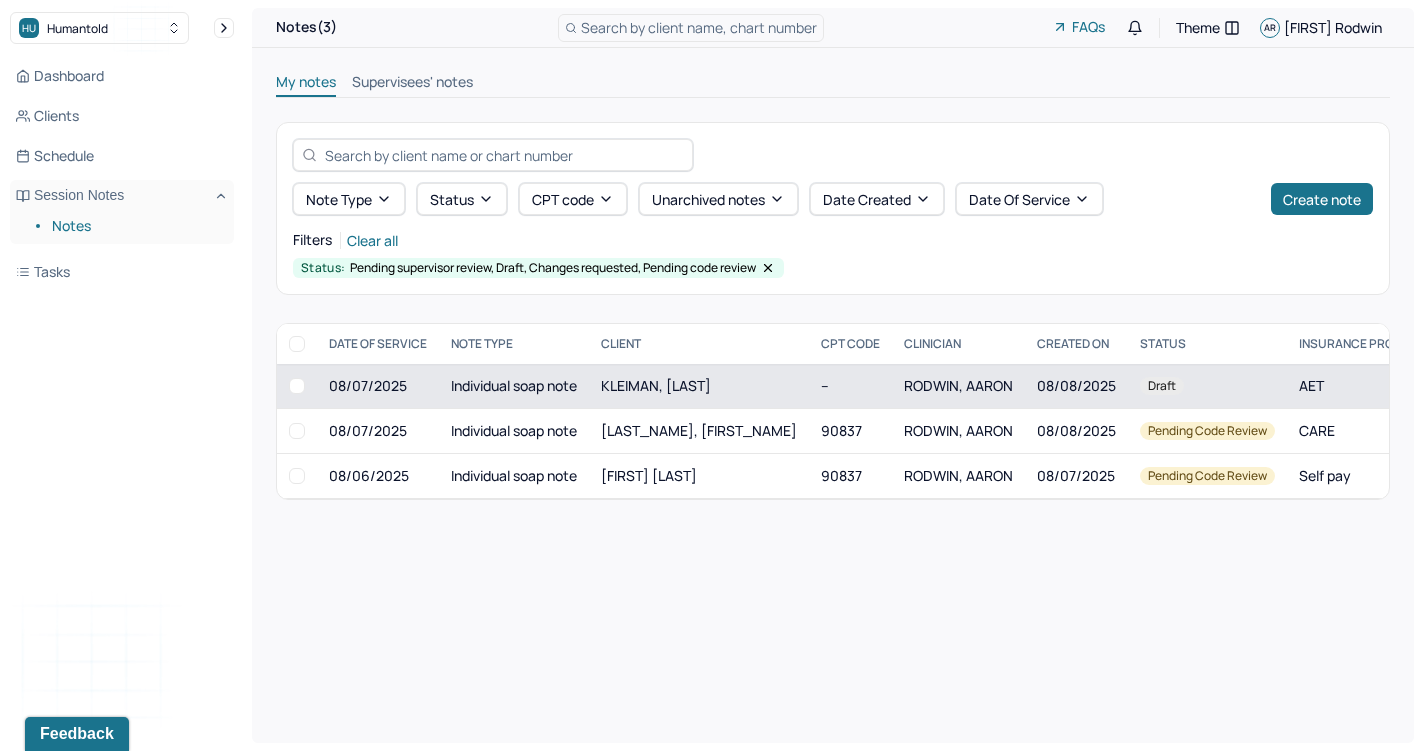 click on "Individual soap note" at bounding box center [514, 386] 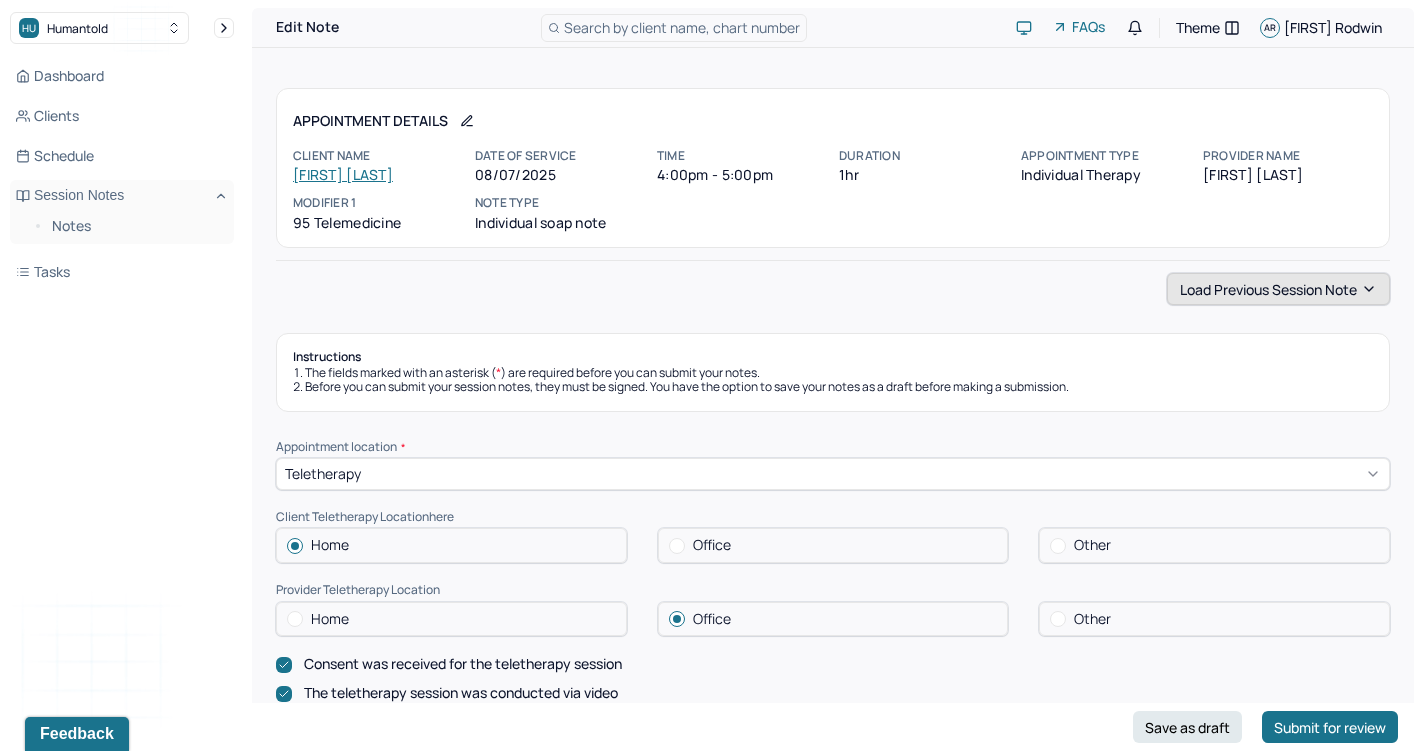 click on "Load previous session note" at bounding box center (1278, 289) 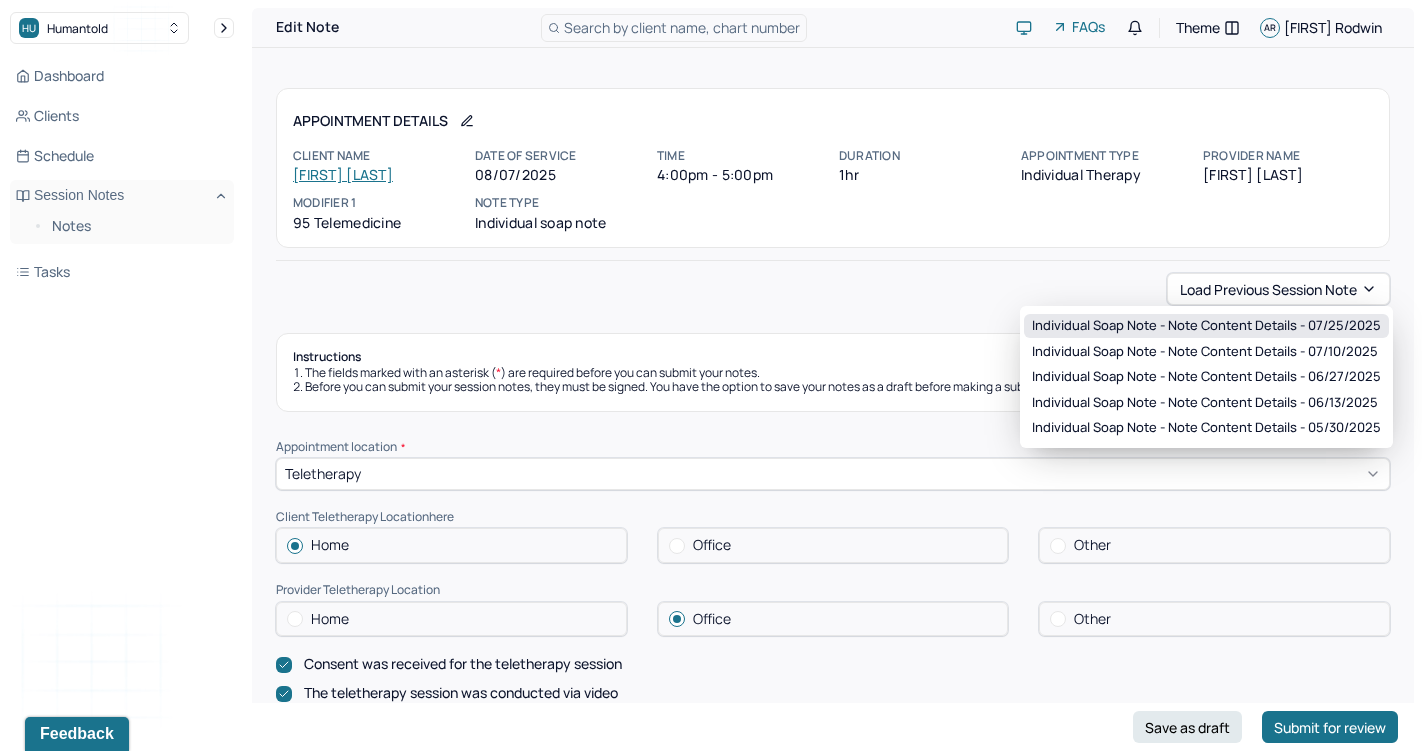 click on "Individual soap note - Note content Details - 07/25/2025" at bounding box center (1206, 326) 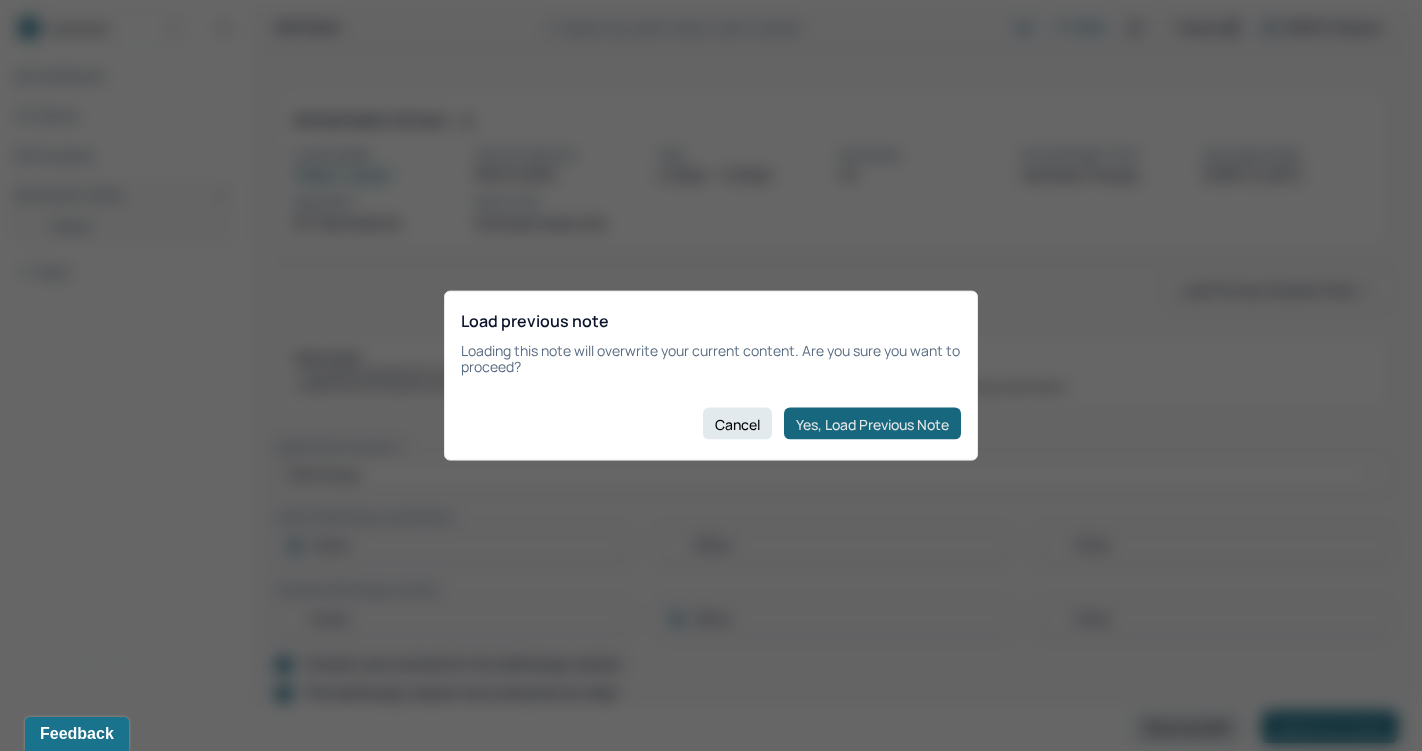 click on "Yes, Load Previous Note" at bounding box center (872, 424) 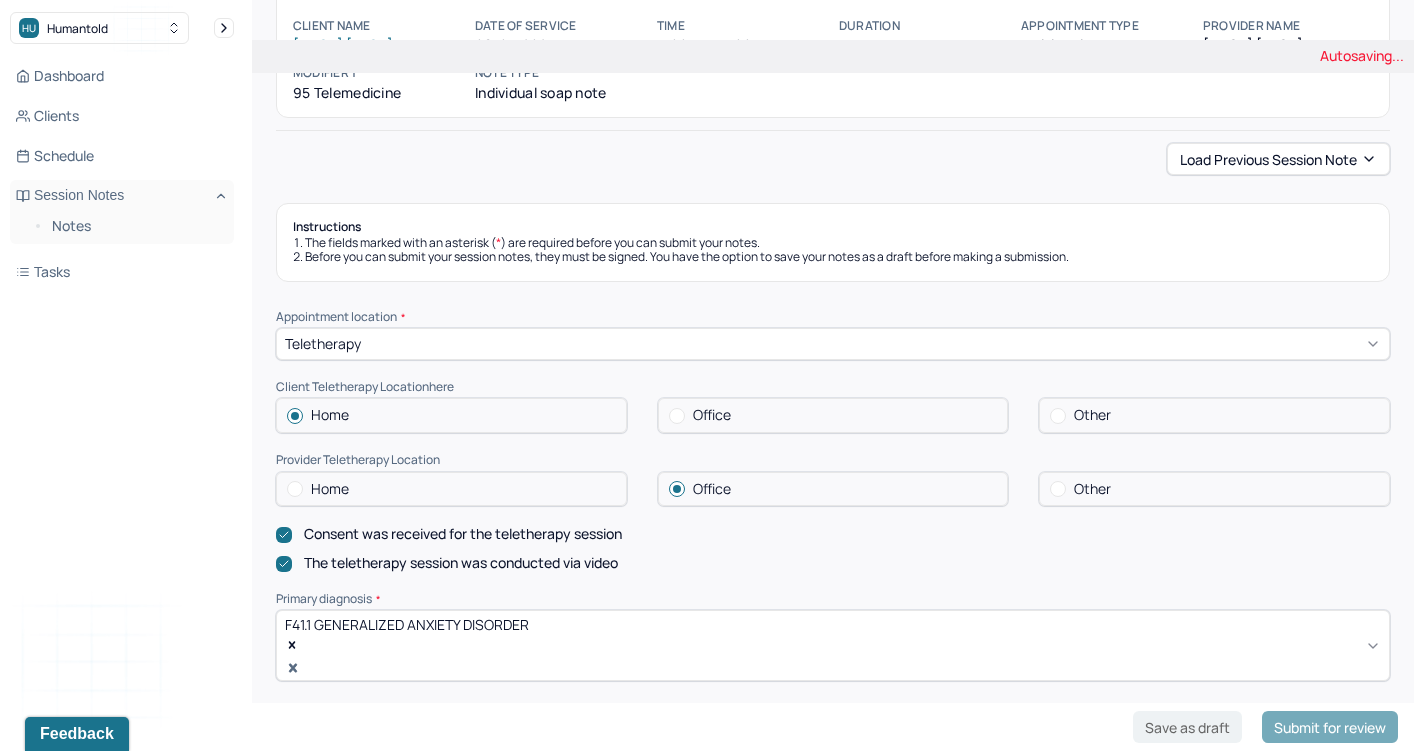 scroll, scrollTop: 148, scrollLeft: 0, axis: vertical 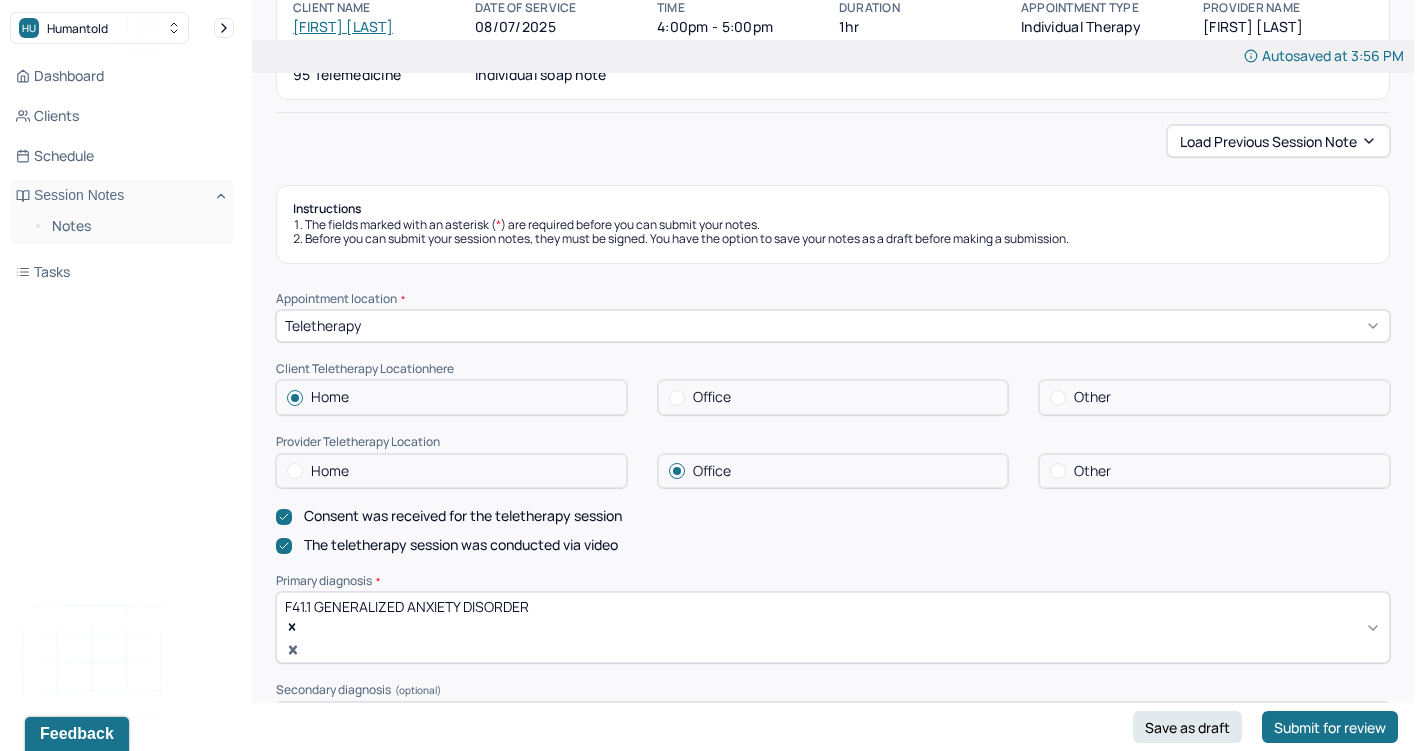 click on "Home" at bounding box center [330, 471] 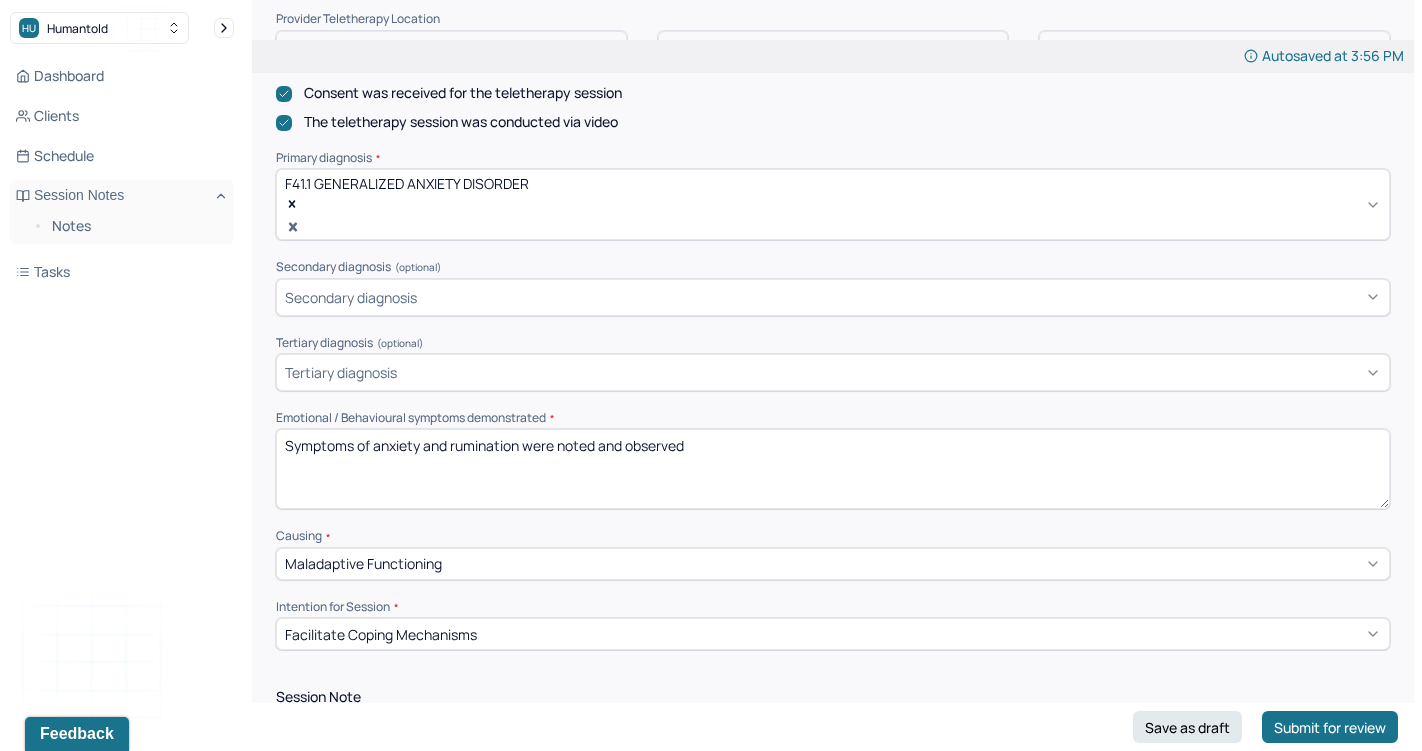 scroll, scrollTop: 640, scrollLeft: 0, axis: vertical 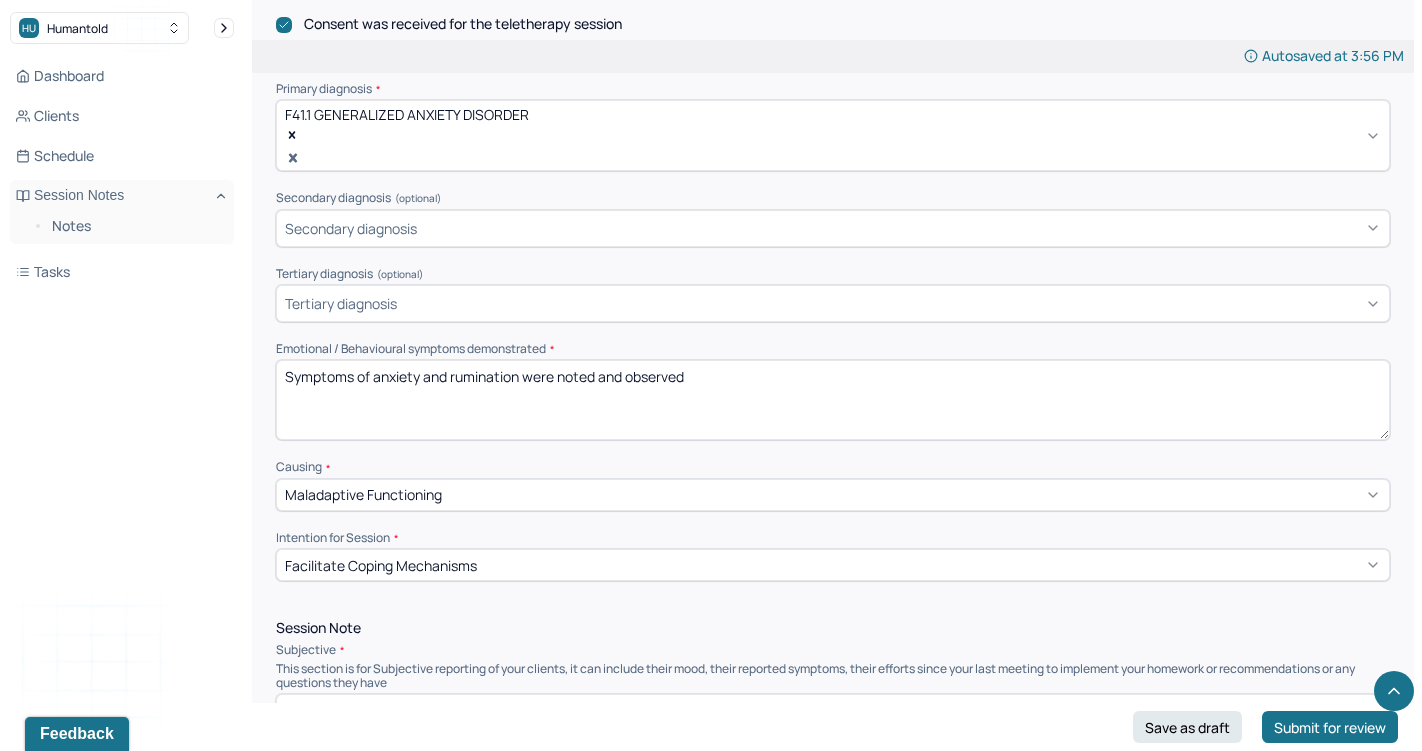 click on "Symptoms of anxiety and rumination were noted and observed" at bounding box center [833, 400] 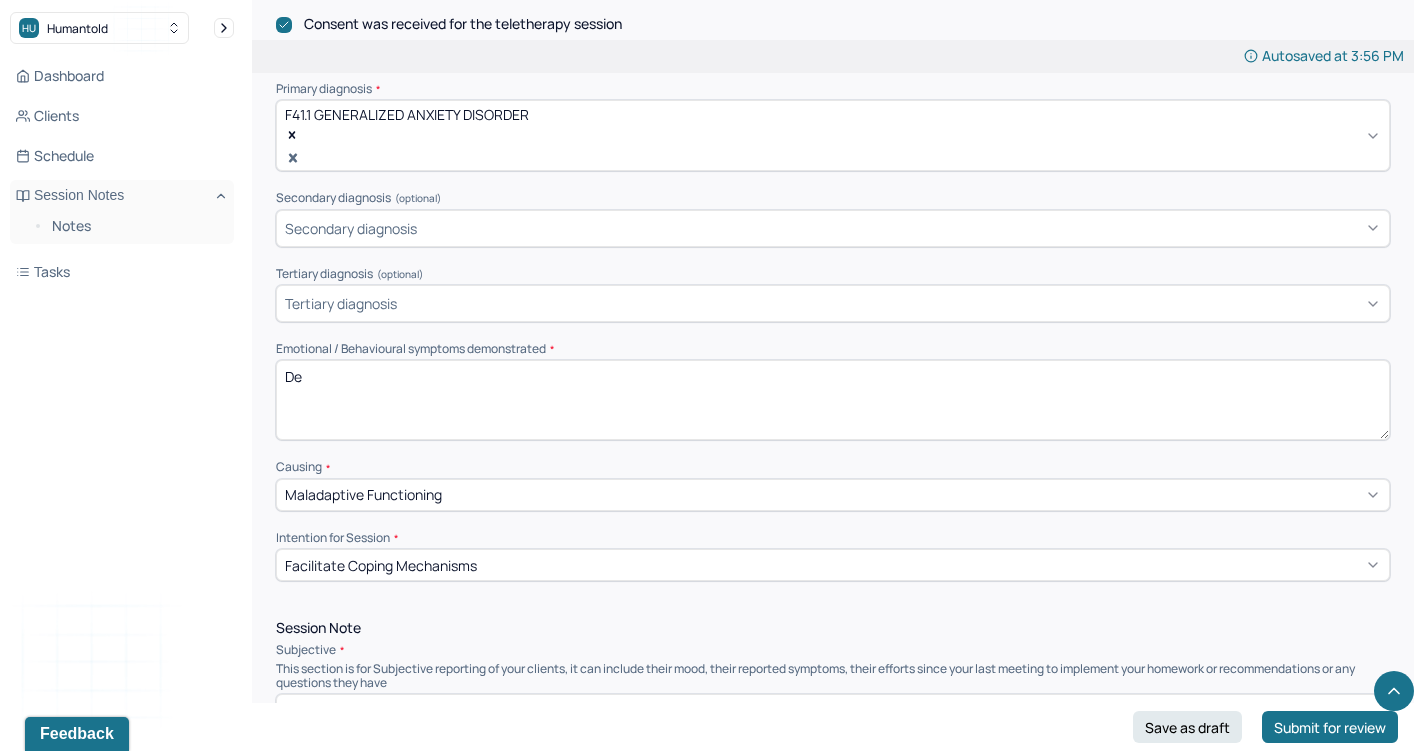 type on "D" 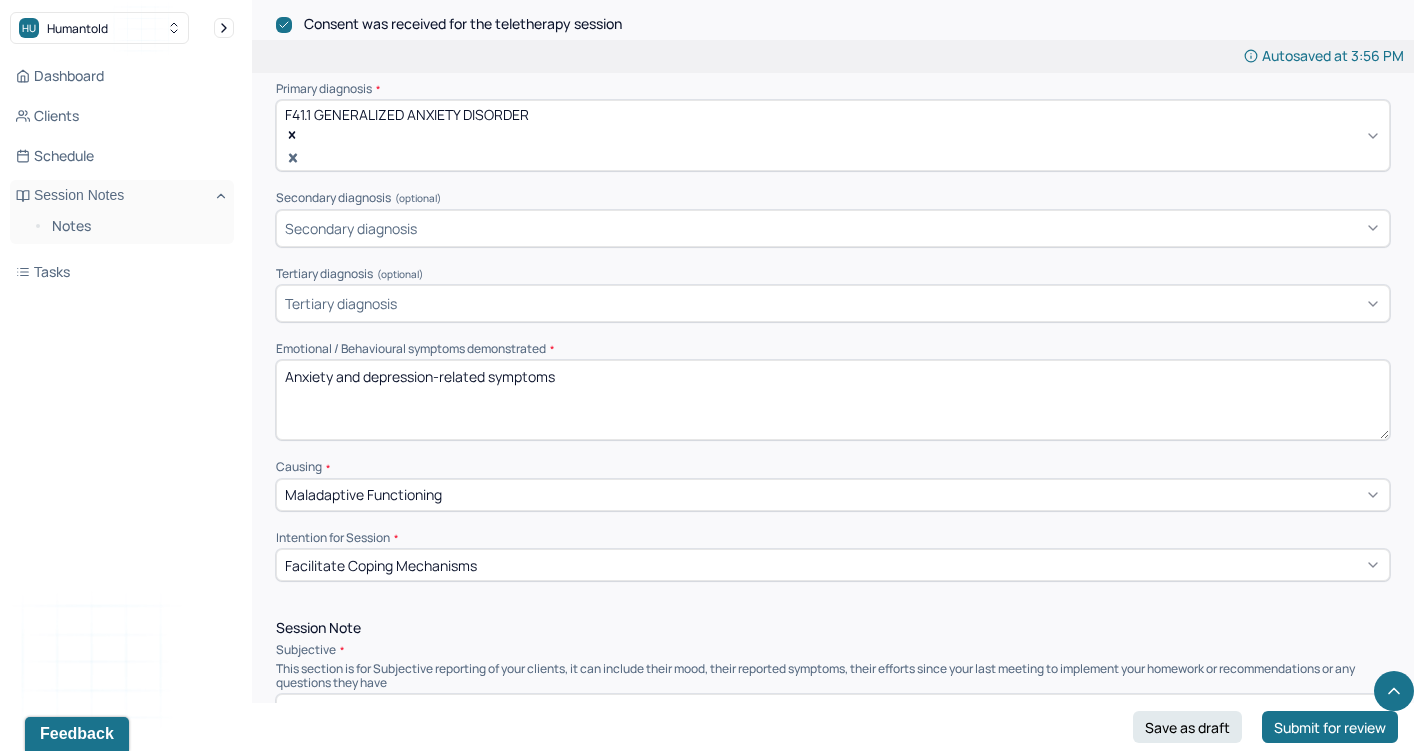 scroll, scrollTop: 945, scrollLeft: 0, axis: vertical 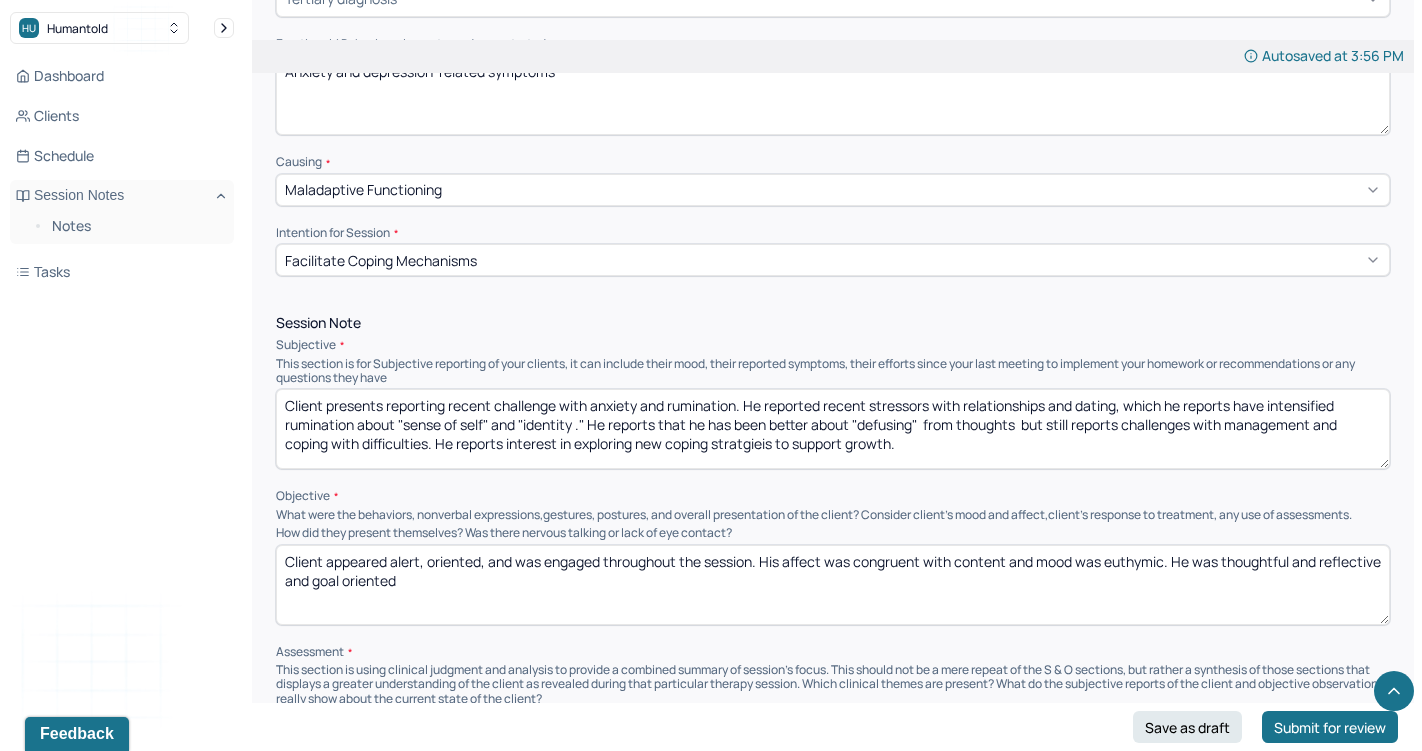 type on "Anxiety and depression-related symptoms" 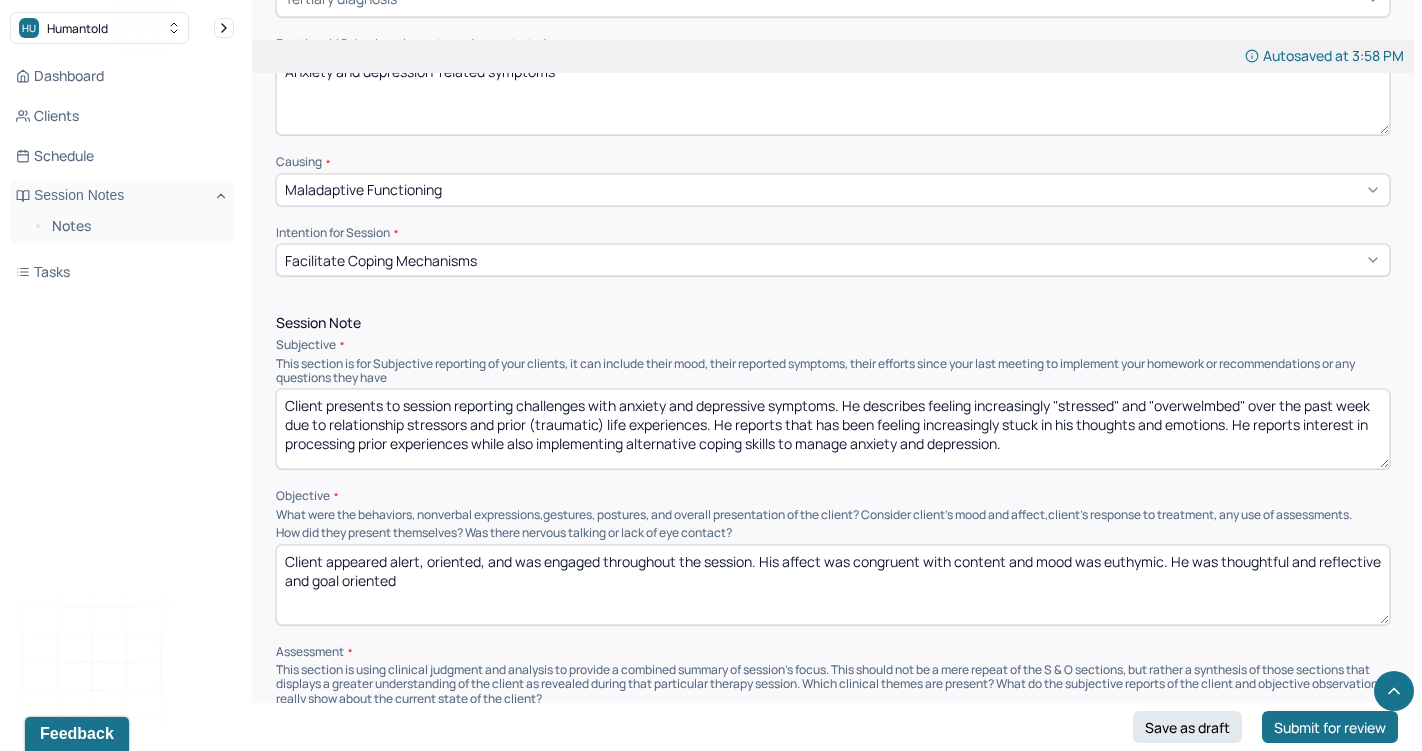 drag, startPoint x: 1033, startPoint y: 394, endPoint x: 282, endPoint y: 311, distance: 755.57263 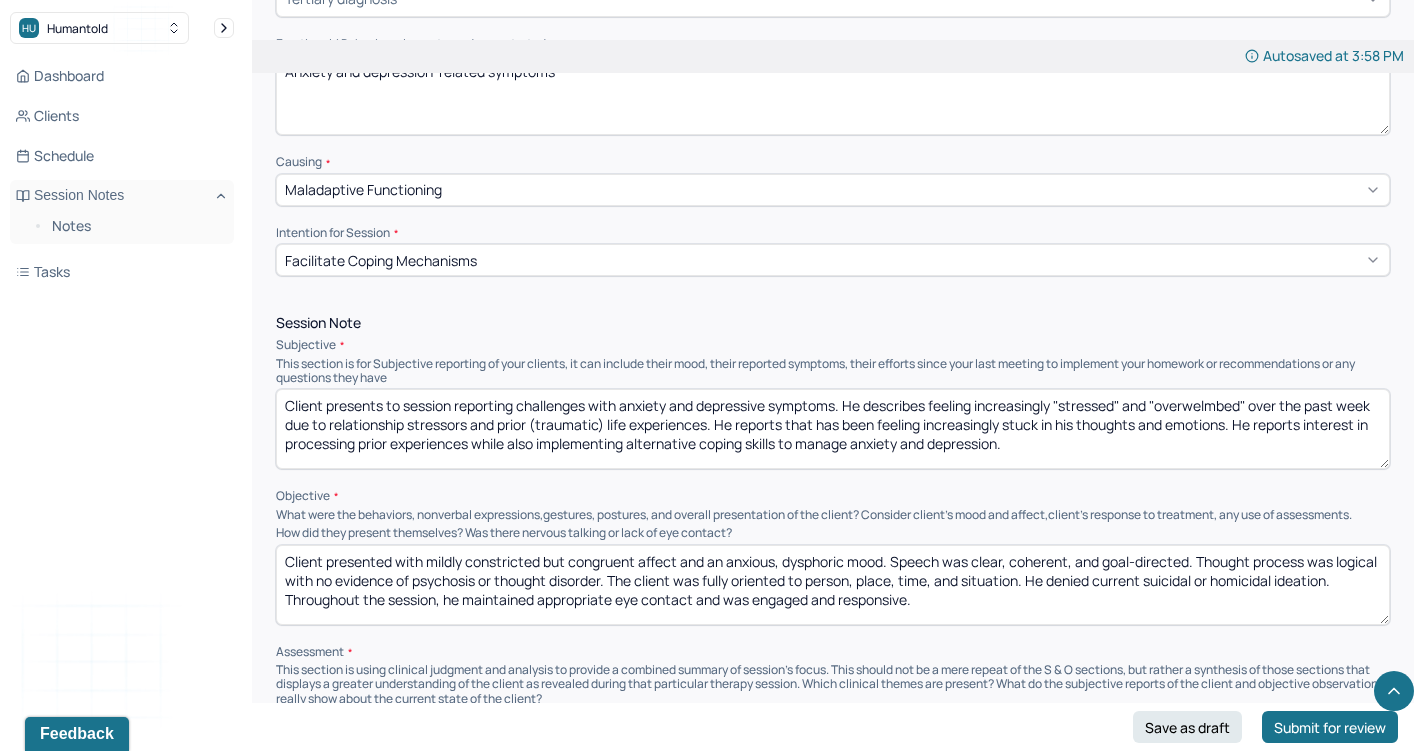 click on "Client appeared alert, oriented, and was engaged throughout the session. His affect was congruent with content and mood was euthymic. He was thoughtful and reflective and goal oriented" at bounding box center (833, 585) 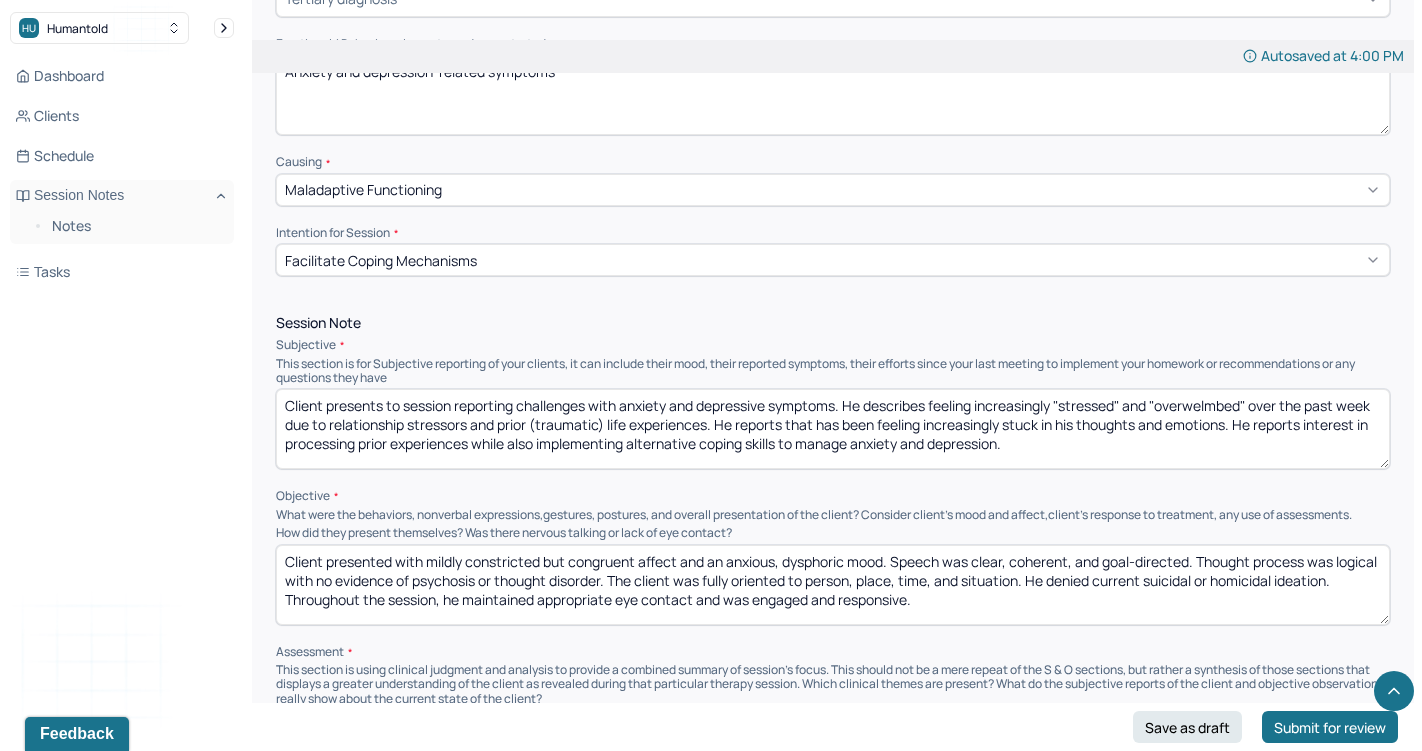 click on "Client presented with mildly constricted but congruent affect and an anxious, dysphoric mood. Speech was clear, coherent, and goal-directed. Thought process was logical with no evidence of psychosis or thought disorder. The client was fully oriented to person, place, time, and situation. He denied current suicidal or homicidal ideation. Throughout the session, he maintained appropriate eye contact and was engaged and responsive." at bounding box center (833, 585) 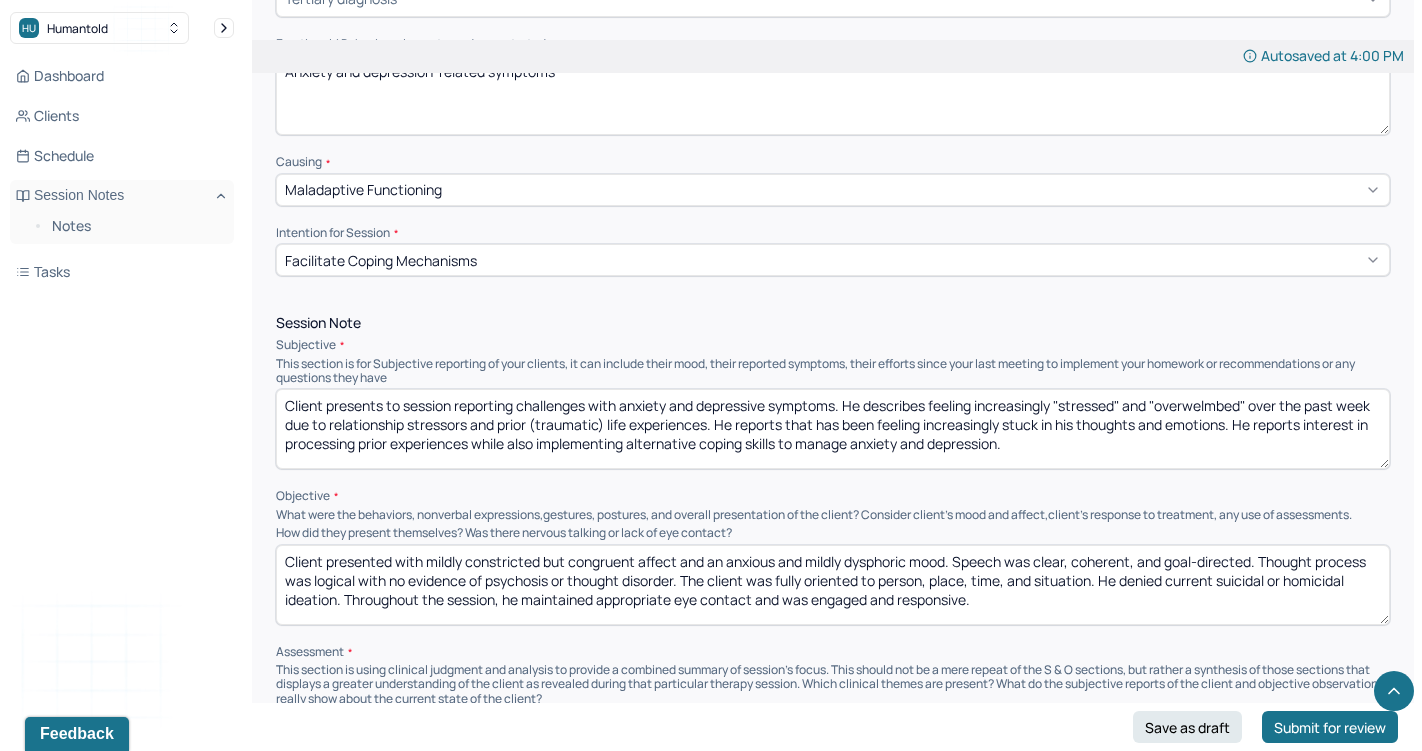 click on "Client presented with mildly constricted but congruent affect and an anxious and mildly dysphoric mood. Speech was clear, coherent, and goal-directed. Thought process was logical with no evidence of psychosis or thought disorder. The client was fully oriented to person, place, time, and situation. He denied current suicidal or homicidal ideation. Throughout the session, he maintained appropriate eye contact and was engaged and responsive." at bounding box center [833, 585] 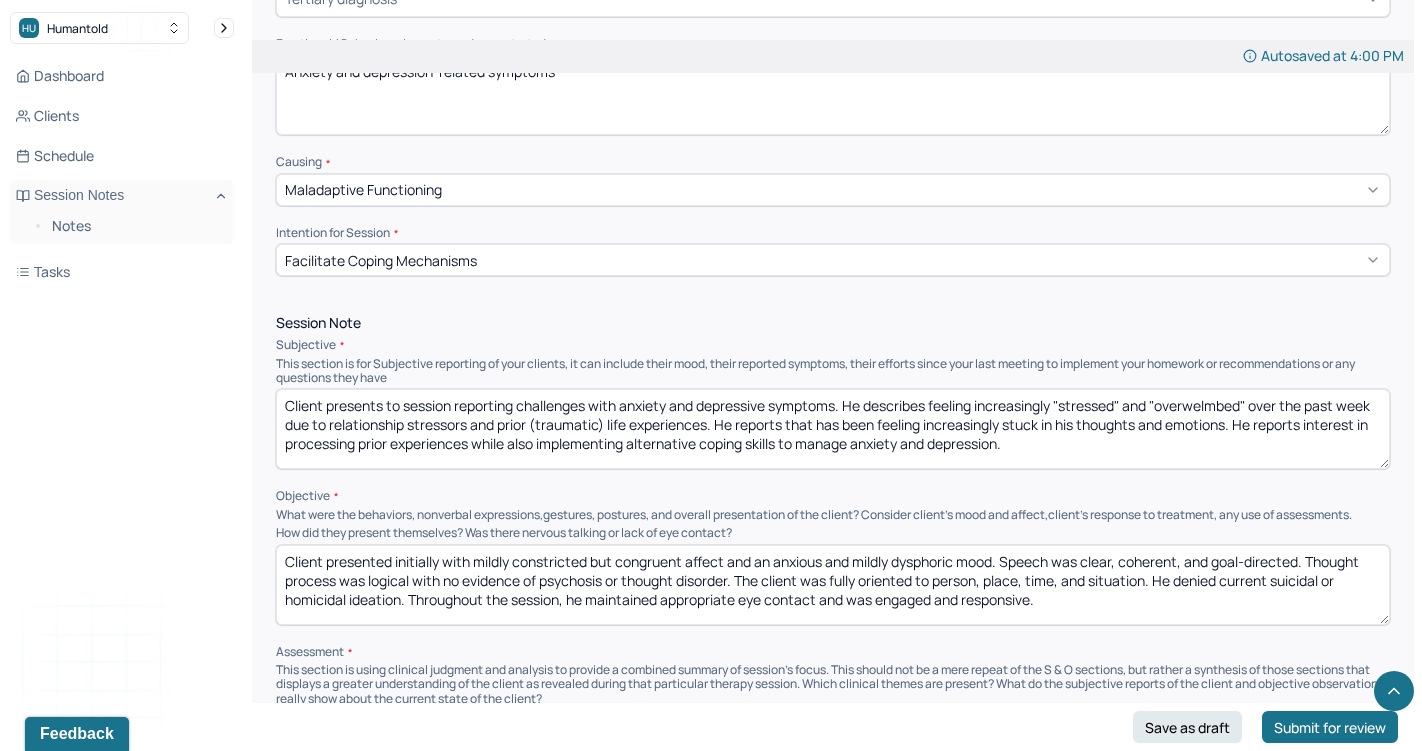 drag, startPoint x: 771, startPoint y: 508, endPoint x: 479, endPoint y: 509, distance: 292.0017 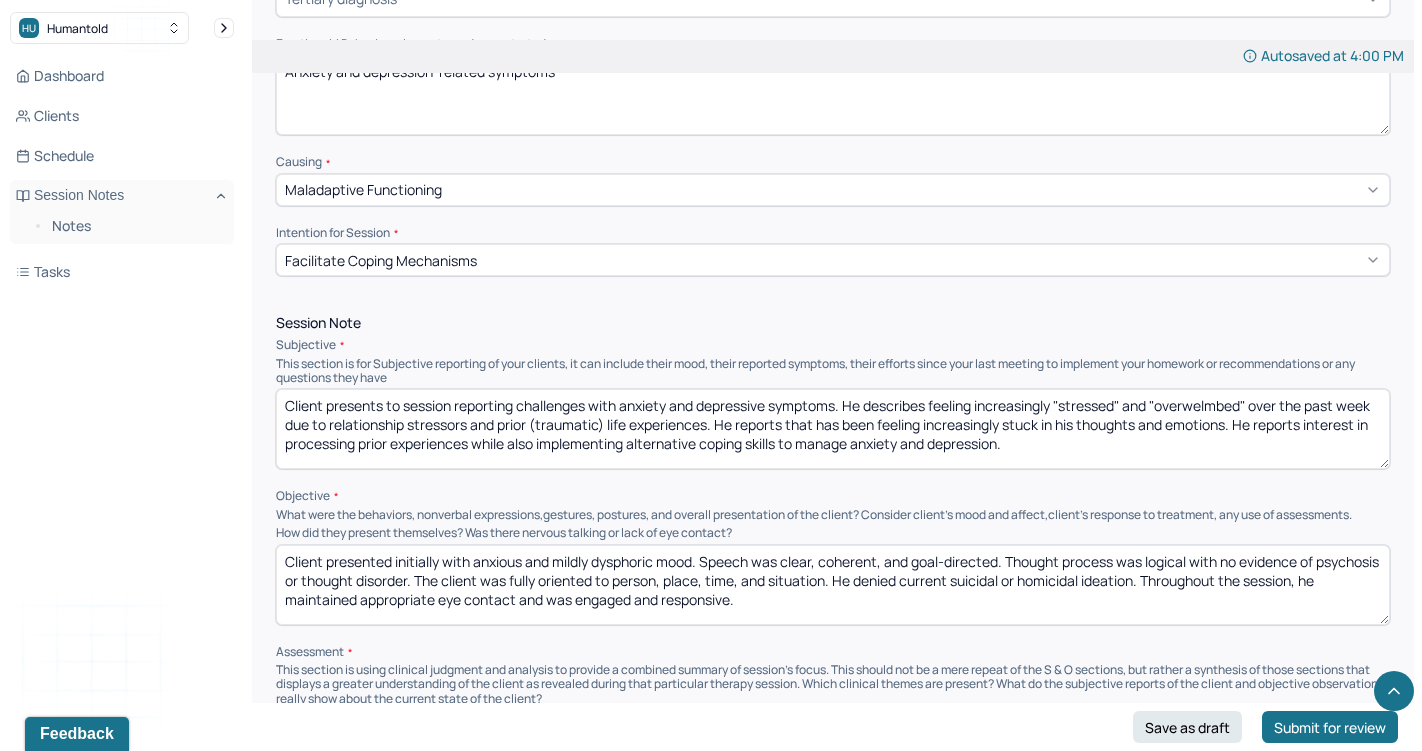 click on "Client presented initially with  anxious and mildly dysphoric mood. Speech was clear, coherent, and goal-directed. Thought process was logical with no evidence of psychosis or thought disorder. The client was fully oriented to person, place, time, and situation. He denied current suicidal or homicidal ideation. Throughout the session, he maintained appropriate eye contact and was engaged and responsive." at bounding box center [833, 585] 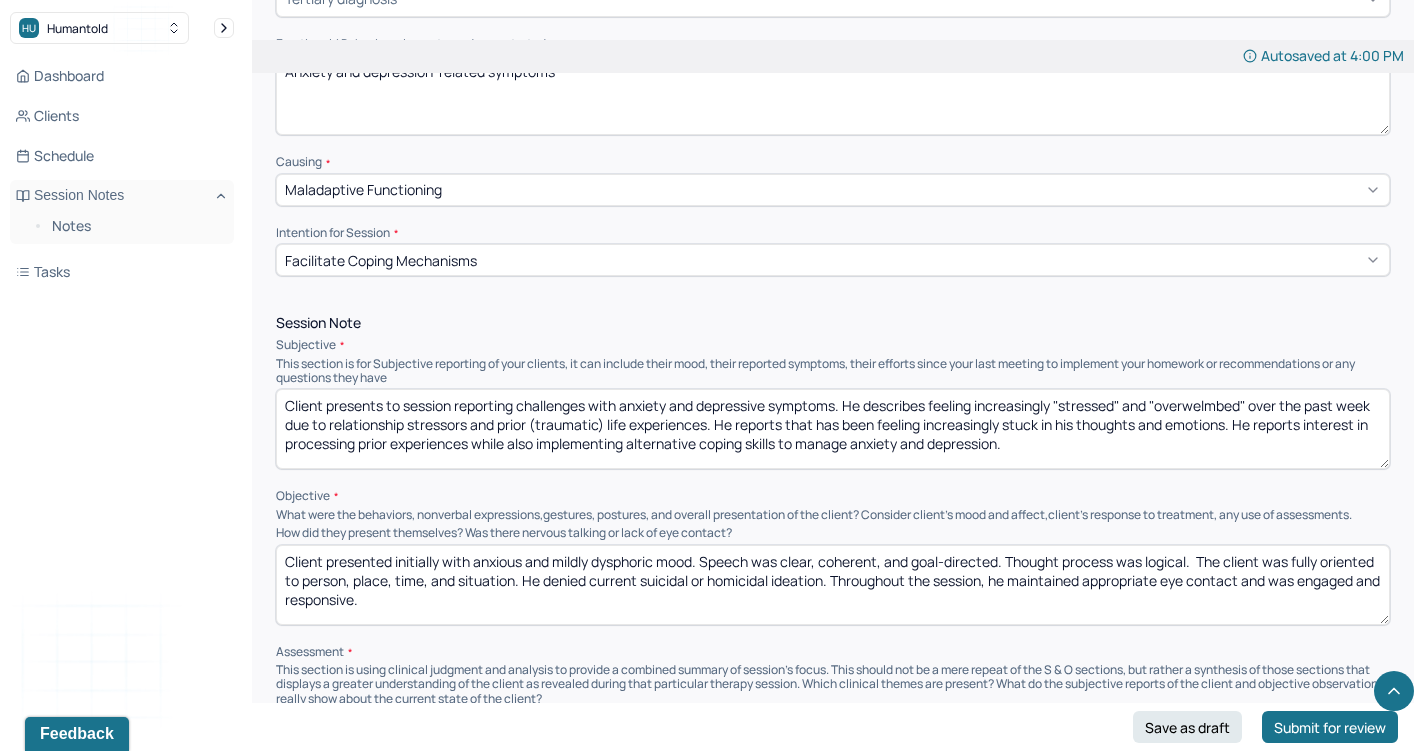 drag, startPoint x: 1271, startPoint y: 512, endPoint x: 513, endPoint y: 529, distance: 758.1906 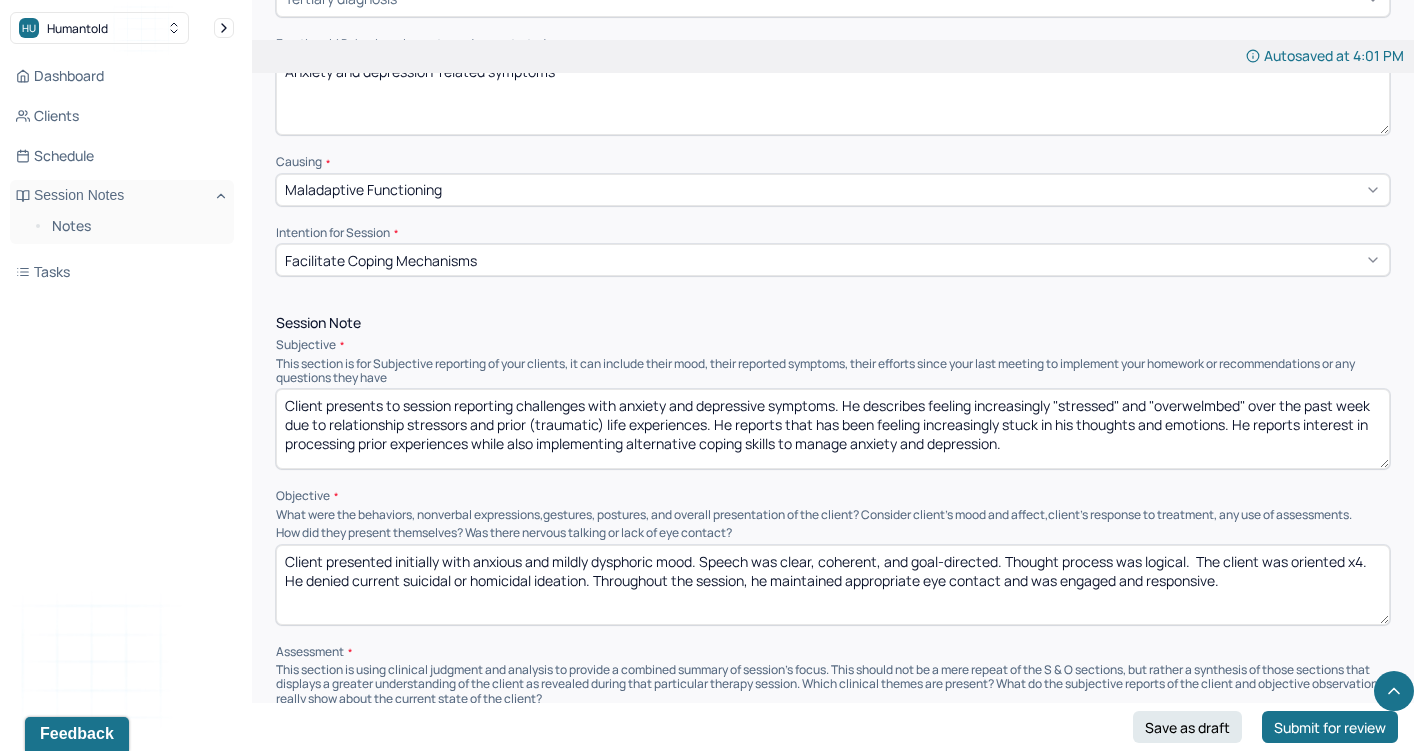 click on "Client presented initially with anxious and mildly dysphoric mood. Speech was clear, coherent, and goal-directed. Thought process was logical.  The client was oriented x4. He denied current suicidal or homicidal ideation. Throughout the session, he maintained appropriate eye contact and was engaged and responsive." at bounding box center [833, 585] 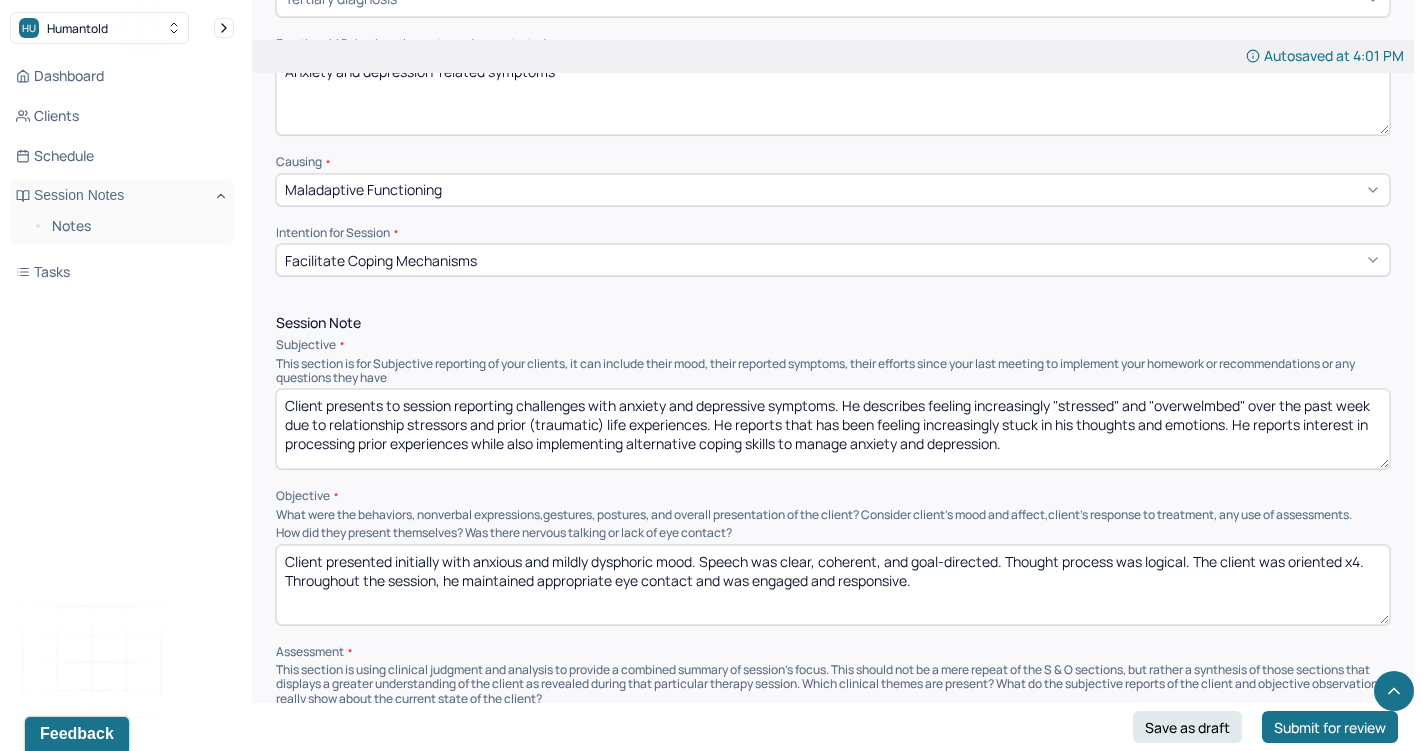 click on "Client presented initially with anxious and mildly dysphoric mood. Speech was clear, coherent, and goal-directed. Thought process was logical.  The client was oriented x4. He denied current suicidal or homicidal ideation. Throughout the session, he maintained appropriate eye contact and was engaged and responsive." at bounding box center (833, 585) 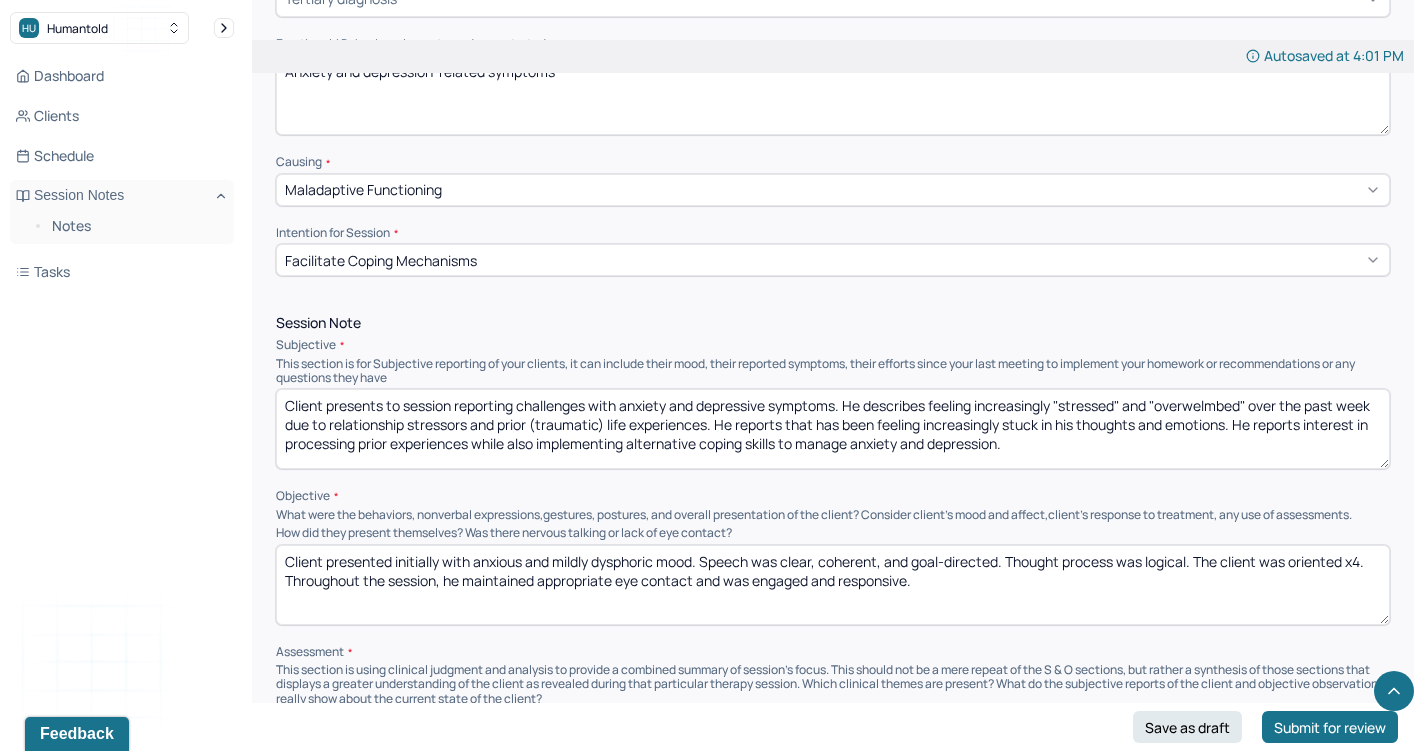 click on "Client presented initially with anxious and mildly dysphoric mood. Speech was clear, coherent, and goal-directed. Thought process was logical. The client was oriented x4. Throughout the session, he maintained appropriate eye contact and was engaged and responsive." at bounding box center [833, 585] 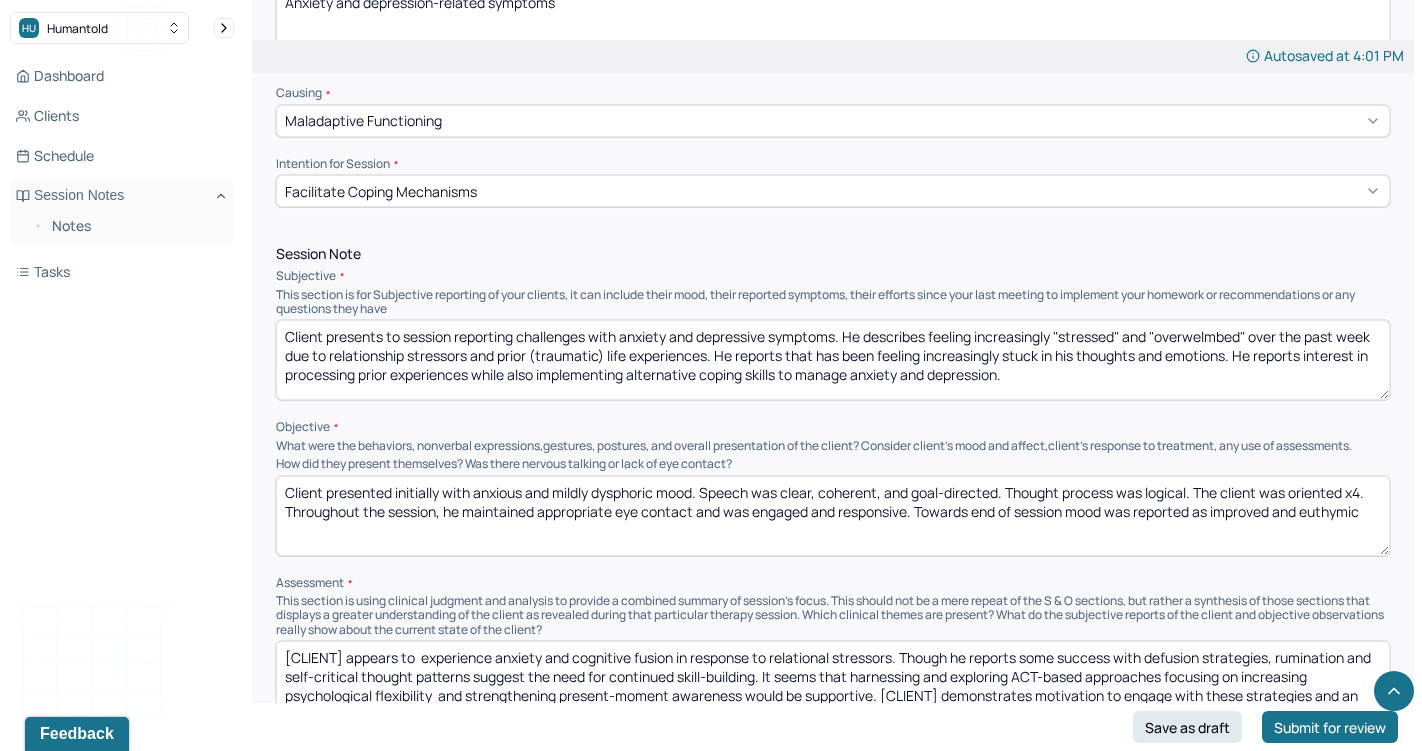 scroll, scrollTop: 1197, scrollLeft: 0, axis: vertical 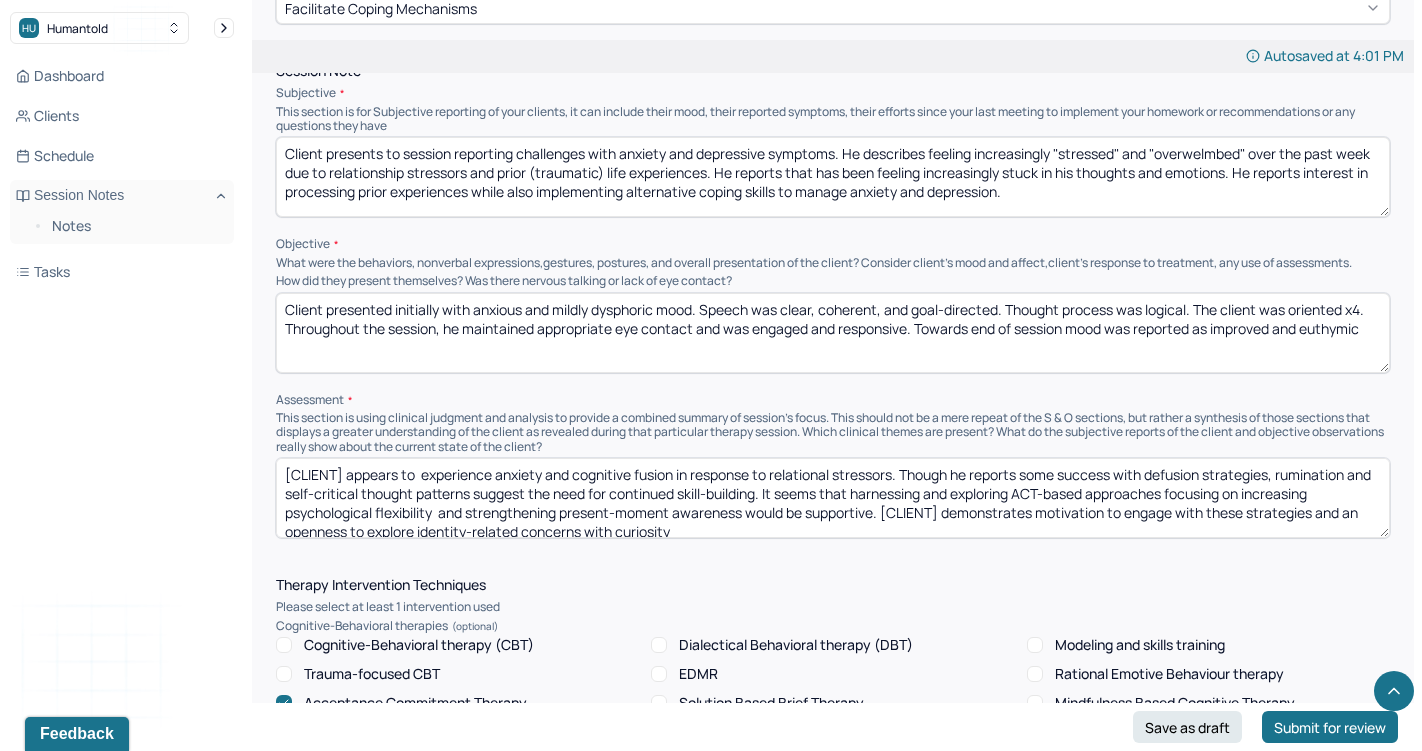type on "Client presented initially with anxious and mildly dysphoric mood. Speech was clear, coherent, and goal-directed. Thought process was logical. The client was oriented x4. Throughout the session, he maintained appropriate eye contact and was engaged and responsive. Towards end of session mood was reported as improved and euthymic" 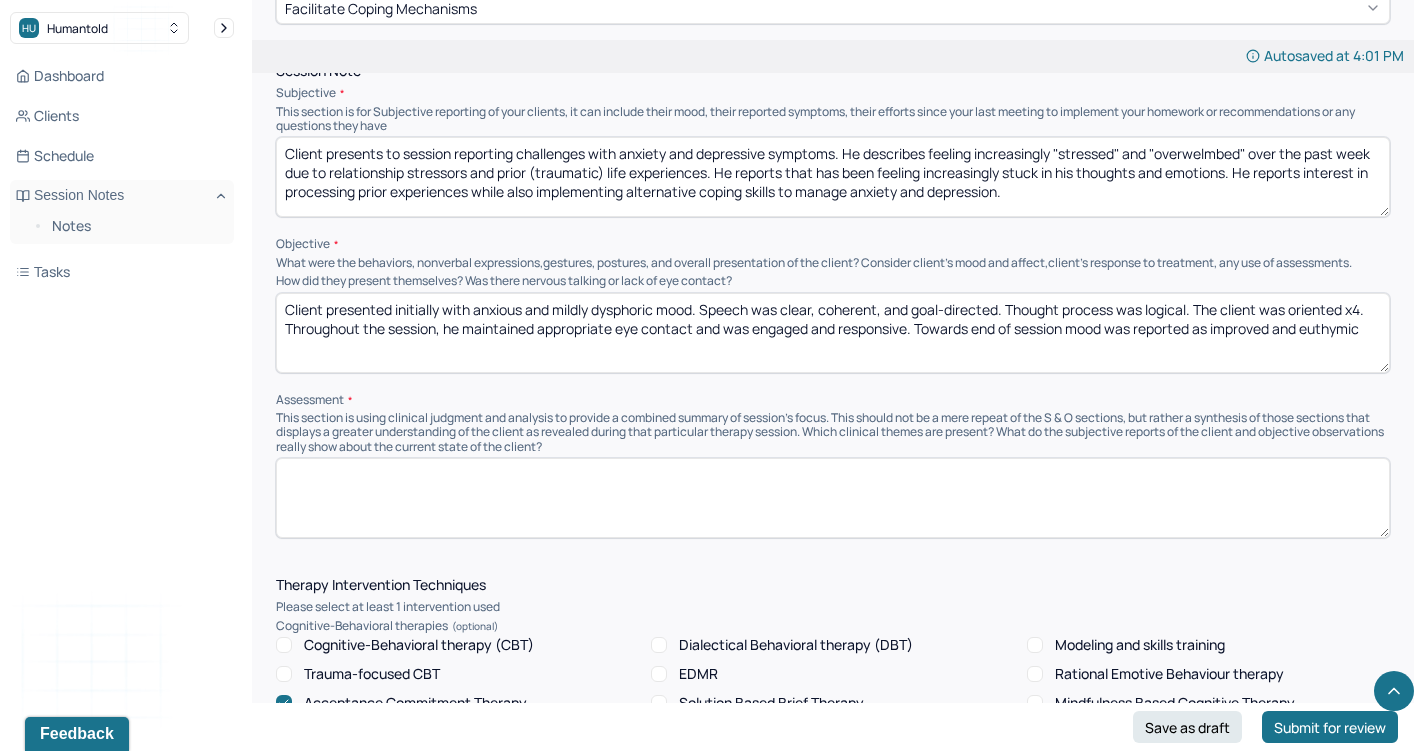 paste on "Client is experiencing heightened anxiety and depressive symptoms in the context of relational stress and unresolved traumatic experiences. Internal Family Systems (IFS) and Acceptance and Commitment Therapy (ACT) interventions were utilized to support the client in identifying and connecting with younger “parts” linked to adverse experiences, while practicing cognitive defusion and present-moment awareness to reduce fusion with distressing thoughts. Client demonstrated insight into self-critical thought patterns and receptiveness to exploring alternative coping strategies. Progress noted in ability to verbalize emotional states, though continued support is indicated to deepen self-compassion and enhance emotional regulation skills." 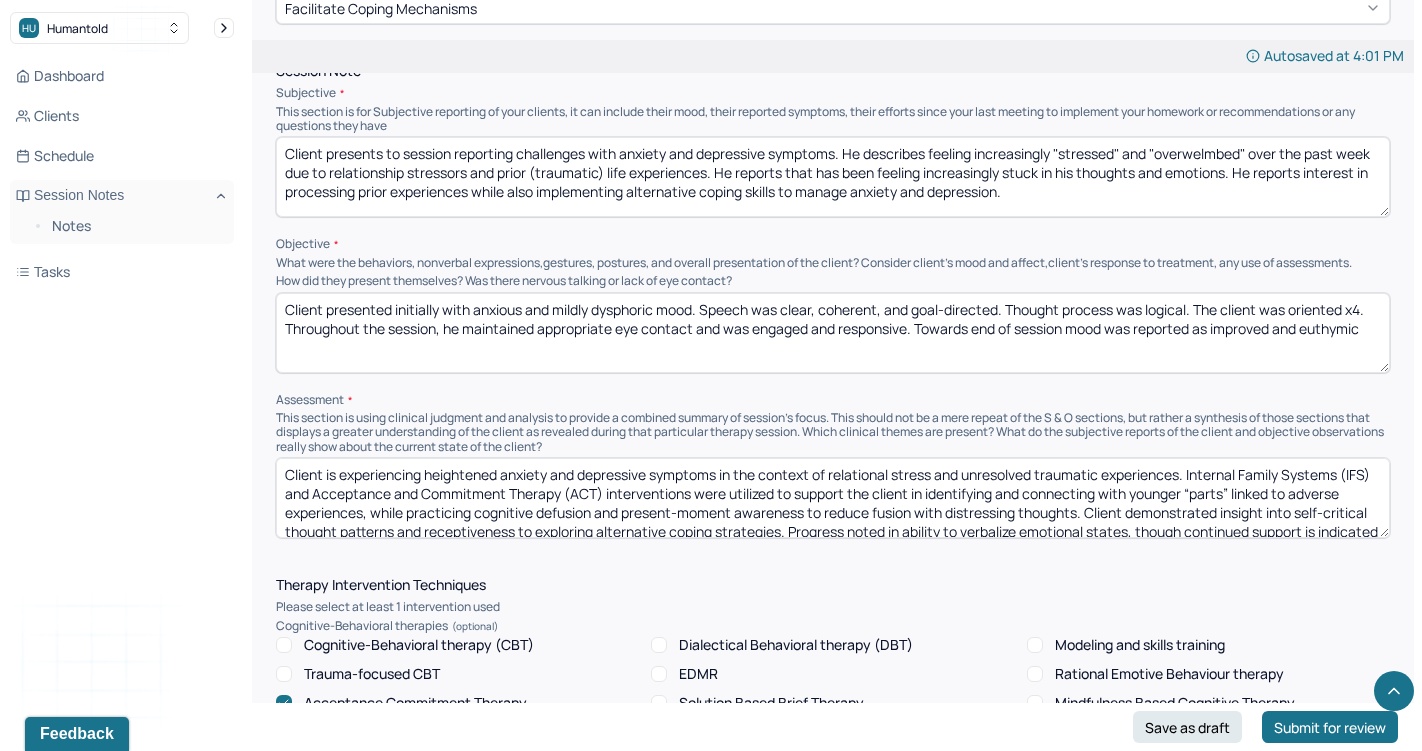 scroll, scrollTop: 0, scrollLeft: 0, axis: both 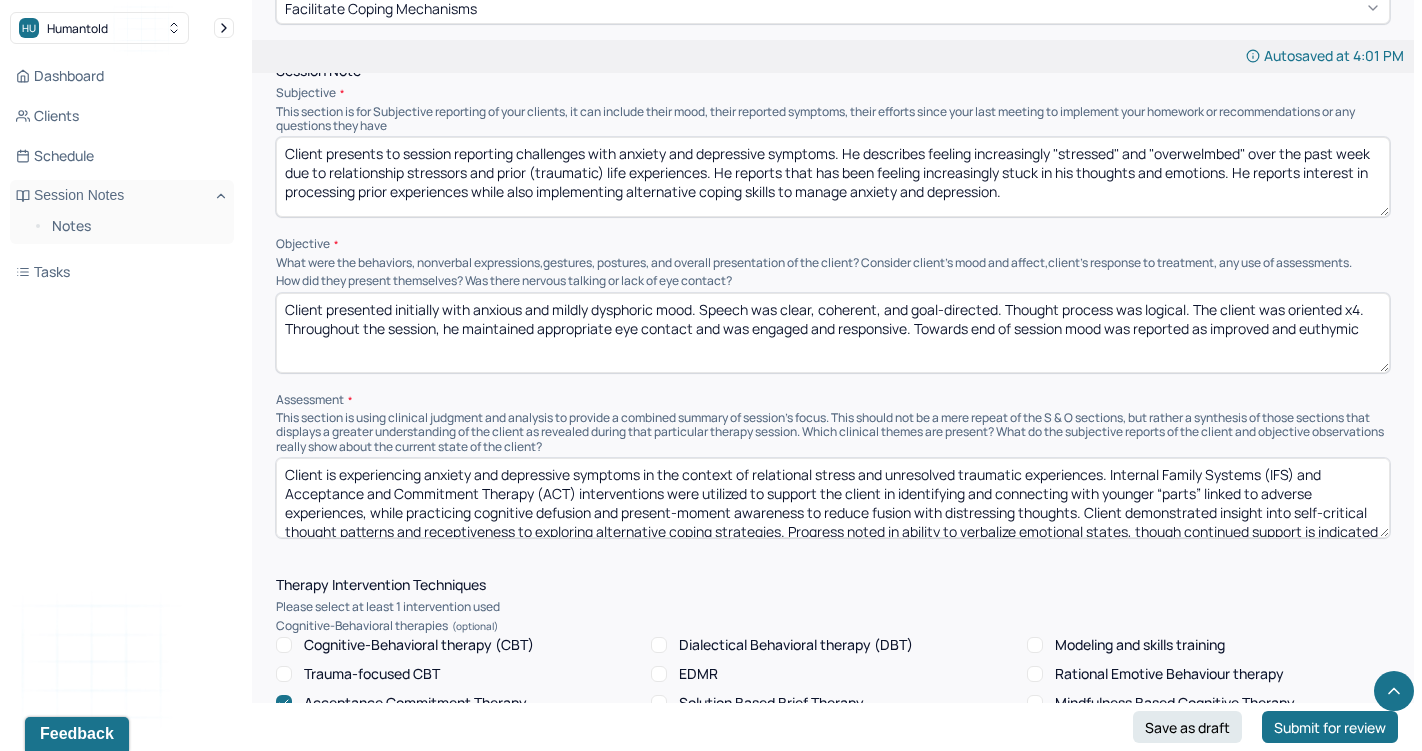 drag, startPoint x: 965, startPoint y: 421, endPoint x: 1025, endPoint y: 405, distance: 62.0967 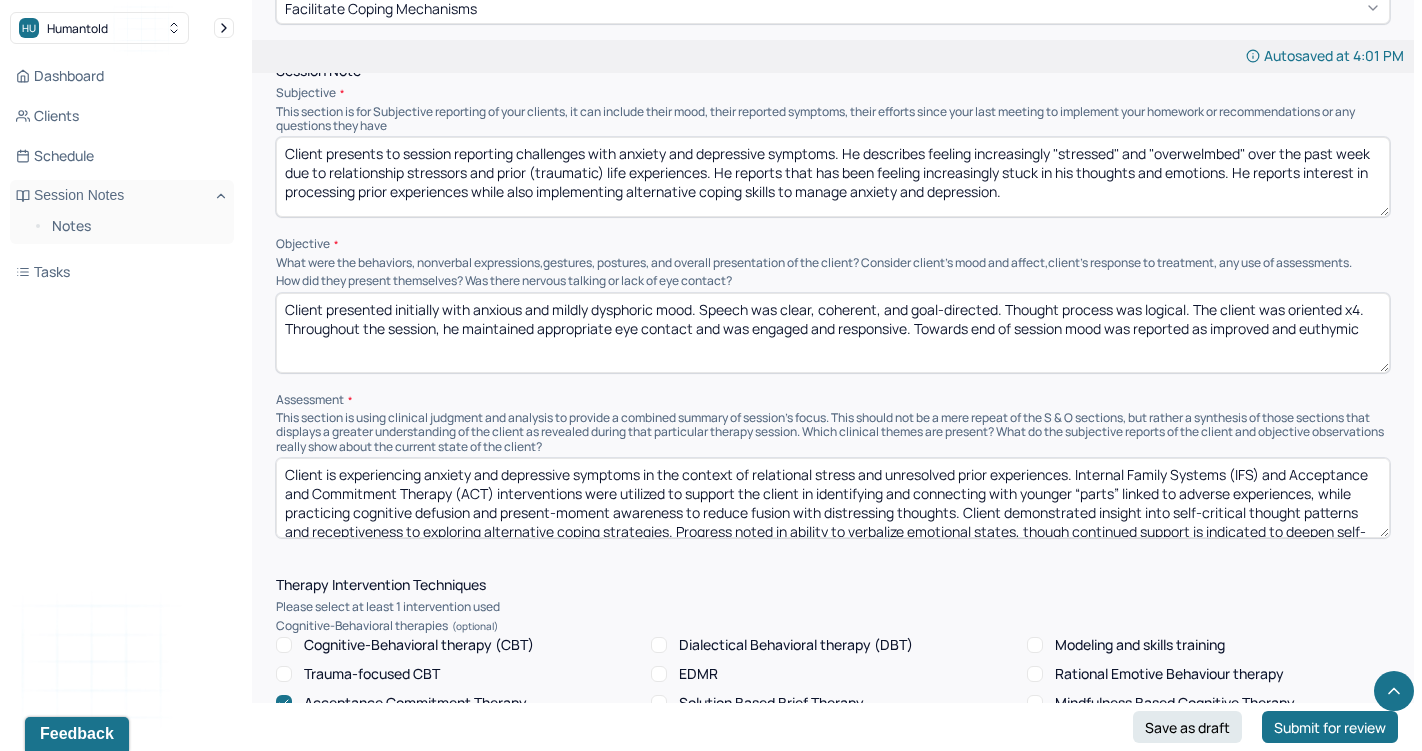 click on "Client is experiencing anxiety and depressive symptoms in the context of relational stress and unresolved traumatic experiences. Internal Family Systems (IFS) and Acceptance and Commitment Therapy (ACT) interventions were utilized to support the client in identifying and connecting with younger “parts” linked to adverse experiences, while practicing cognitive defusion and present-moment awareness to reduce fusion with distressing thoughts. Client demonstrated insight into self-critical thought patterns and receptiveness to exploring alternative coping strategies. Progress noted in ability to verbalize emotional states, though continued support is indicated to deepen self-compassion and enhance emotional regulation skills." at bounding box center [833, 498] 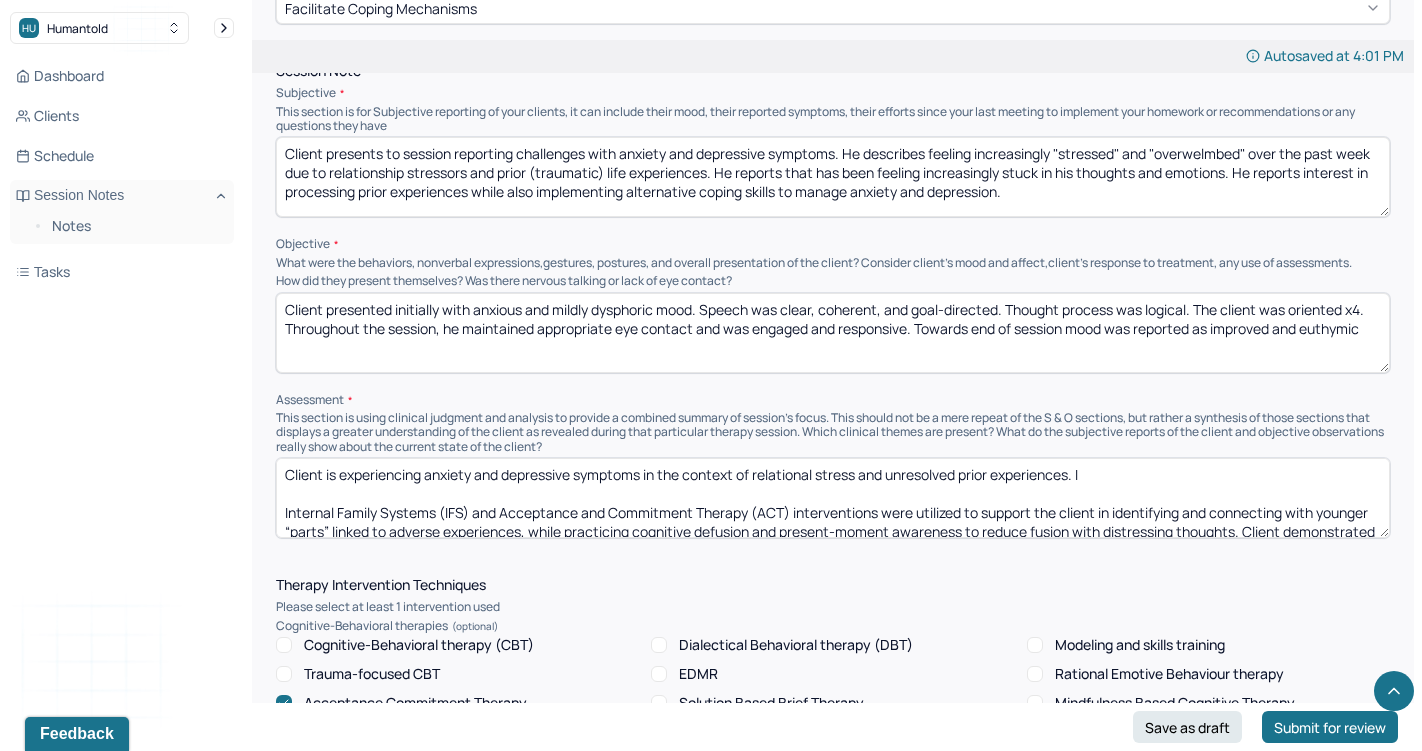 click on "Client is experiencing anxiety and depressive symptoms in the context of relational stress and unresolved prior experiences. Internal Family Systems (IFS) and Acceptance and Commitment Therapy (ACT) interventions were utilized to support the client in identifying and connecting with younger “parts” linked to adverse experiences, while practicing cognitive defusion and present-moment awareness to reduce fusion with distressing thoughts. Client demonstrated insight into self-critical thought patterns and receptiveness to exploring alternative coping strategies. Progress noted in ability to verbalize emotional states, though continued support is indicated to deepen self-compassion and enhance emotional regulation skills." at bounding box center [833, 498] 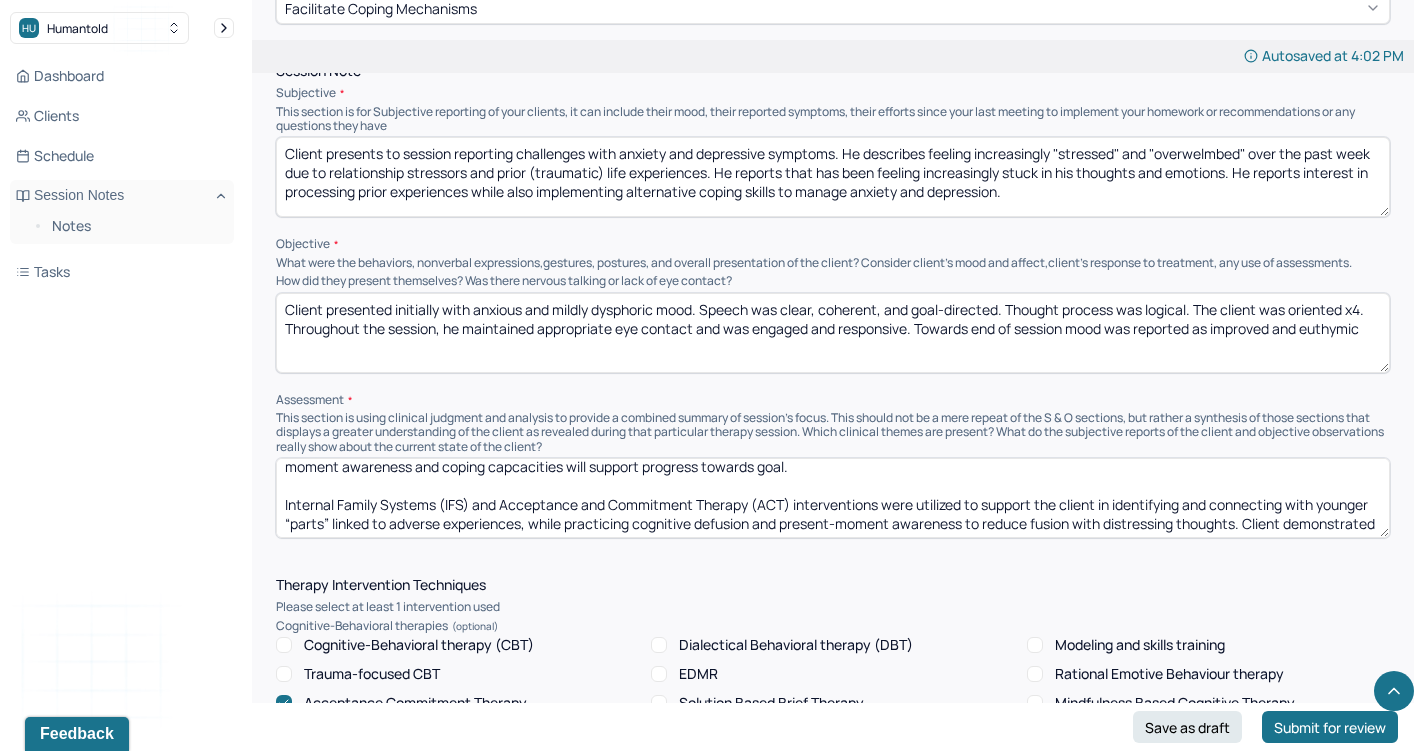 scroll, scrollTop: 49, scrollLeft: 0, axis: vertical 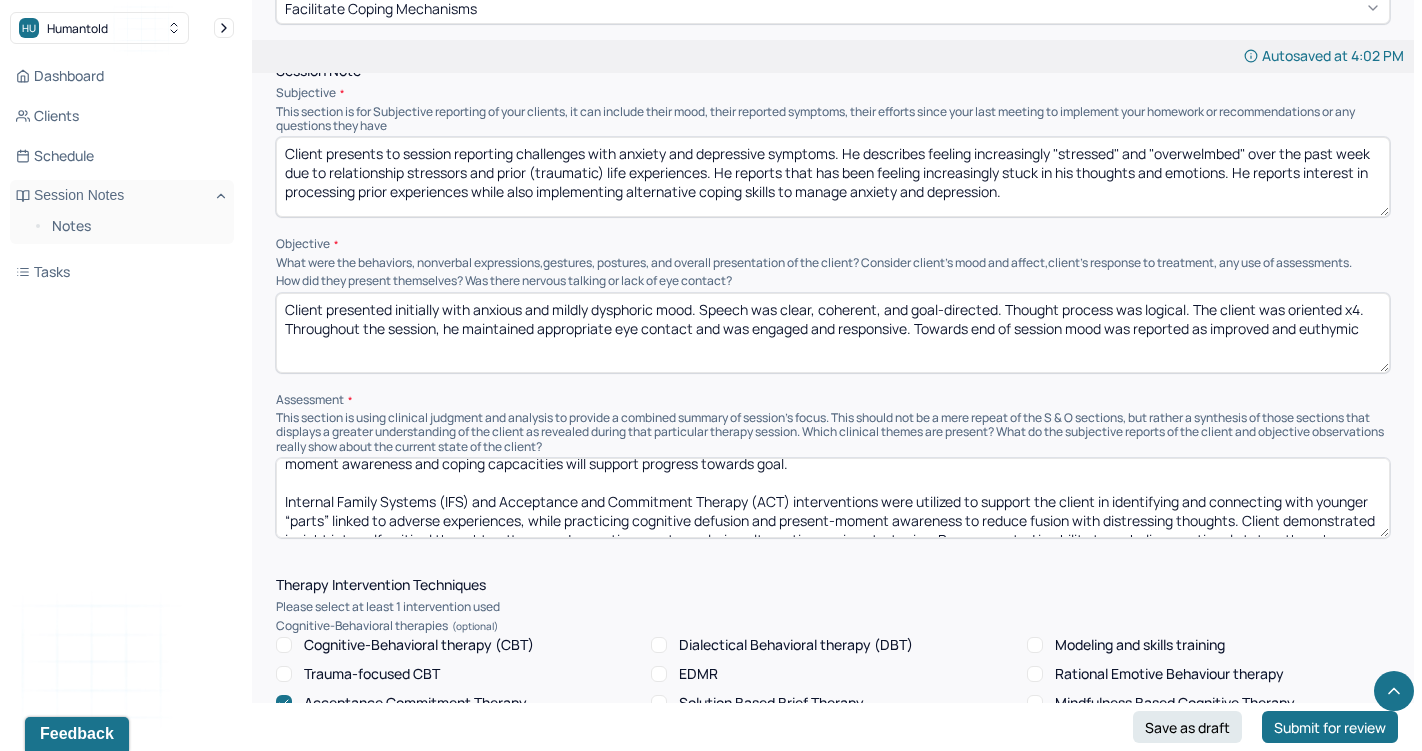 click on "Client is experiencing anxiety and depressive symptoms in the context of relational stress and unresolved prior experiences. it appears that recent stressors have contributed to increased rumination and challenges with getting stuck in negative thought patterns and emotions. It appears that helping the client re-gain present moment awareness and coping capcacities will support progress towards goal.
Internal Family Systems (IFS) and Acceptance and Commitment Therapy (ACT) interventions were utilized to support the client in identifying and connecting with younger “parts” linked to adverse experiences, while practicing cognitive defusion and present-moment awareness to reduce fusion with distressing thoughts. Client demonstrated insight into self-critical thought patterns and receptiveness to exploring alternative coping strategies. Progress noted in ability to verbalize emotional states, though continued support is indicated to deepen self-compassion and enhance emotional regulation skills." at bounding box center [833, 498] 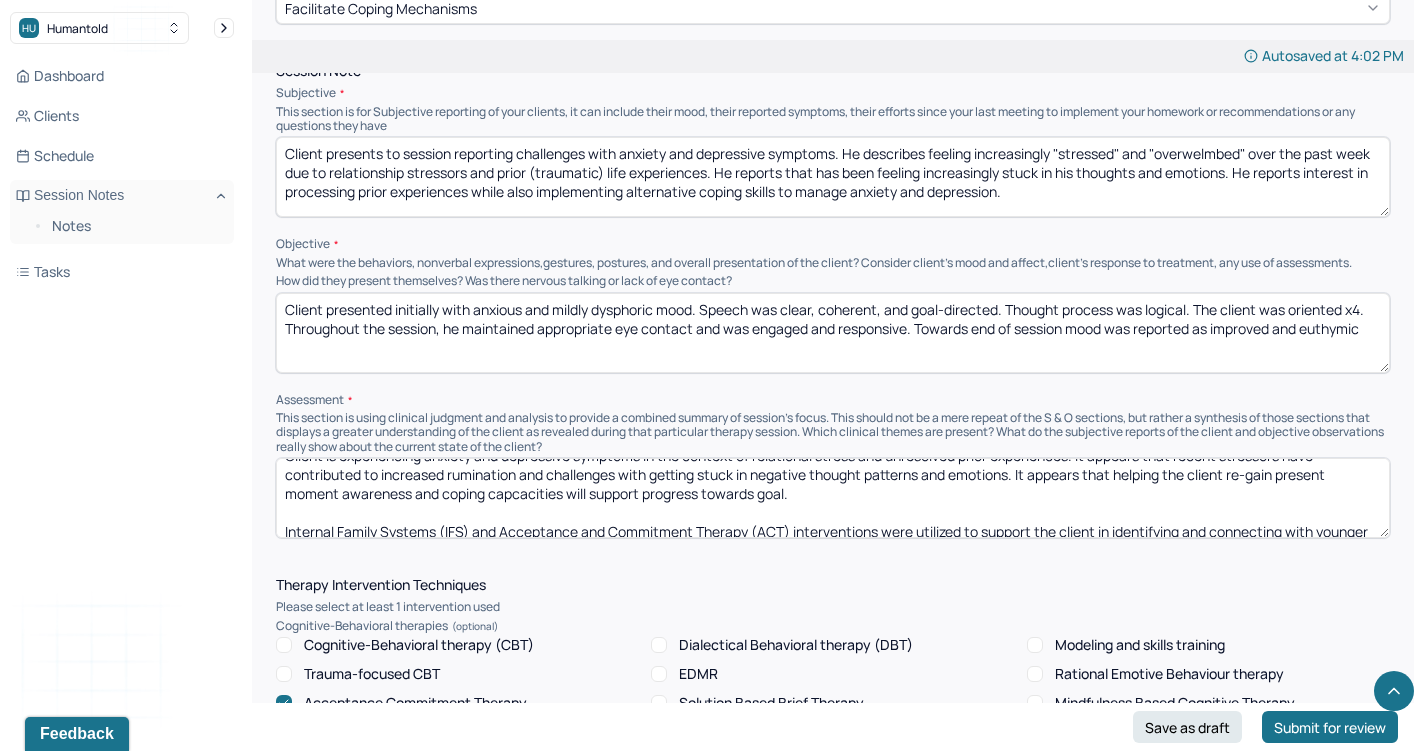 click on "Client is experiencing anxiety and depressive symptoms in the context of relational stress and unresolved prior experiences. it appears that recent stressors have contributed to increased rumination and challenges with getting stuck in negative thought patterns and emotions. It appears that helping the client re-gain present moment awareness and coping capcacities will support progress towards goal.
Internal Family Systems (IFS) and Acceptance and Commitment Therapy (ACT) interventions were utilized to support the client in identifying and connecting with younger “parts” linked to adverse experiences, while practicing cognitive defusion and present-moment awareness to reduce fusion with distressing thoughts. Client demonstrated insight into self-critical thought patterns and receptiveness to exploring alternative coping strategies. Progress noted in ability to verbalize emotional states, though continued support is indicated to deepen self-compassion and enhance emotional regulation skills." at bounding box center (833, 498) 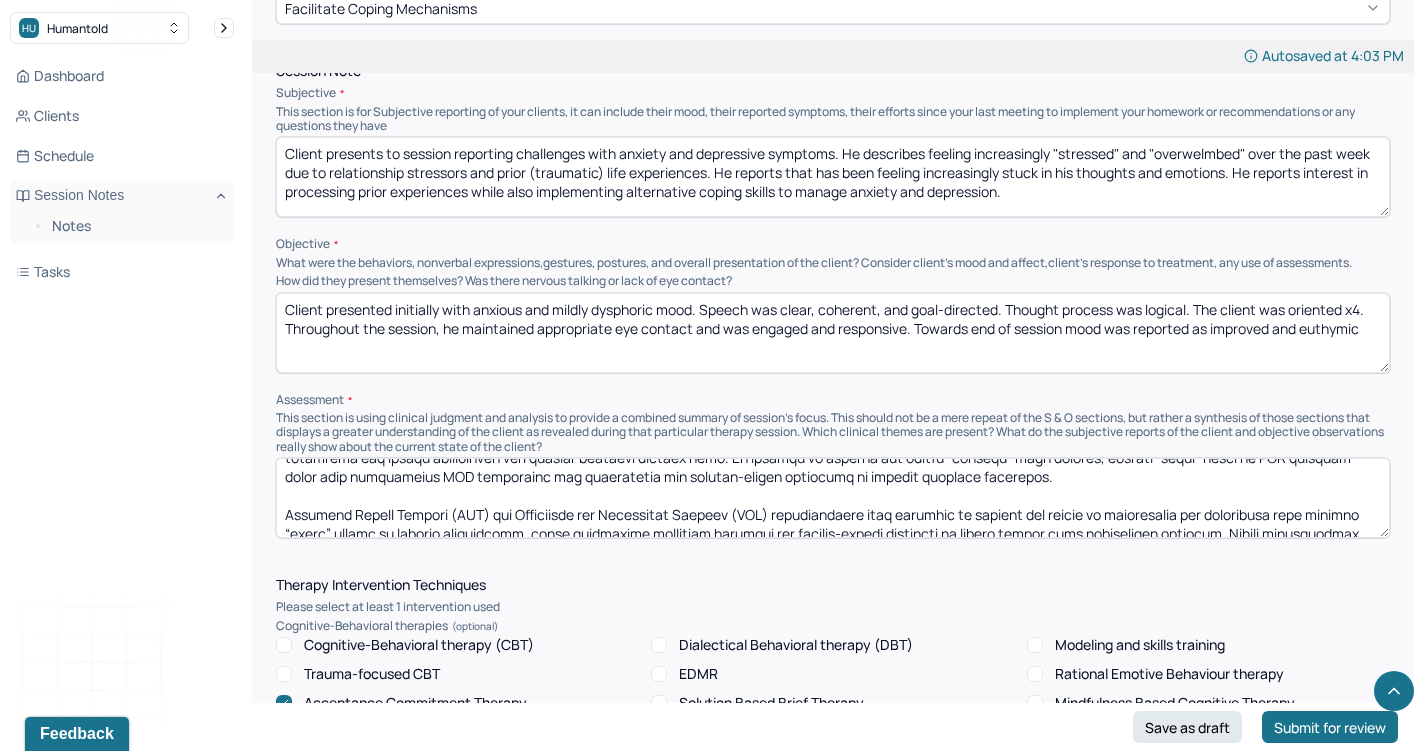 scroll, scrollTop: 78, scrollLeft: 0, axis: vertical 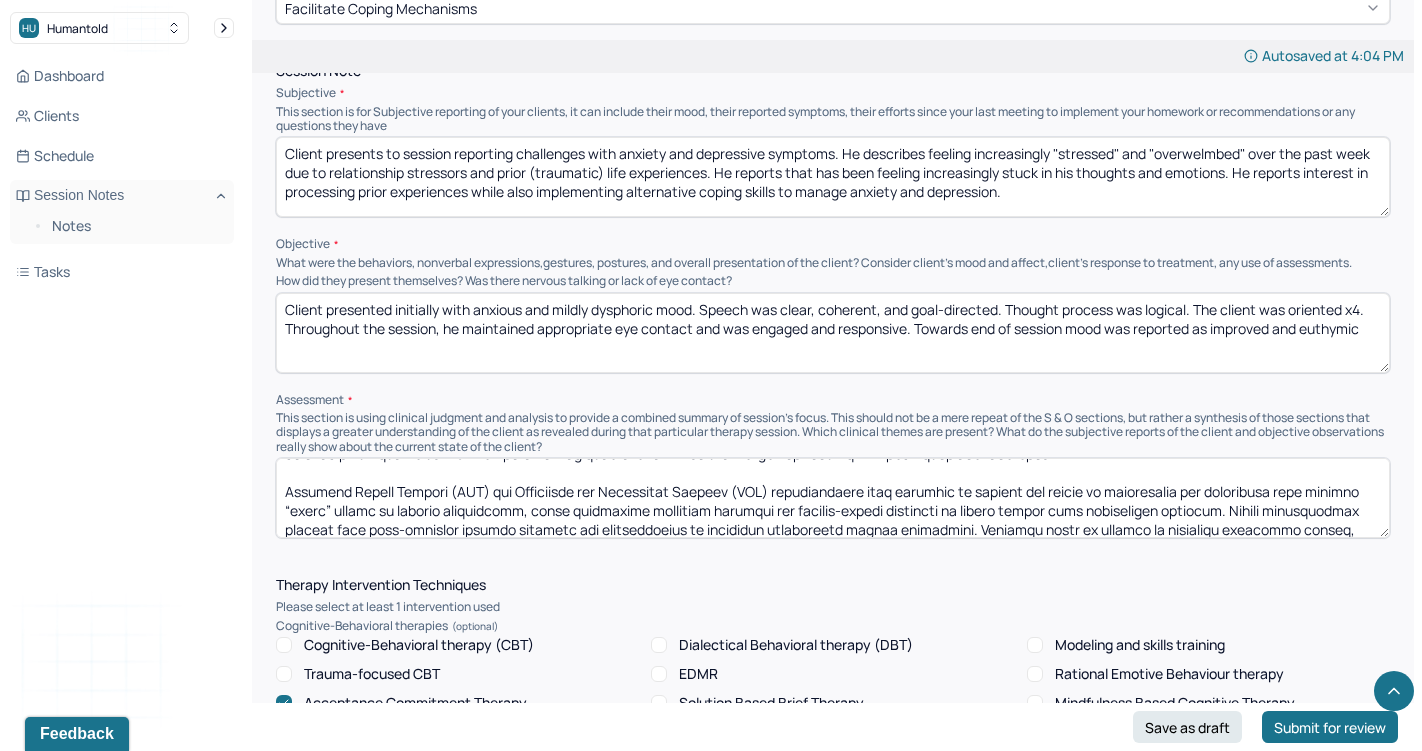 drag, startPoint x: 1250, startPoint y: 456, endPoint x: 1075, endPoint y: 455, distance: 175.00285 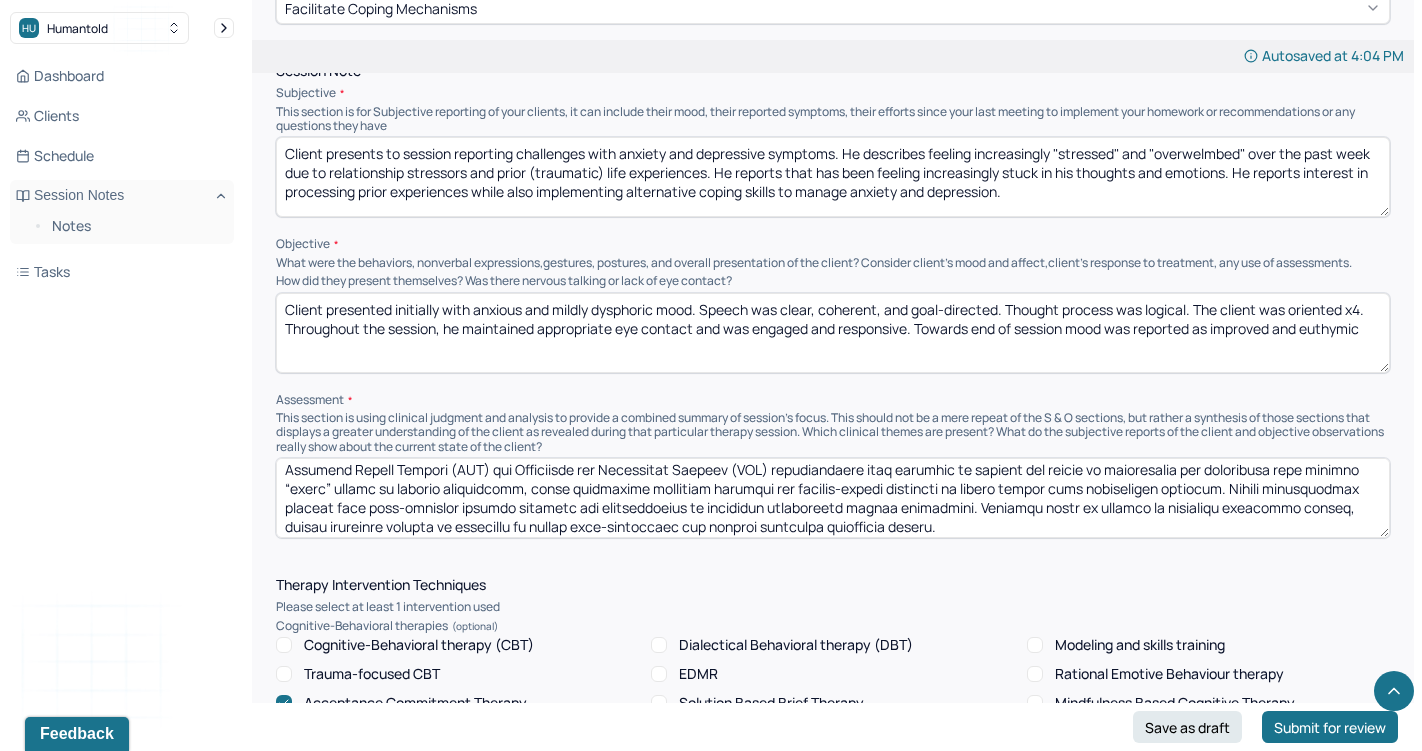 scroll, scrollTop: 98, scrollLeft: 0, axis: vertical 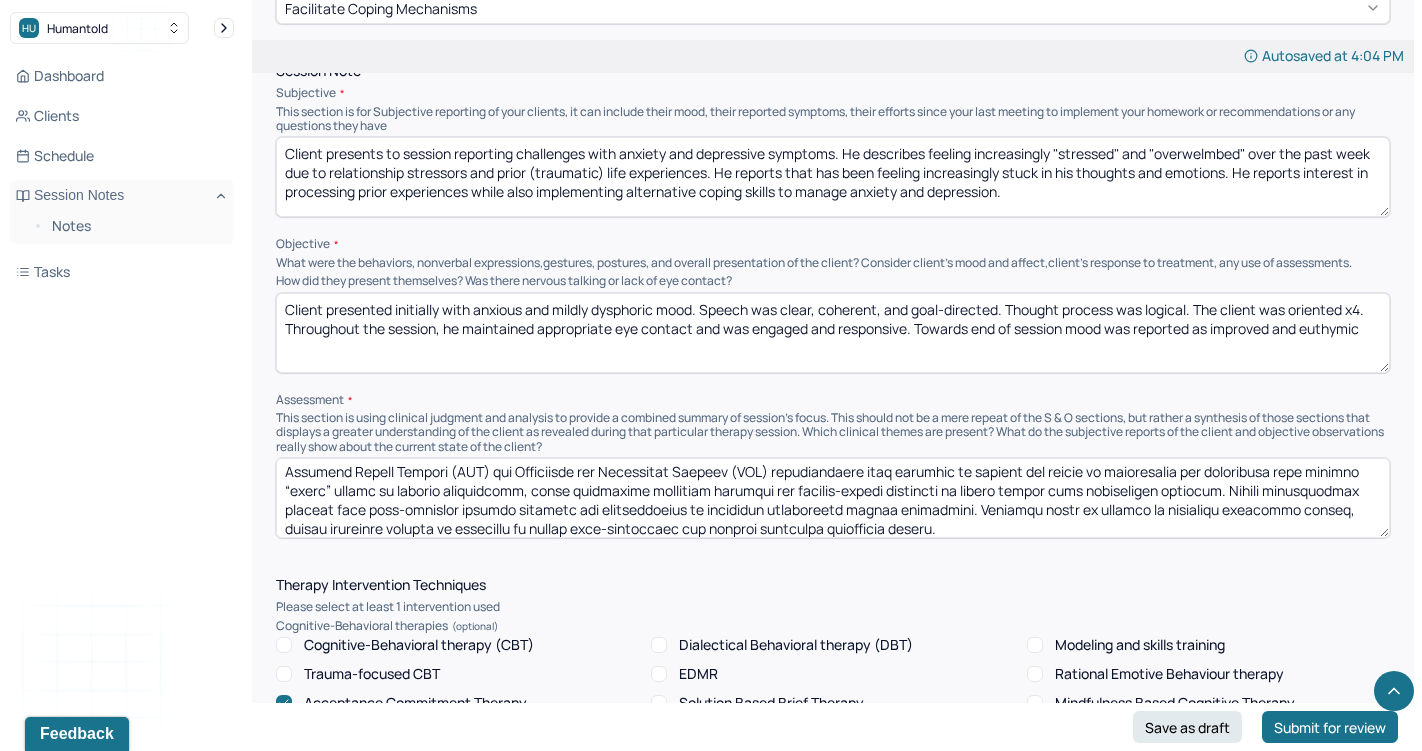 click at bounding box center [833, 498] 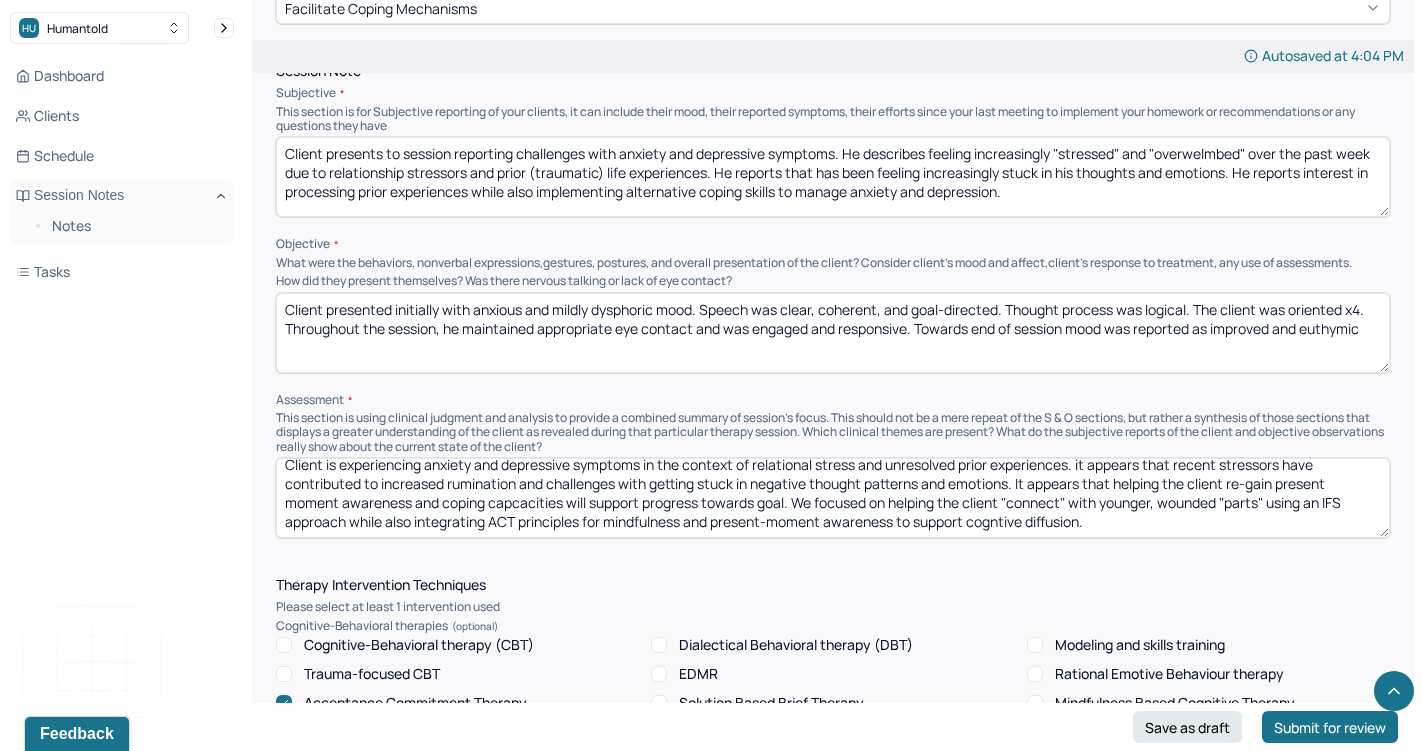 scroll, scrollTop: 47, scrollLeft: 0, axis: vertical 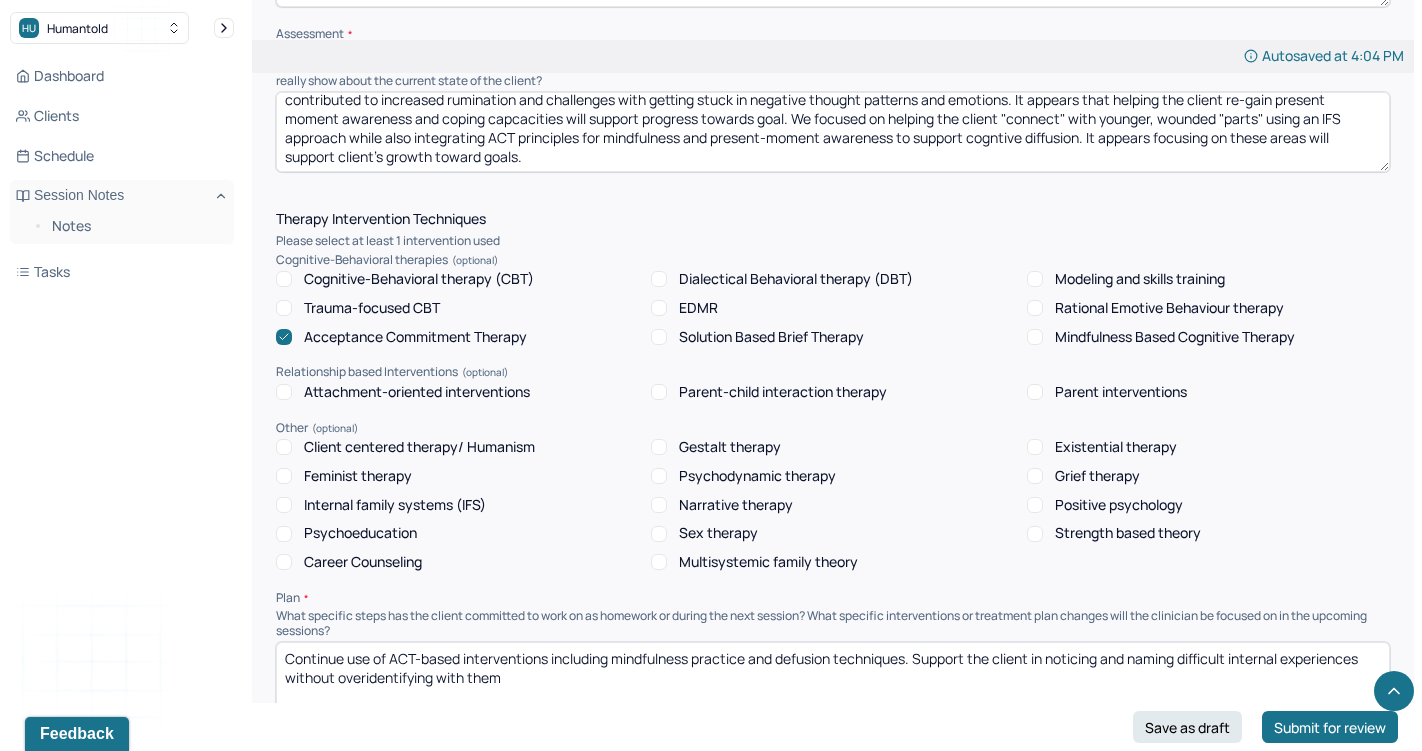 type on "Client is experiencing anxiety and depressive symptoms in the context of relational stress and unresolved prior experiences. it appears that recent stressors have contributed to increased rumination and challenges with getting stuck in negative thought patterns and emotions. It appears that helping the client re-gain present moment awareness and coping capcacities will support progress towards goal. We focused on helping the client "connect" with younger, wounded "parts" using an IFS approach while also integrating ACT principles for mindfulness and present-moment awareness to support cogntive diffusion. It appears focusing on these areas will support client's growth toward goals." 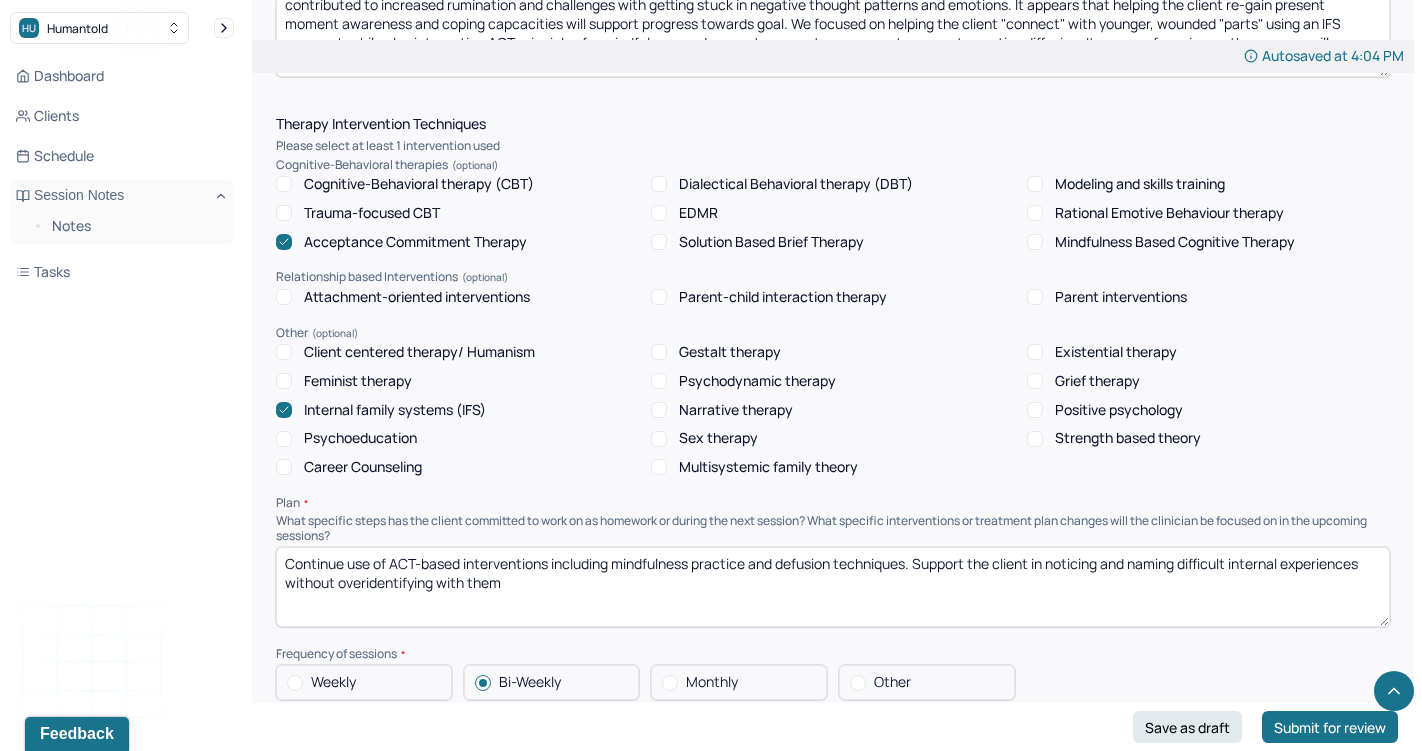scroll, scrollTop: 1661, scrollLeft: 0, axis: vertical 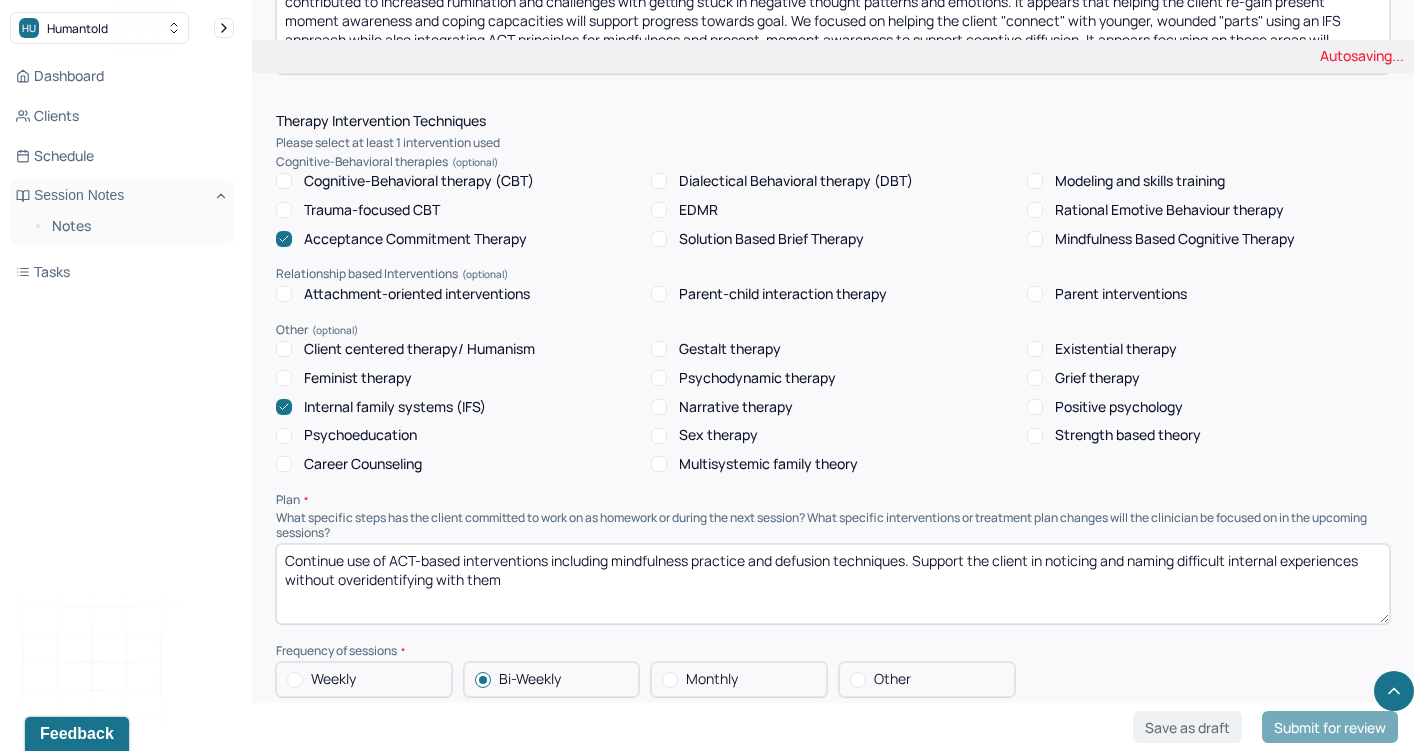 click on "Continue use of ACT-based interventions including mindfulness practice and defusion techniques. Support the client in noticing and naming difficult internal experiences without overidentifying with them" at bounding box center (833, 584) 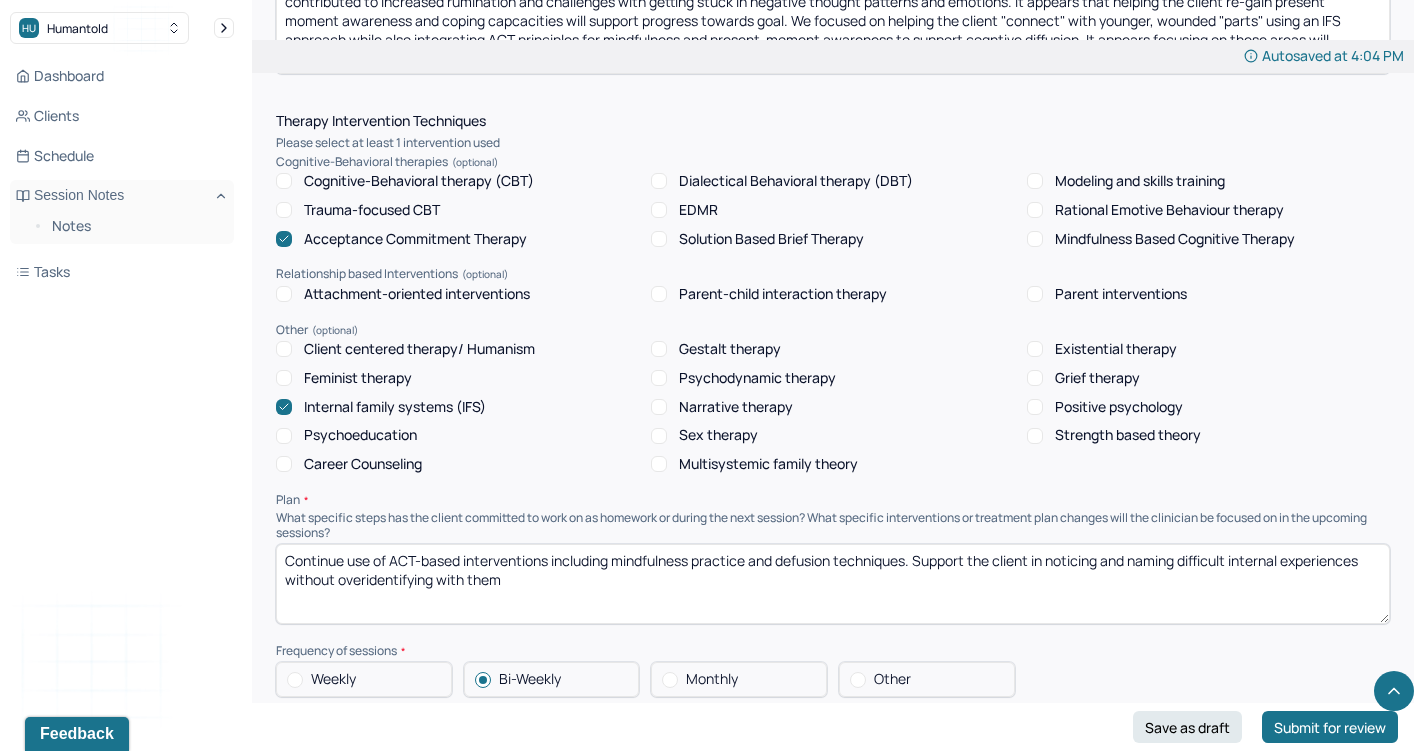 drag, startPoint x: 415, startPoint y: 494, endPoint x: 261, endPoint y: 495, distance: 154.00325 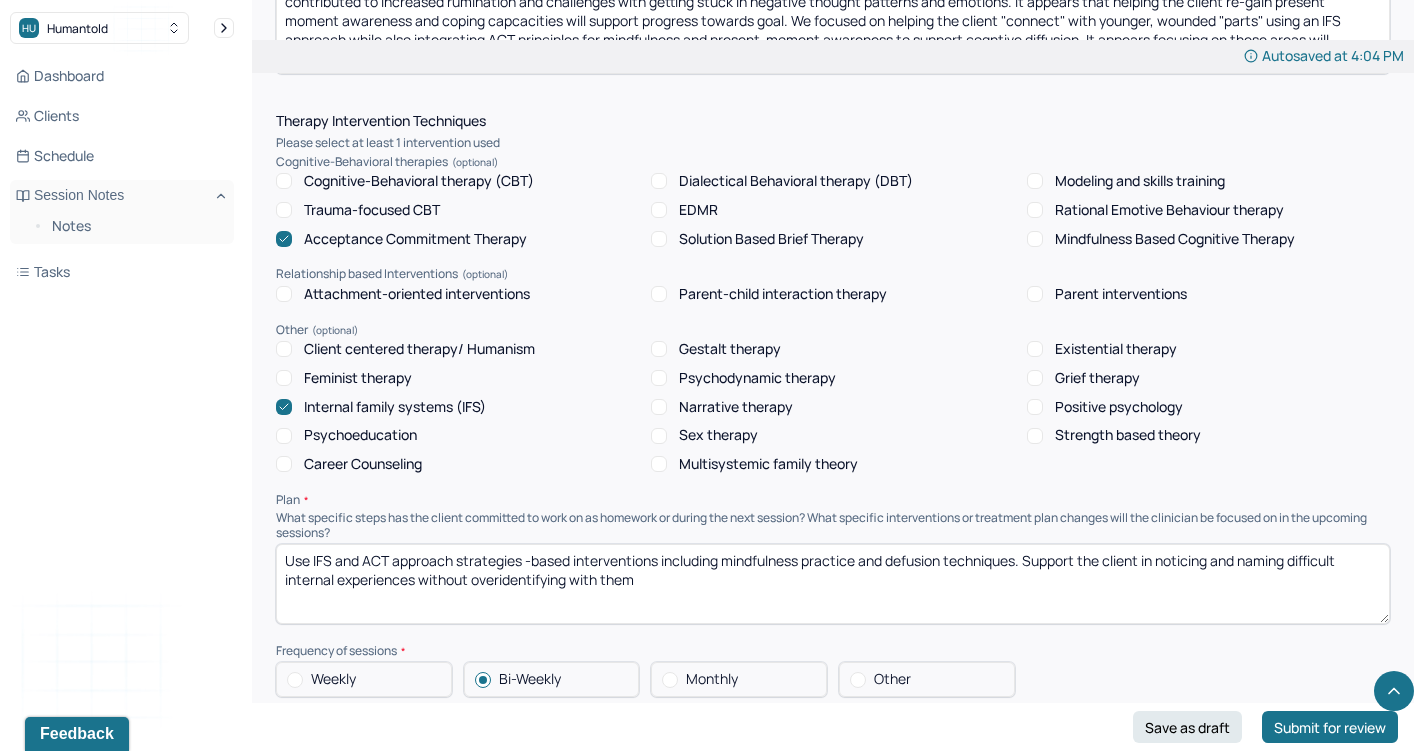 drag, startPoint x: 523, startPoint y: 490, endPoint x: 1028, endPoint y: 498, distance: 505.06335 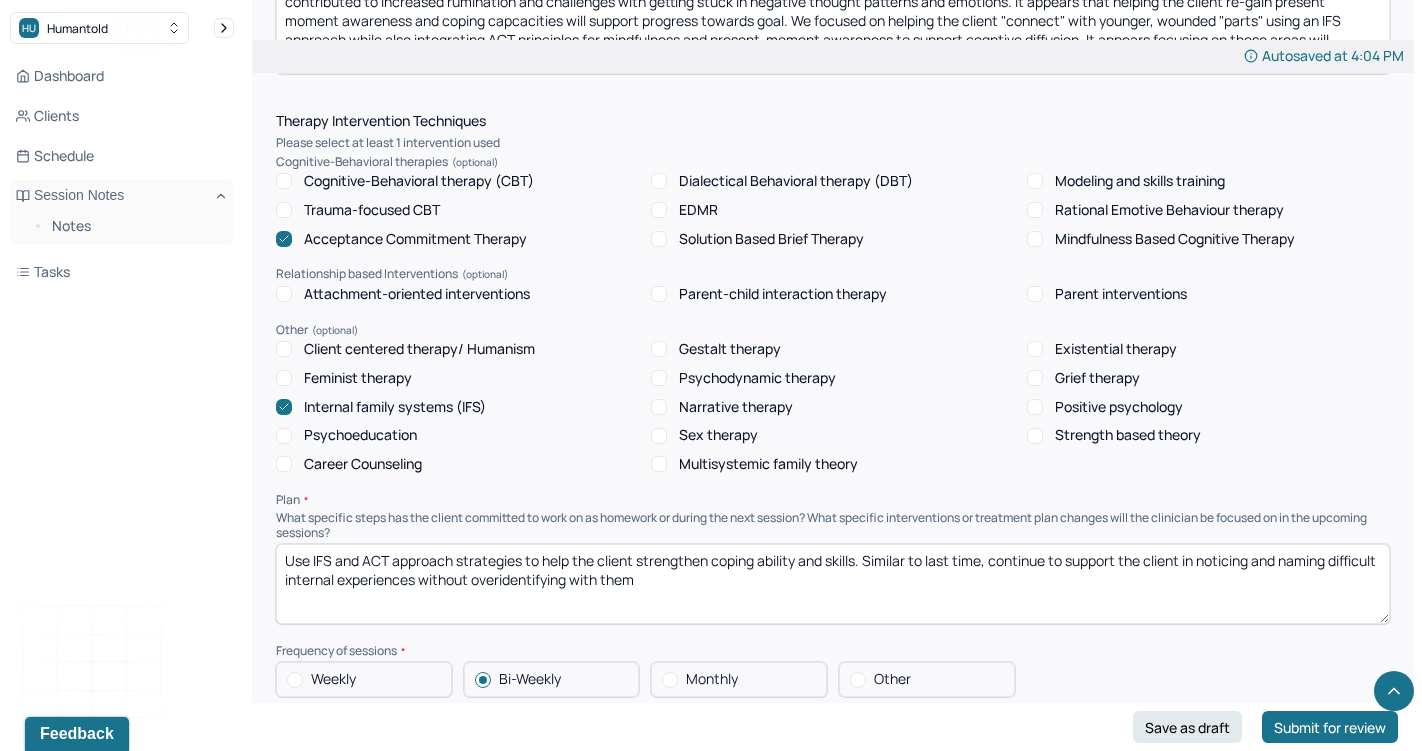 click on "Use IFS and ACT approach strategies to help the client strengthen coping ability and skills. Support the client in noticing and naming difficult internal experiences without overidentifying with them" at bounding box center [833, 584] 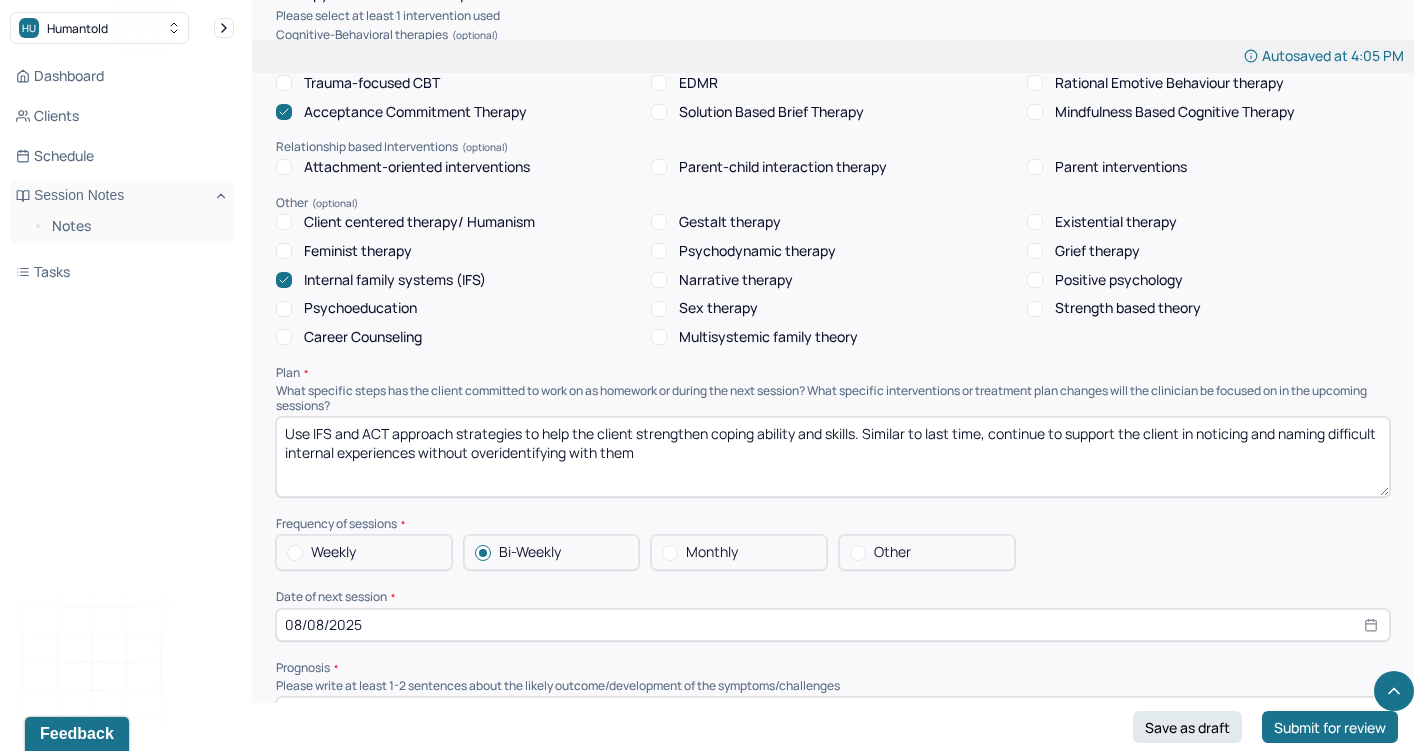 scroll, scrollTop: 1788, scrollLeft: 0, axis: vertical 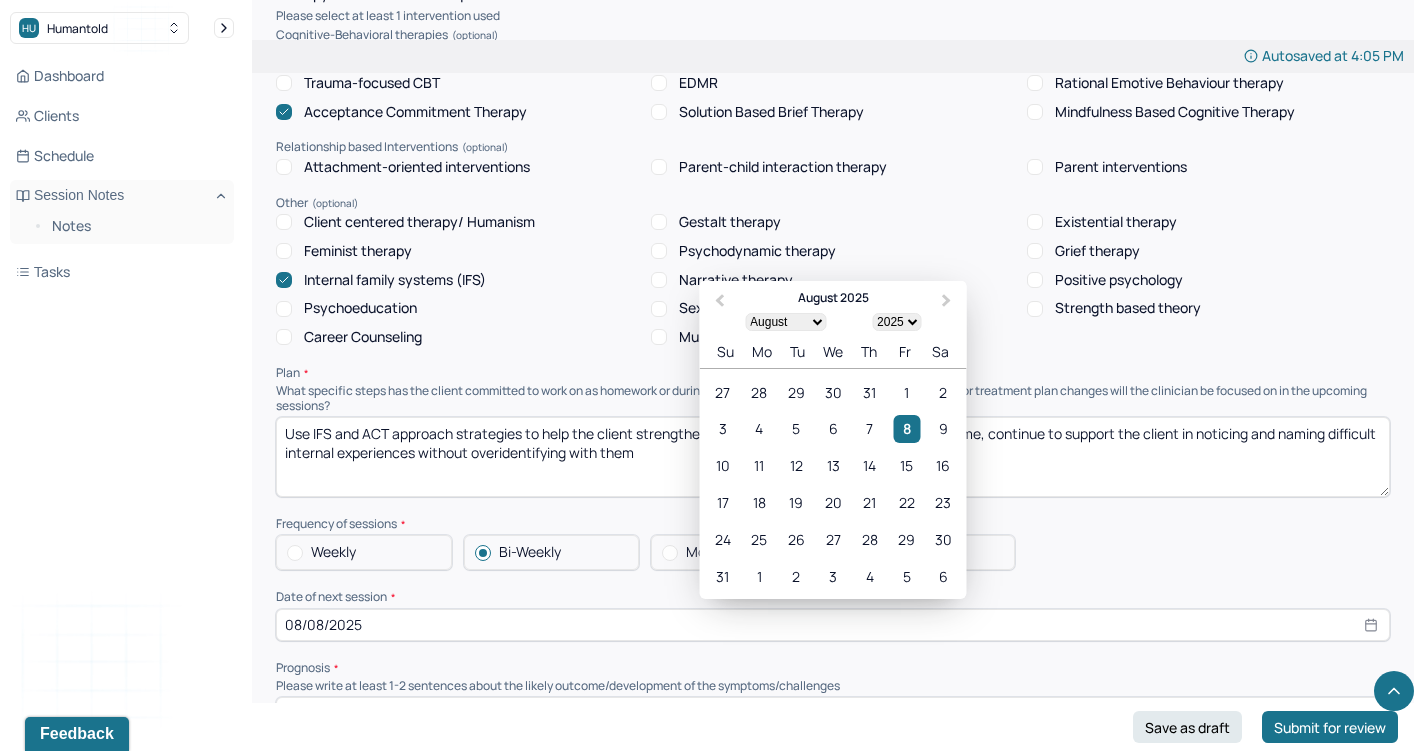 click on "08/08/2025" at bounding box center (833, 625) 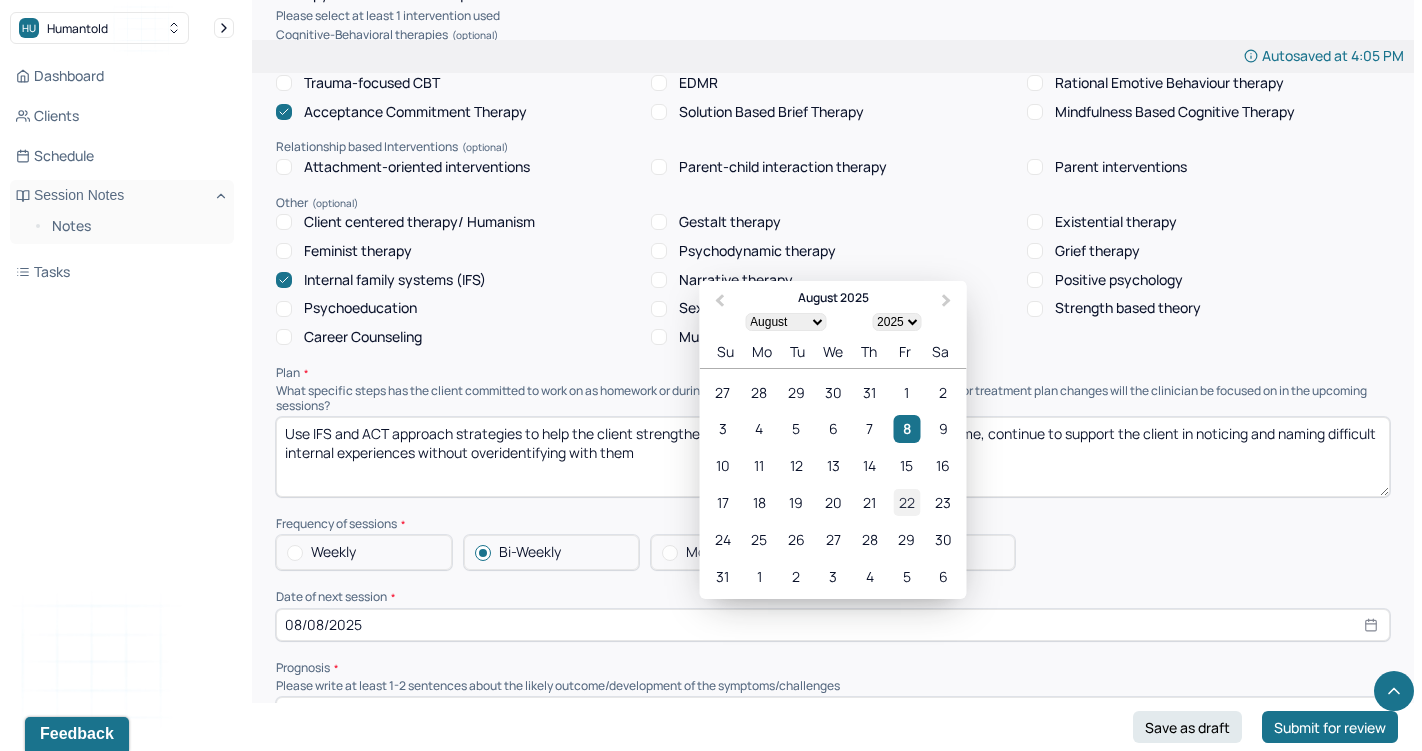 click on "22" at bounding box center [906, 502] 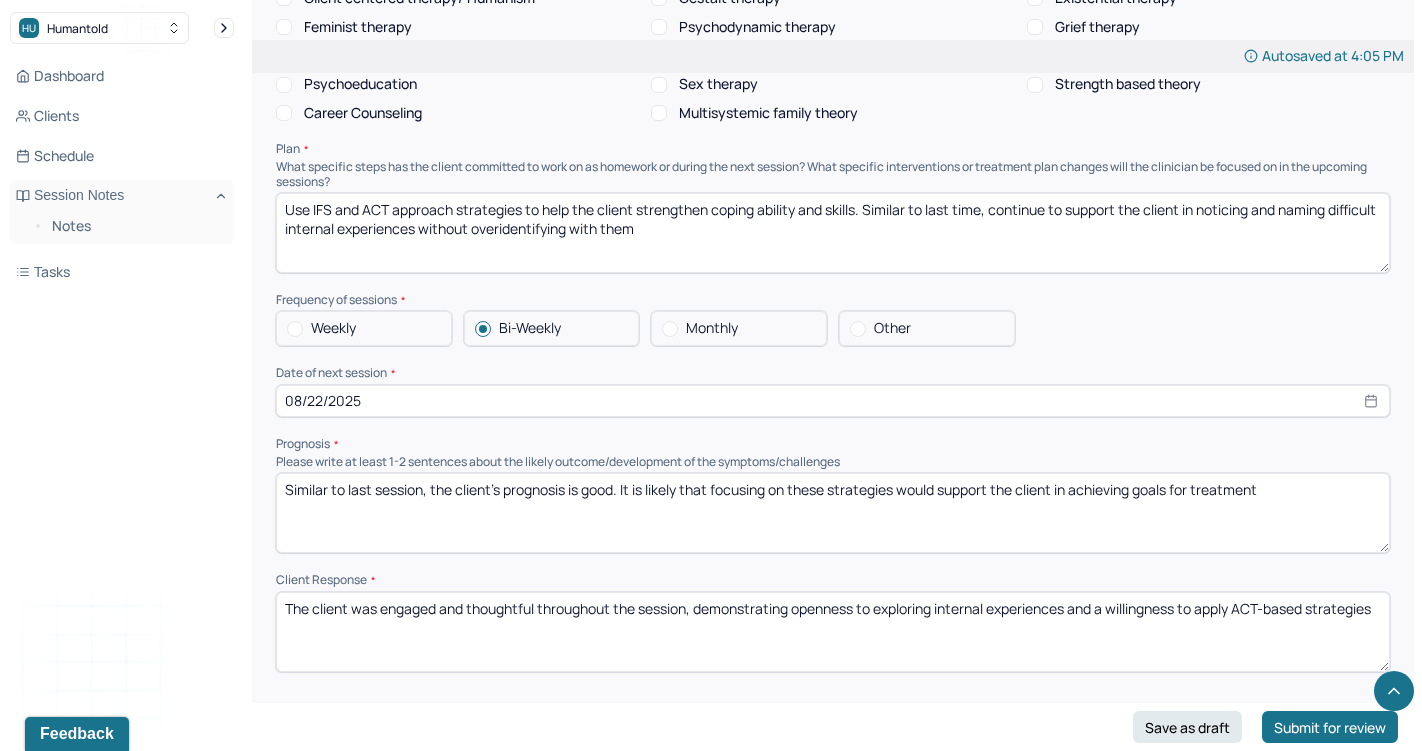 scroll, scrollTop: 2013, scrollLeft: 0, axis: vertical 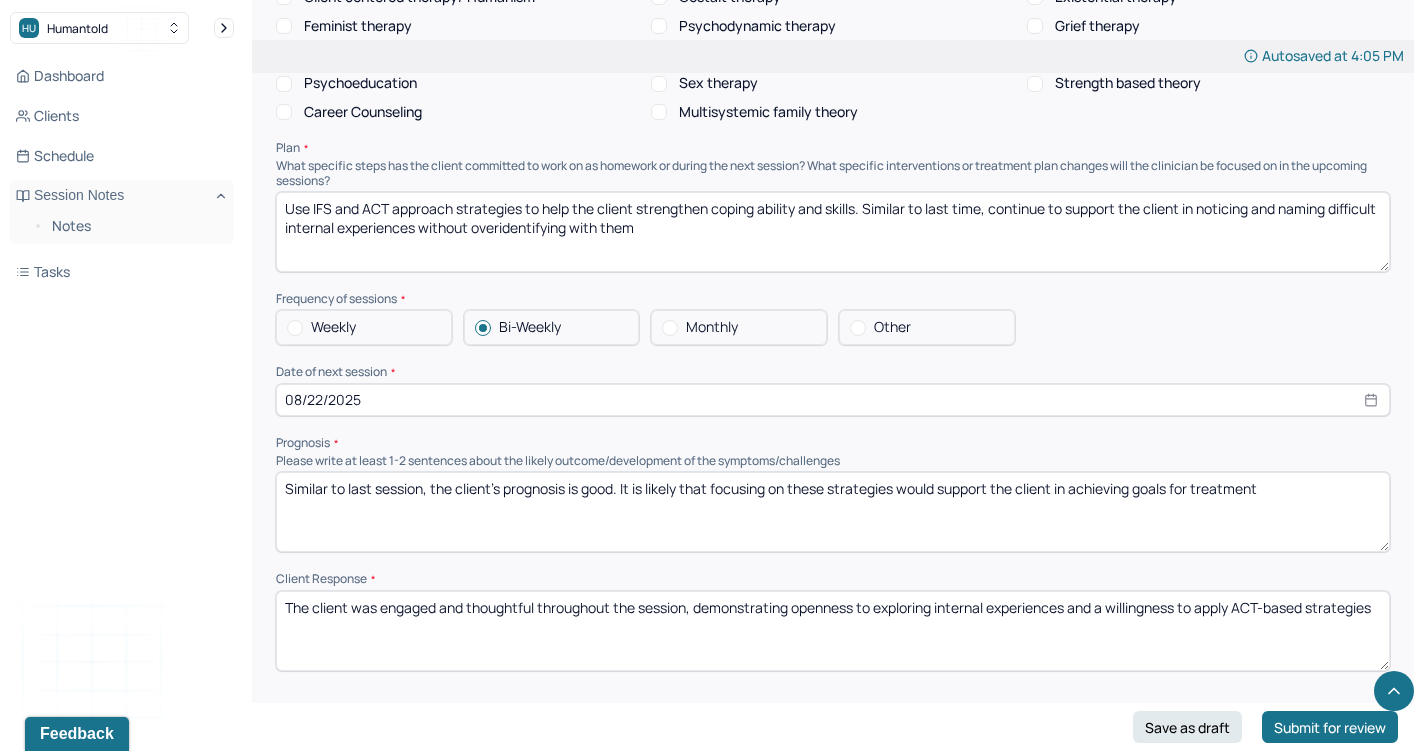 click on "Similar to last session, the client's prognosis is good. It is likely that focusing on these strategies would support the client in achieving goals for treatment" at bounding box center [833, 512] 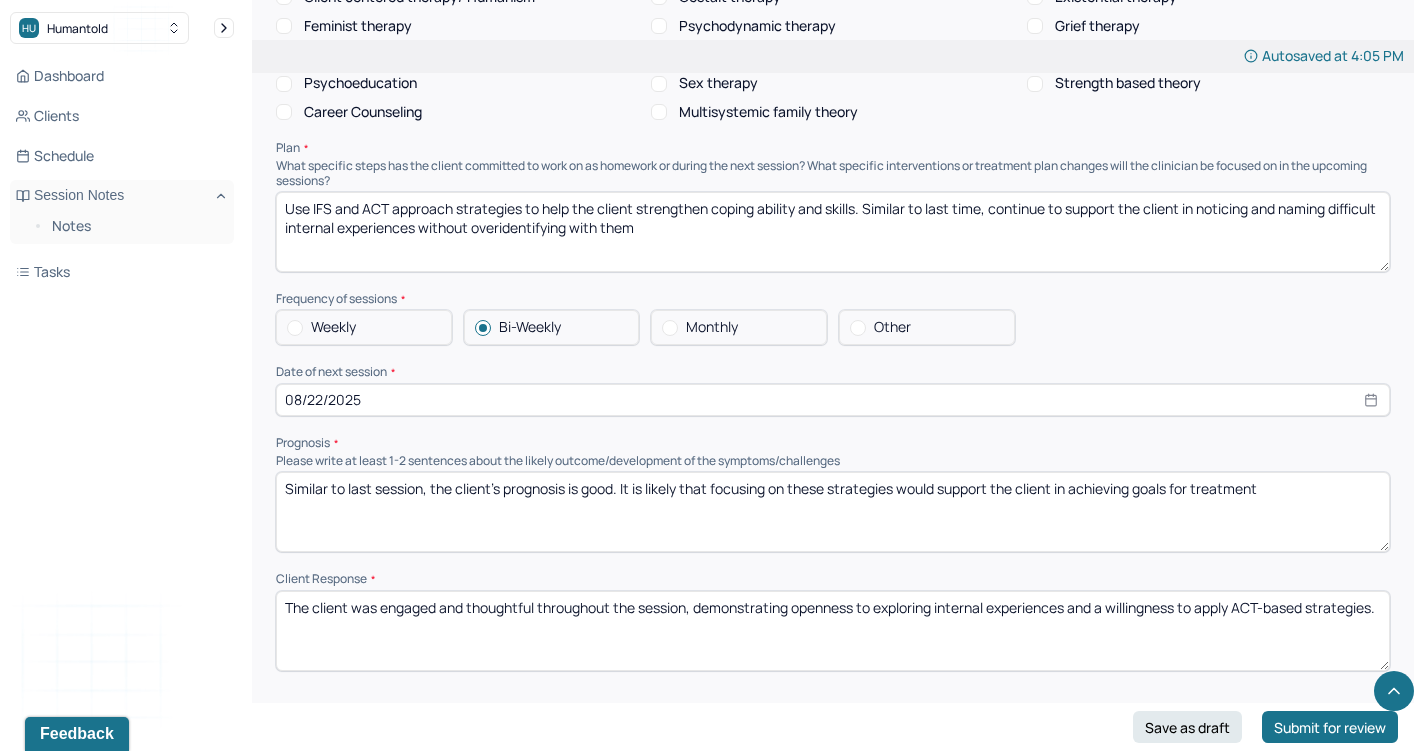 click on "The client was engaged and thoughtful throughout the session, demonstrating openness to exploring internal experiences and a willingness to apply ACT-based strategies." at bounding box center (833, 631) 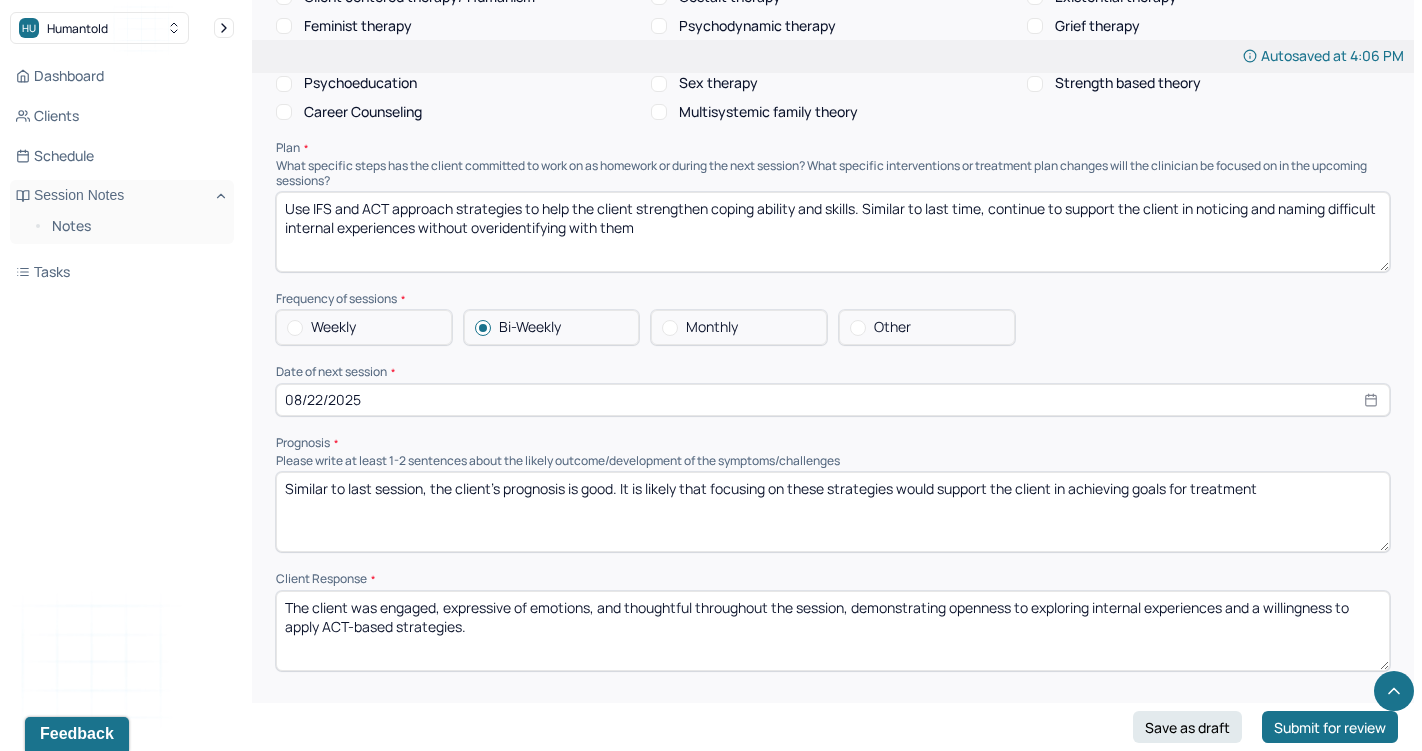 click on "The client was engaged, expressive of emotions, and thoughtful throughout the session, demonstrating openness to exploring internal experiences and a willingness to apply ACT-based strategies." at bounding box center [833, 631] 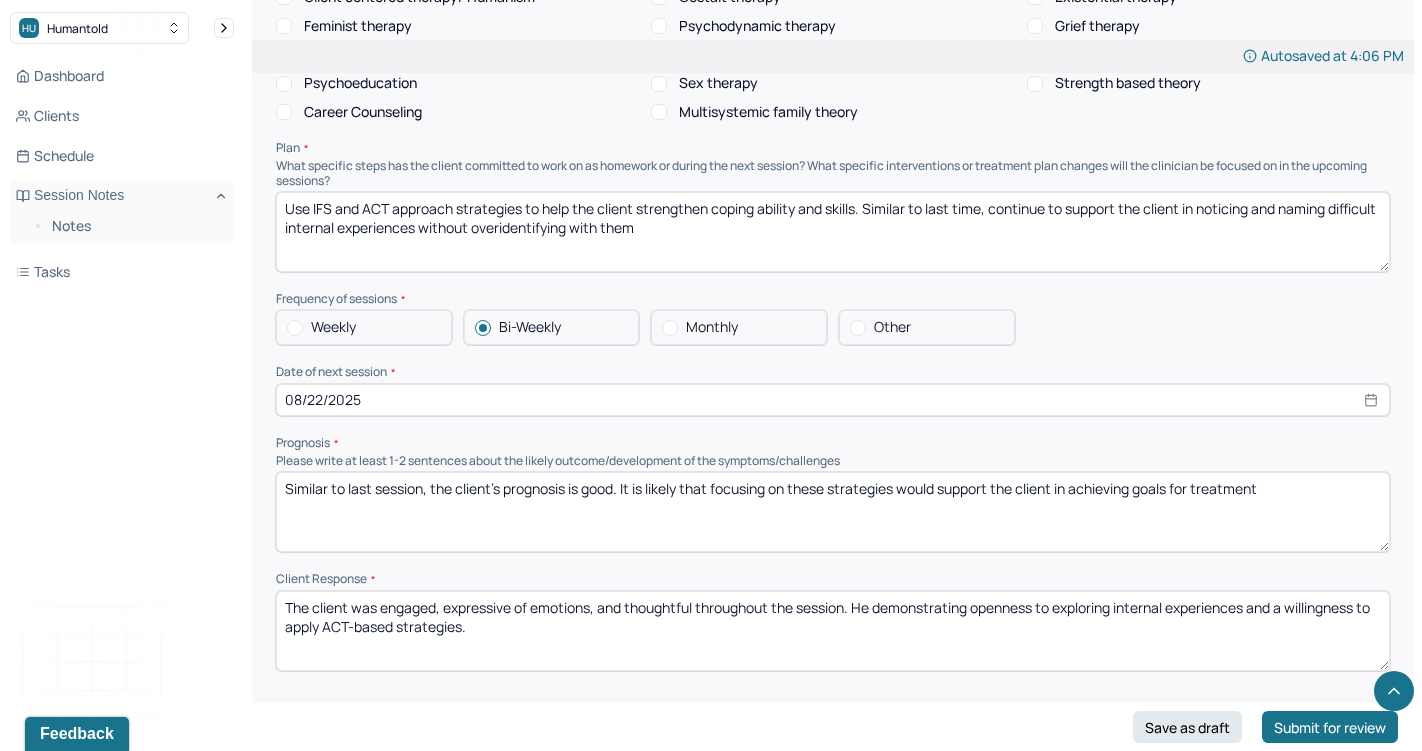click on "The client was engaged, expressive of emotions, and thoughtful throughout the session, demonstrating openness to exploring internal experiences and a willingness to apply ACT-based strategies." at bounding box center (833, 631) 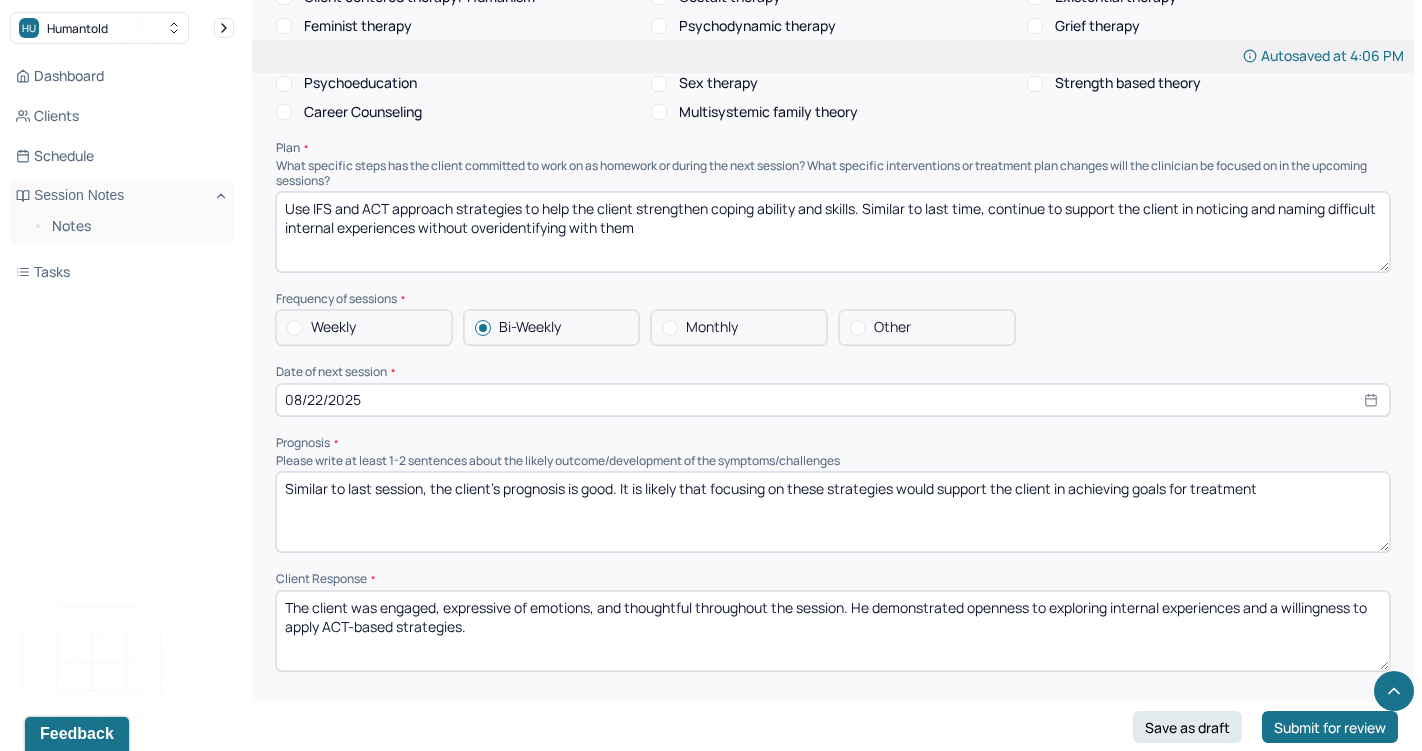 click on "The client was engaged, expressive of emotions, and thoughtful throughout the session. He demonstrating openness to exploring internal experiences and a willingness to apply ACT-based strategies." at bounding box center (833, 631) 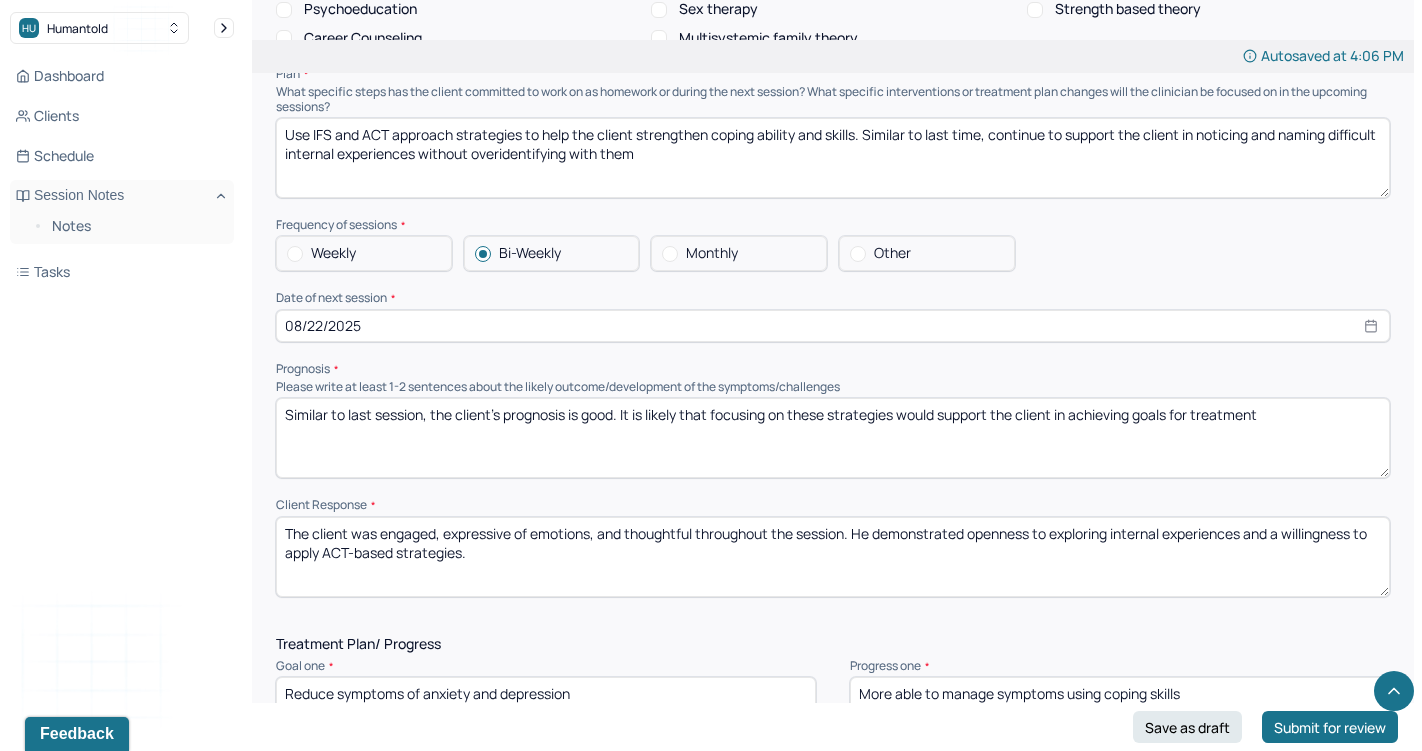 scroll, scrollTop: 2099, scrollLeft: 0, axis: vertical 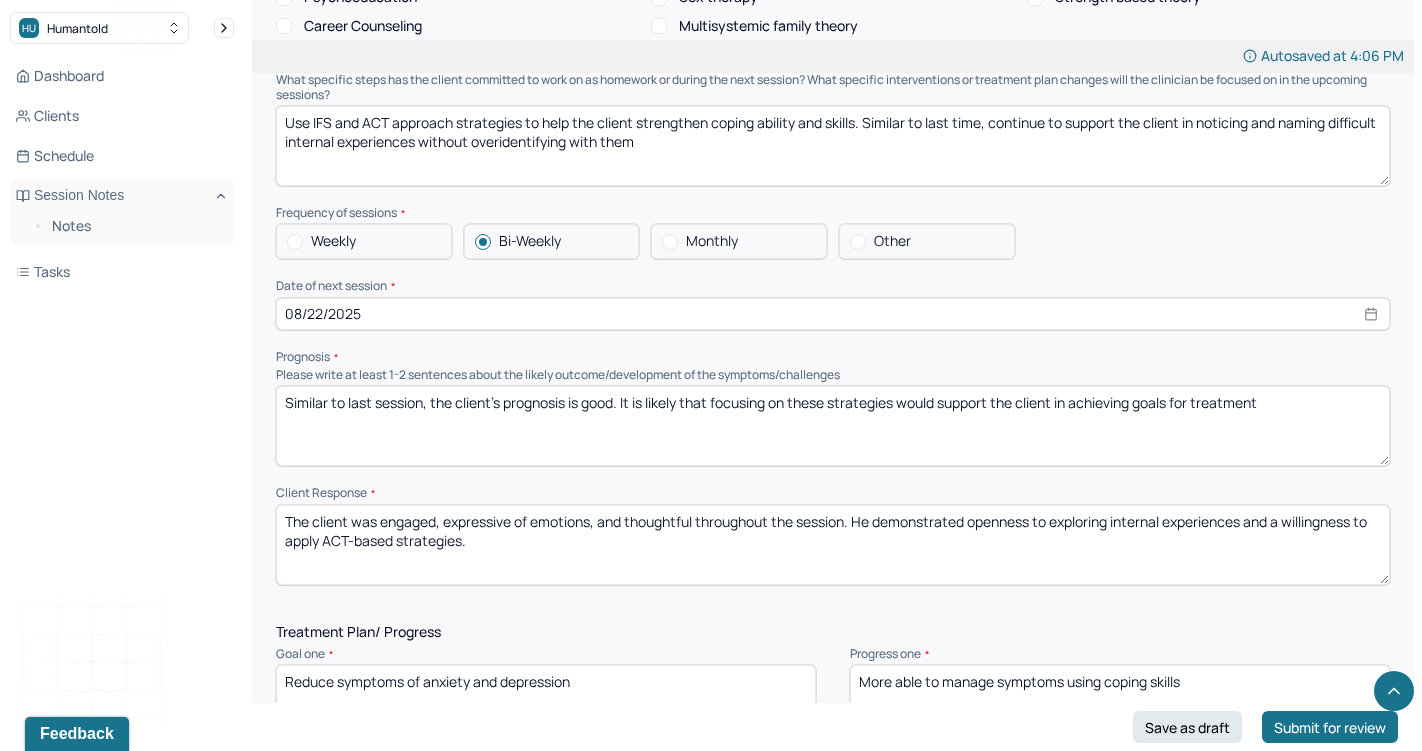 drag, startPoint x: 481, startPoint y: 465, endPoint x: 324, endPoint y: 467, distance: 157.01274 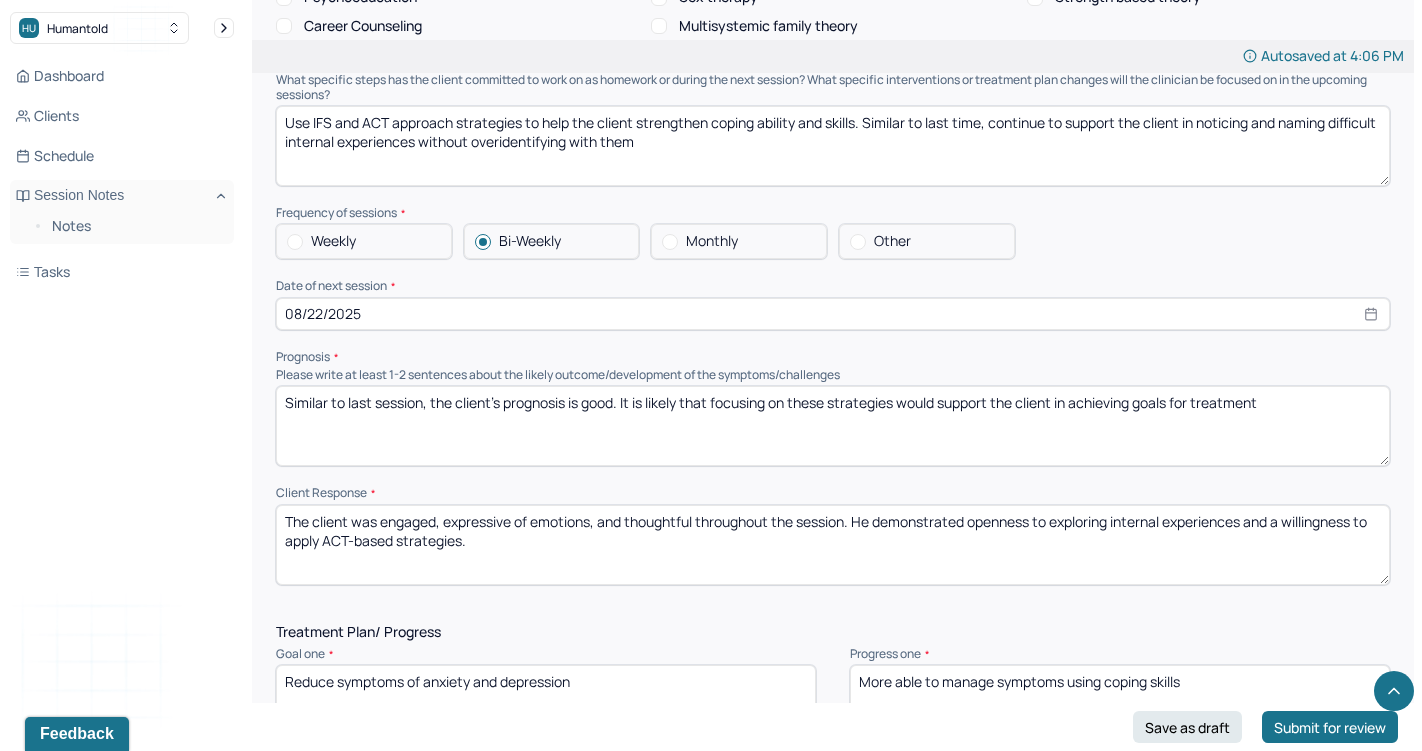 click on "The client was engaged, expressive of emotions, and thoughtful throughout the session. He demonstrated openness to exploring internal experiences and a willingness to apply ACT-based strategies." at bounding box center (833, 545) 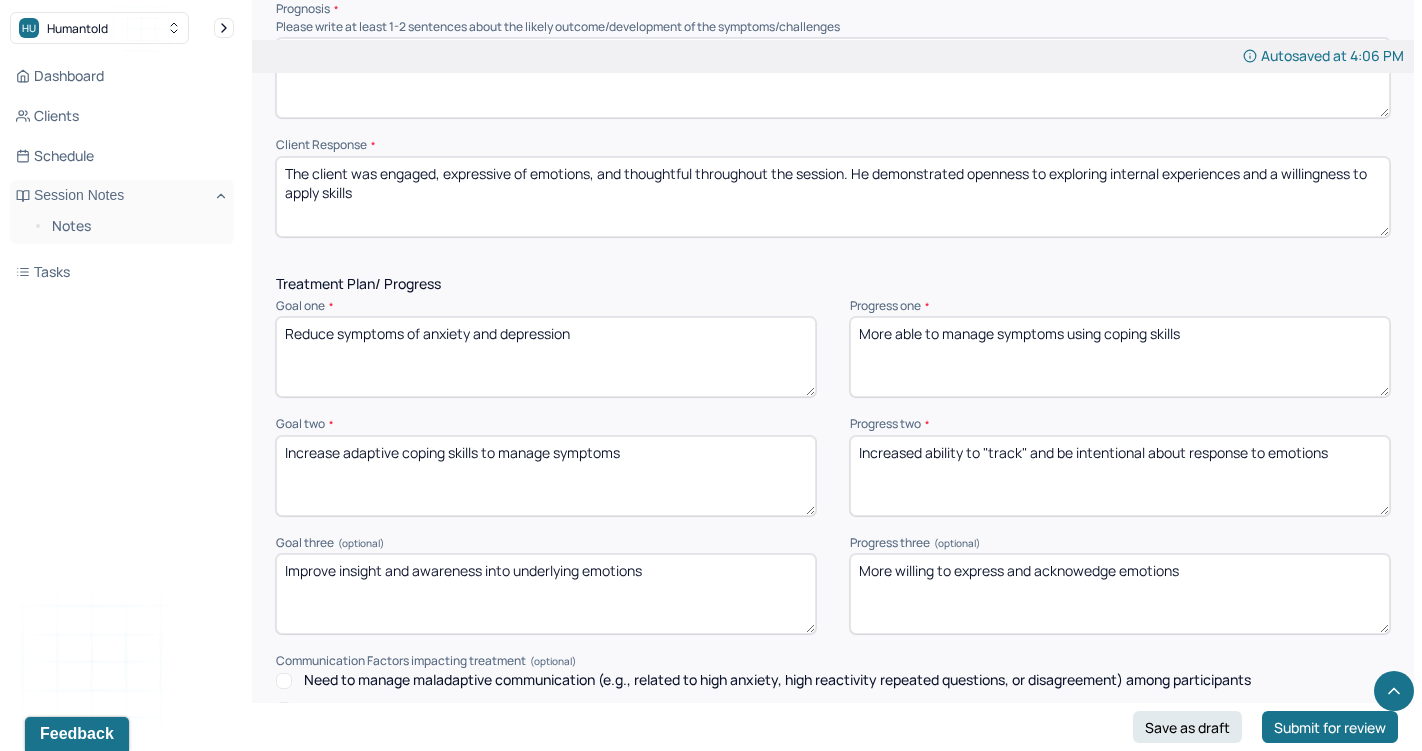 scroll, scrollTop: 2530, scrollLeft: 0, axis: vertical 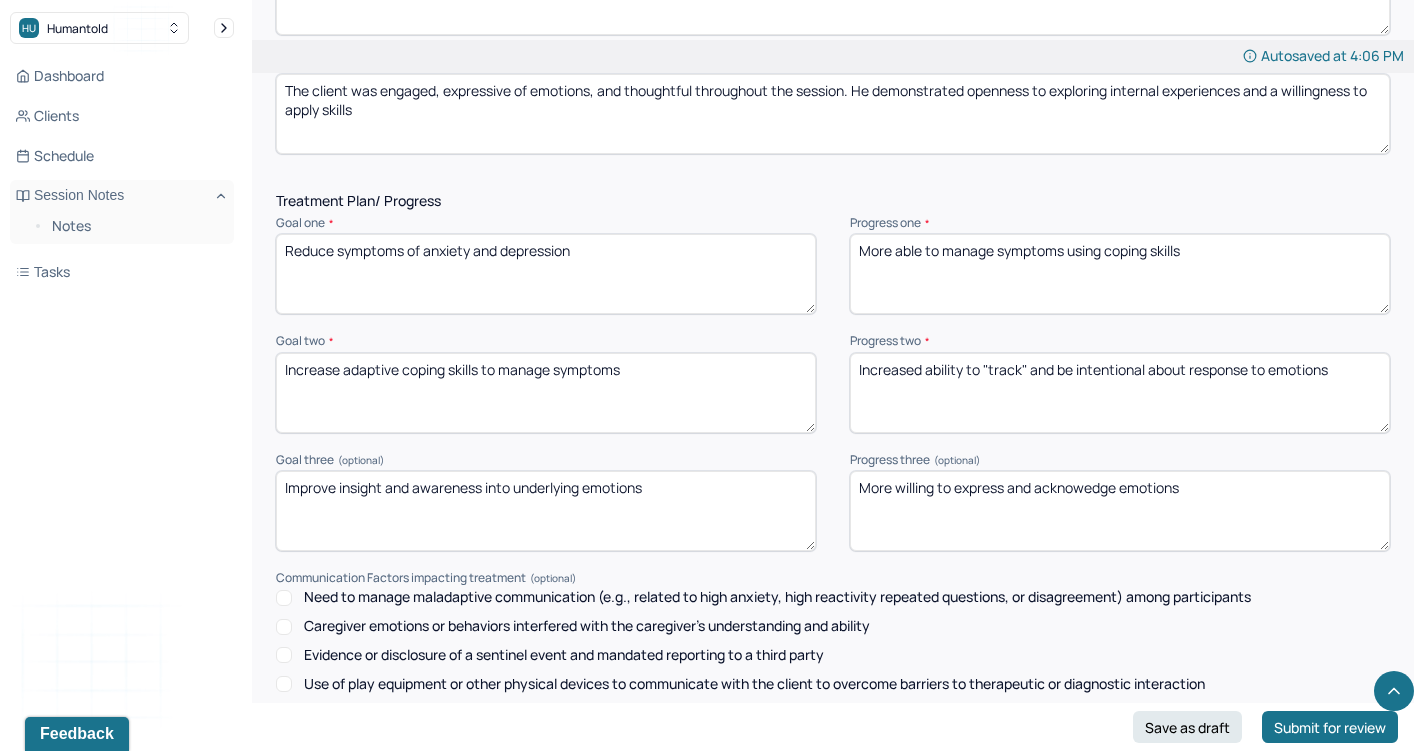 type on "The client was engaged, expressive of emotions, and thoughtful throughout the session. He demonstrated openness to exploring internal experiences and a willingness to apply skills" 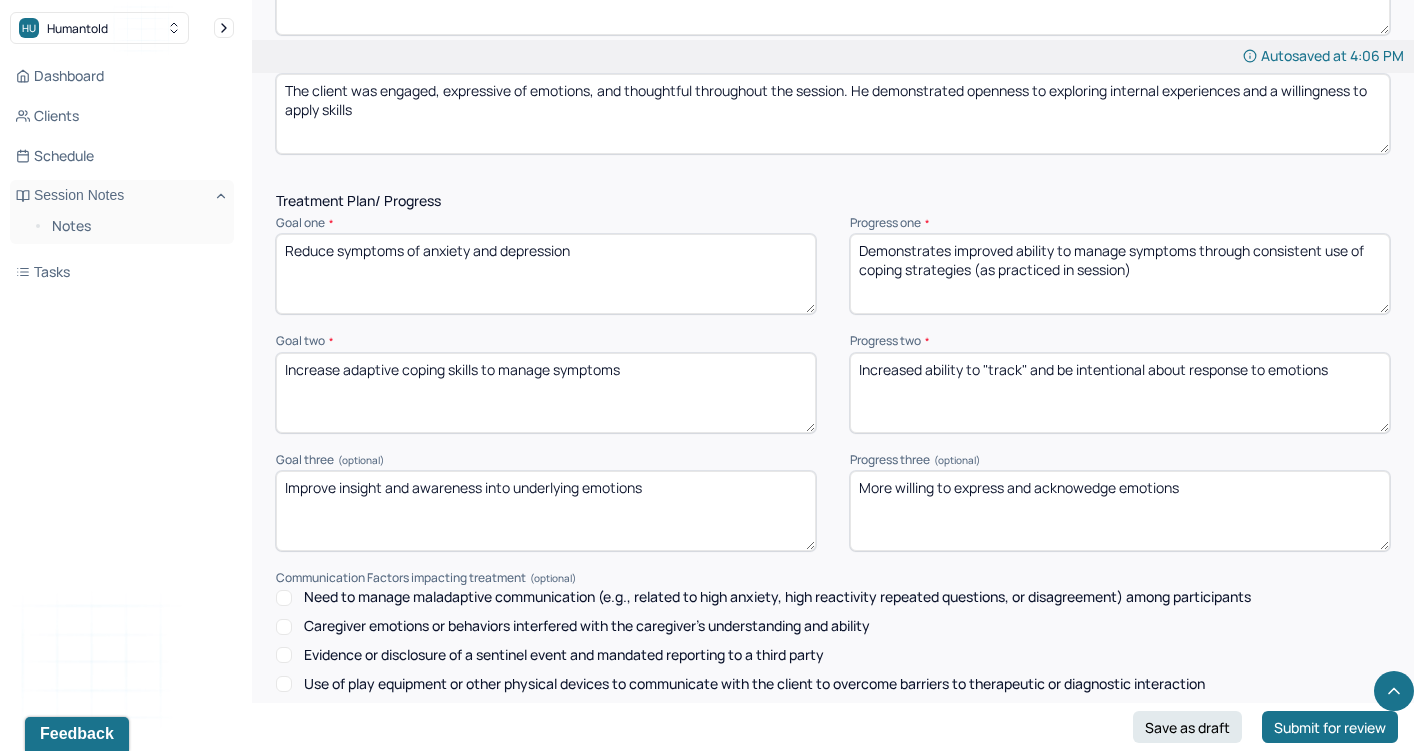 type on "Demonstrates improved ability to manage symptoms through consistent use of coping strategies (as practiced in session)" 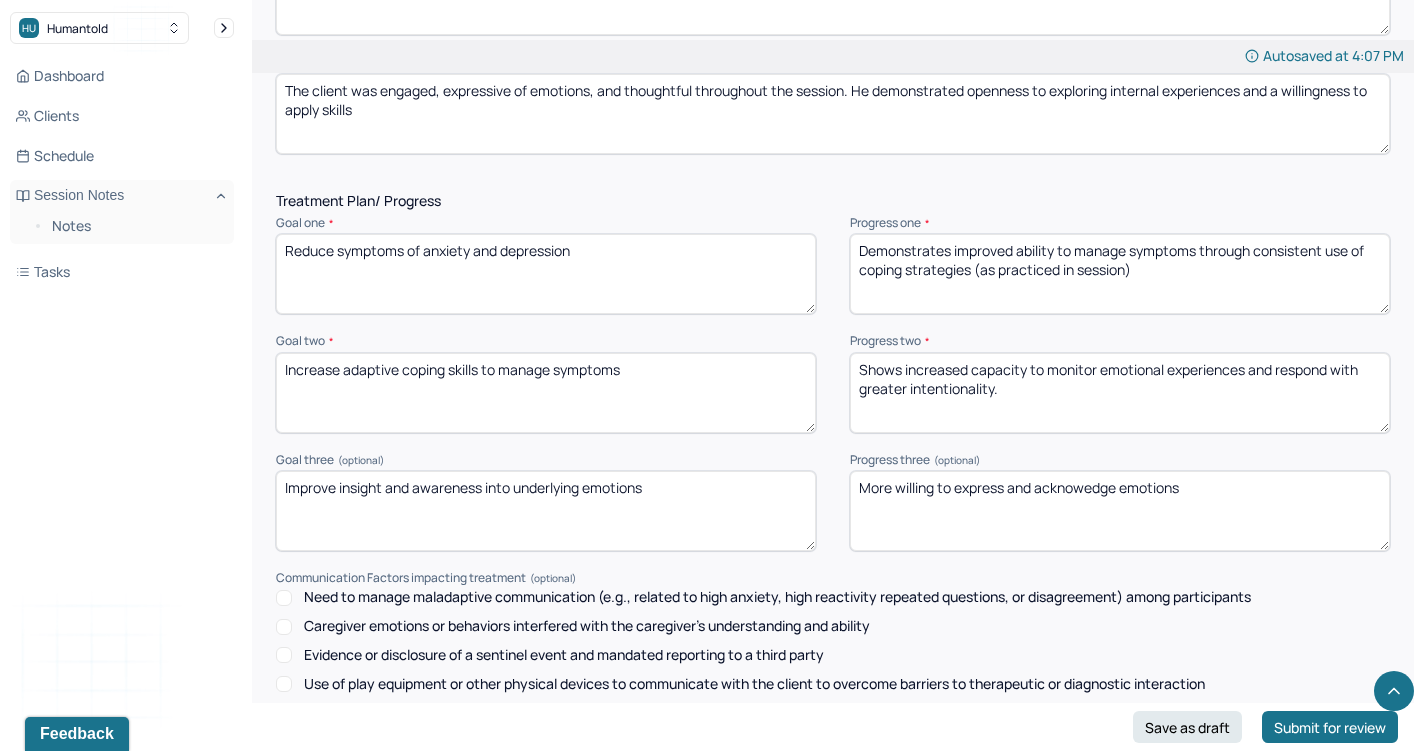 drag, startPoint x: 910, startPoint y: 300, endPoint x: 818, endPoint y: 298, distance: 92.021736 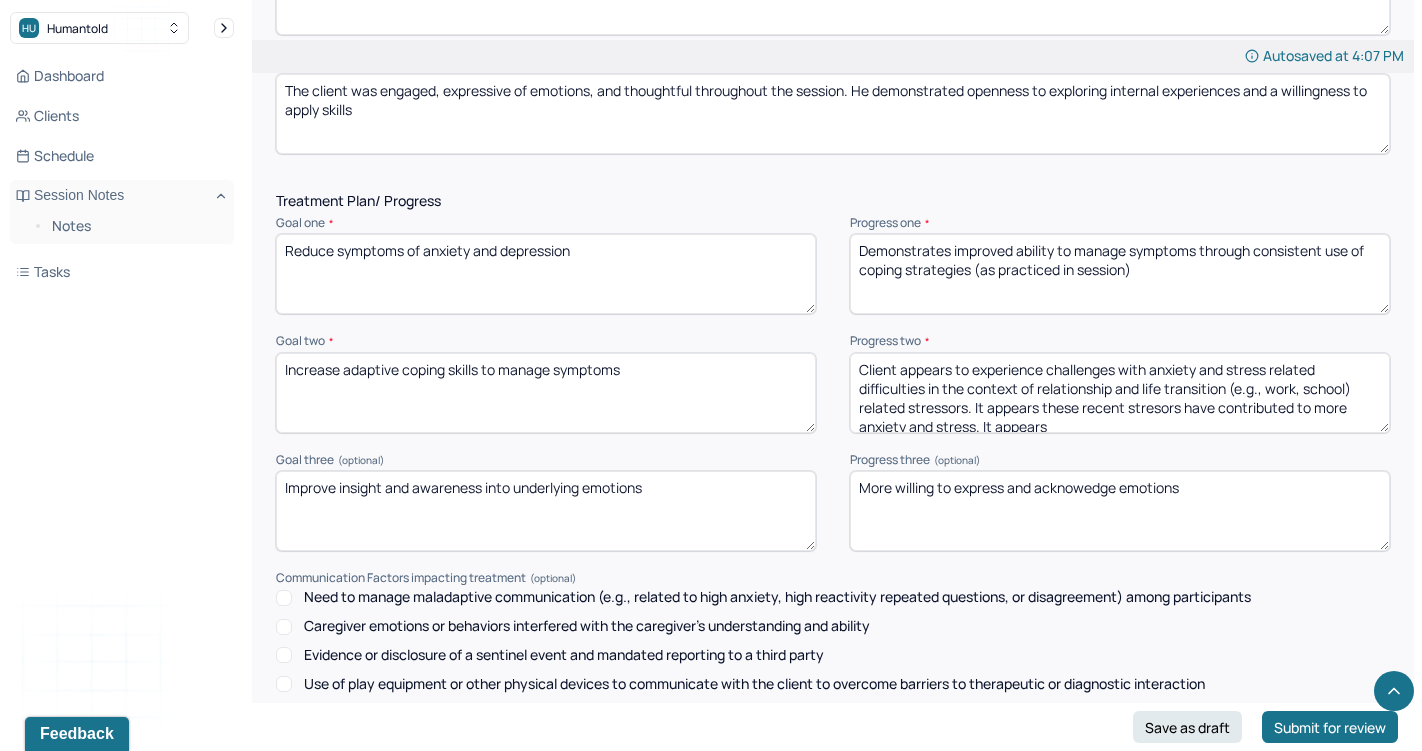 click on "Client appears to experience challenges with anxiety and stress related difficulties in the context of relationship and life transition (e.g., work, school) related stressors. It appears these recent stresors have contributed to more anxiety and stress. It appears" at bounding box center (1120, 393) 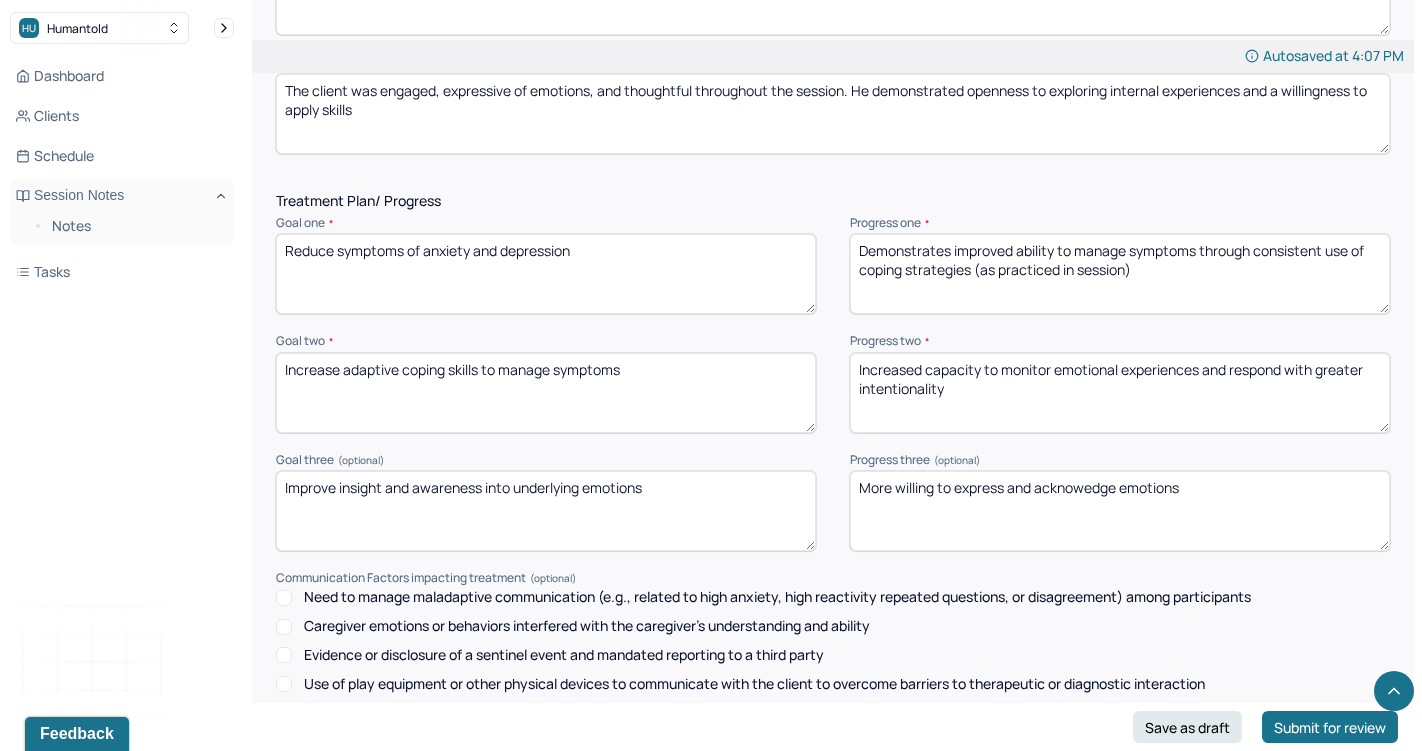 type on "Increased capacity to monitor emotional experiences and respond with greater intentionality" 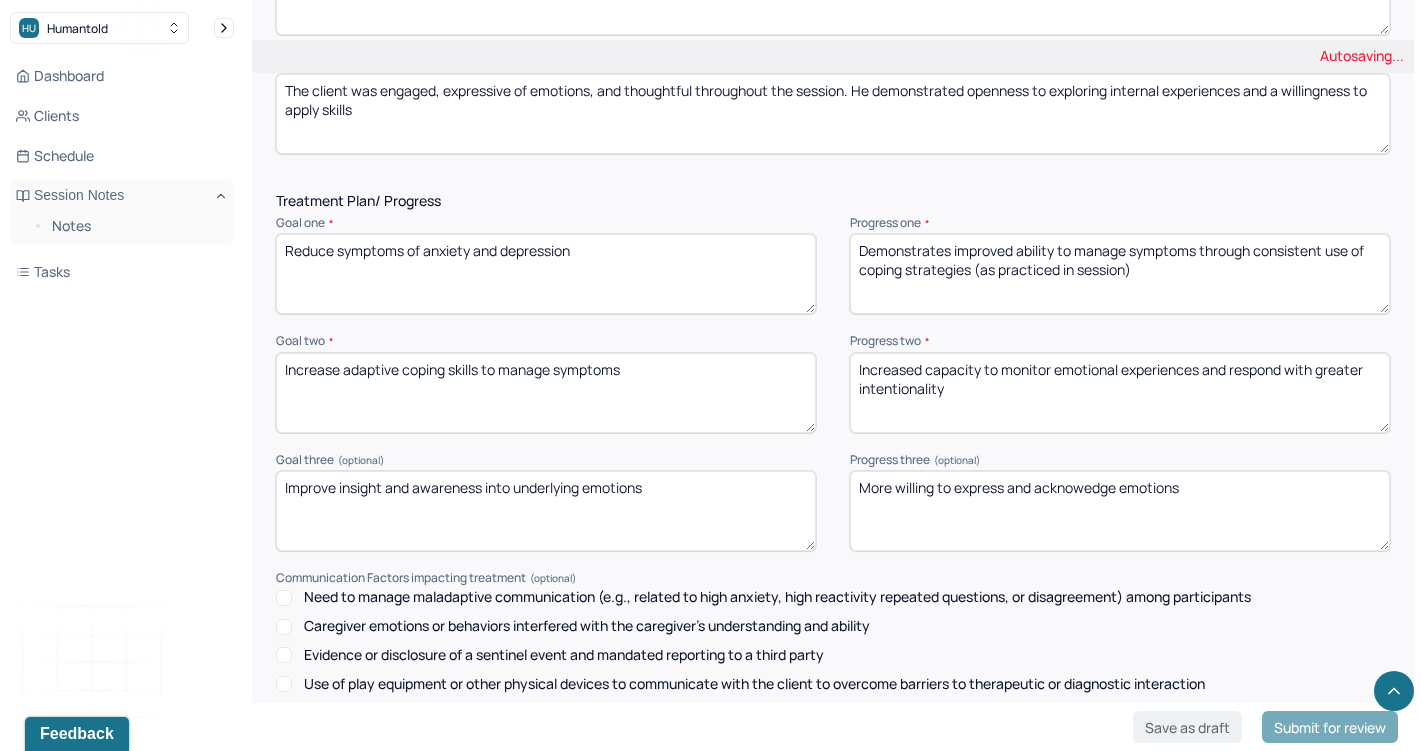 click on "More willing to express and acknowedge emotions" at bounding box center [1120, 511] 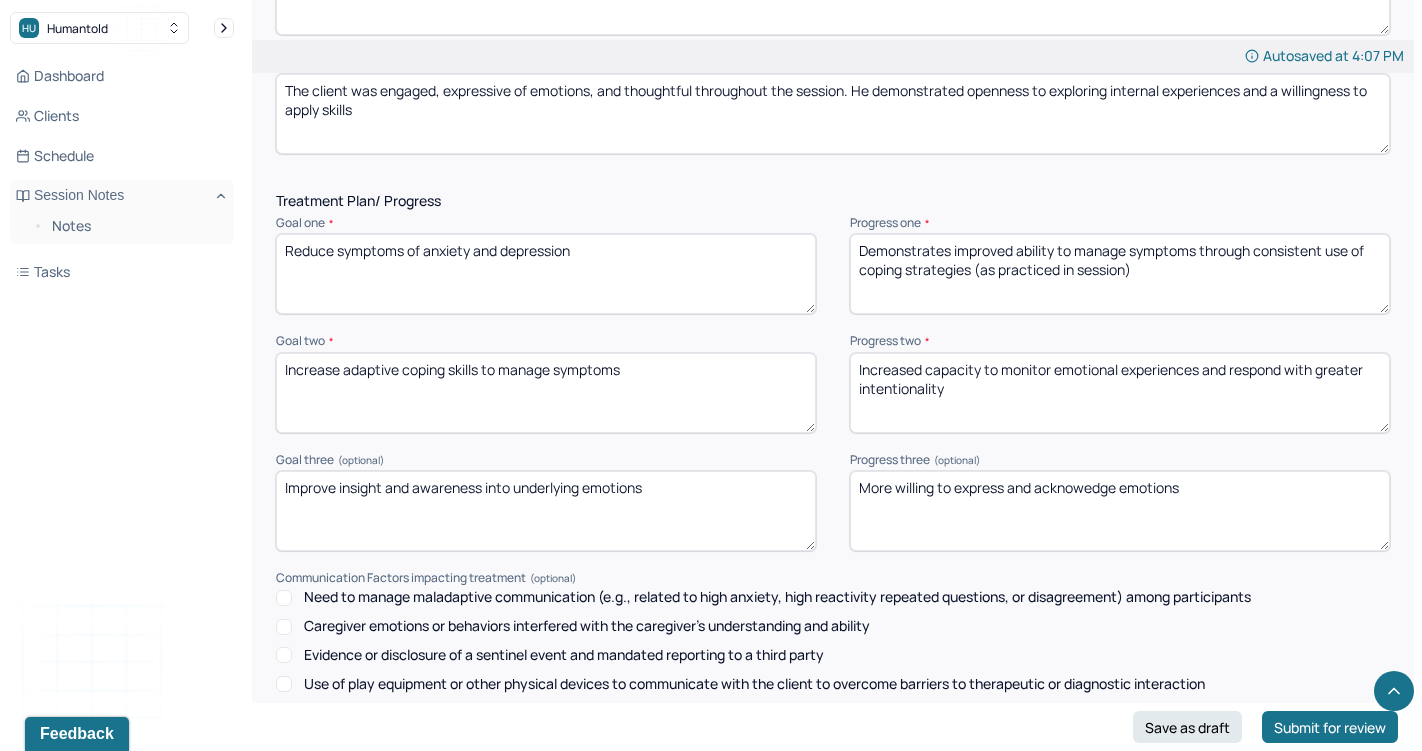 click on "More willing to express and acknowedge emotions" at bounding box center [1120, 511] 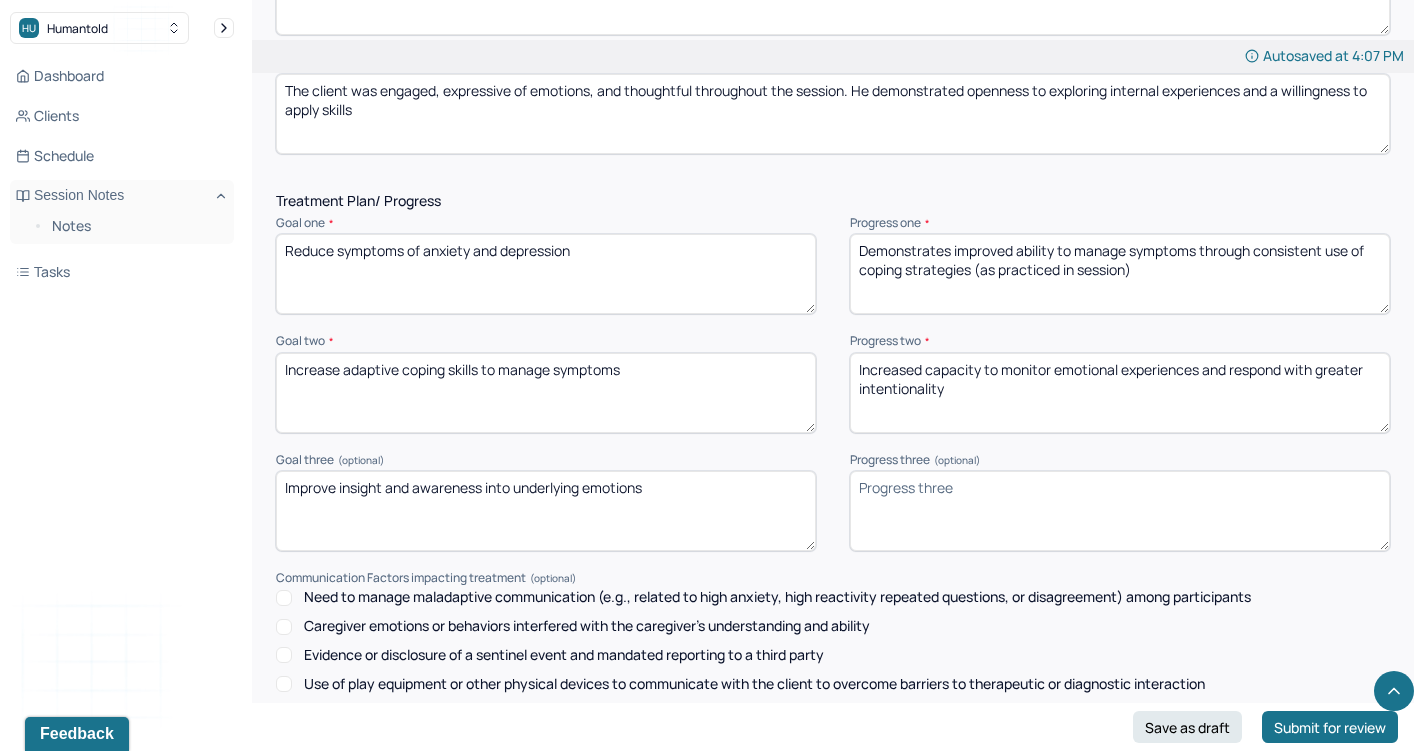 paste on "willingness to acknowledge and express emotions in session" 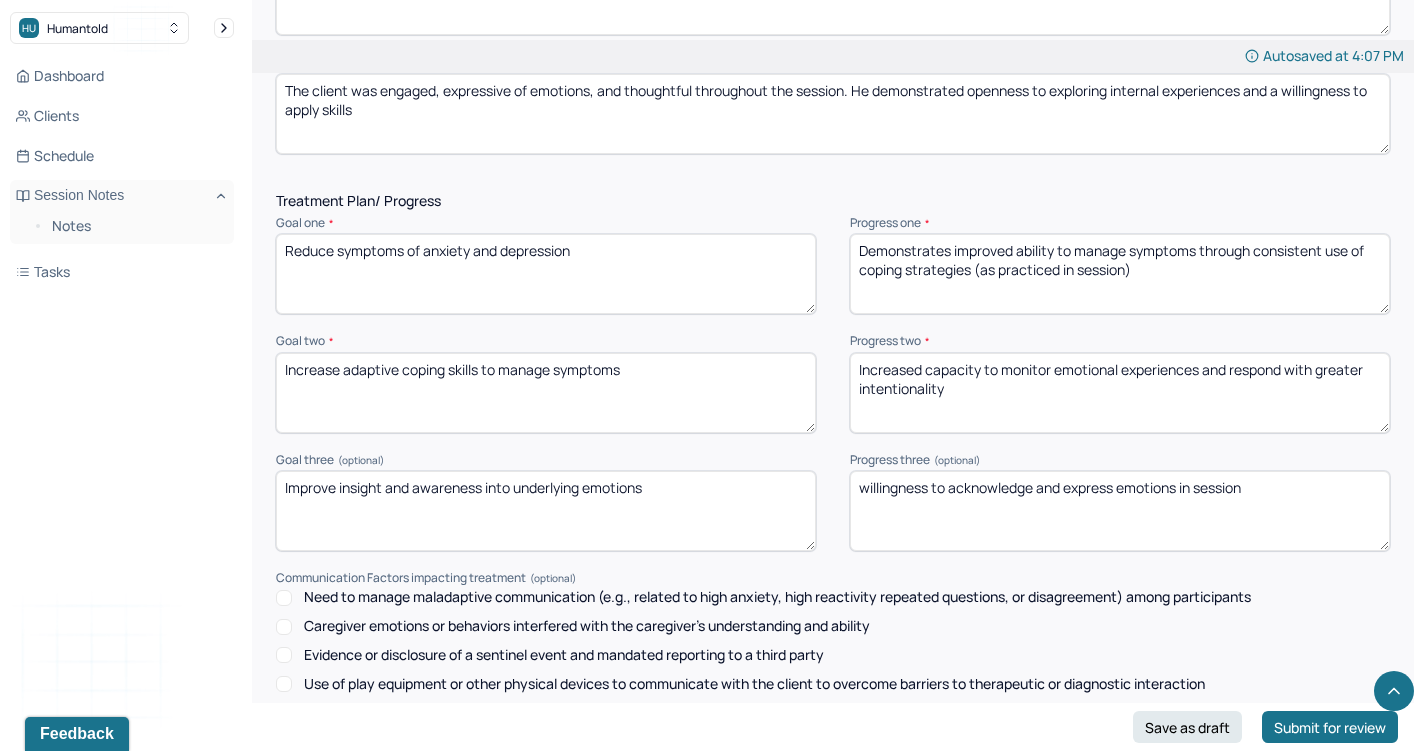 click on "willingness to acknowledge and express emotions in session" at bounding box center [1120, 511] 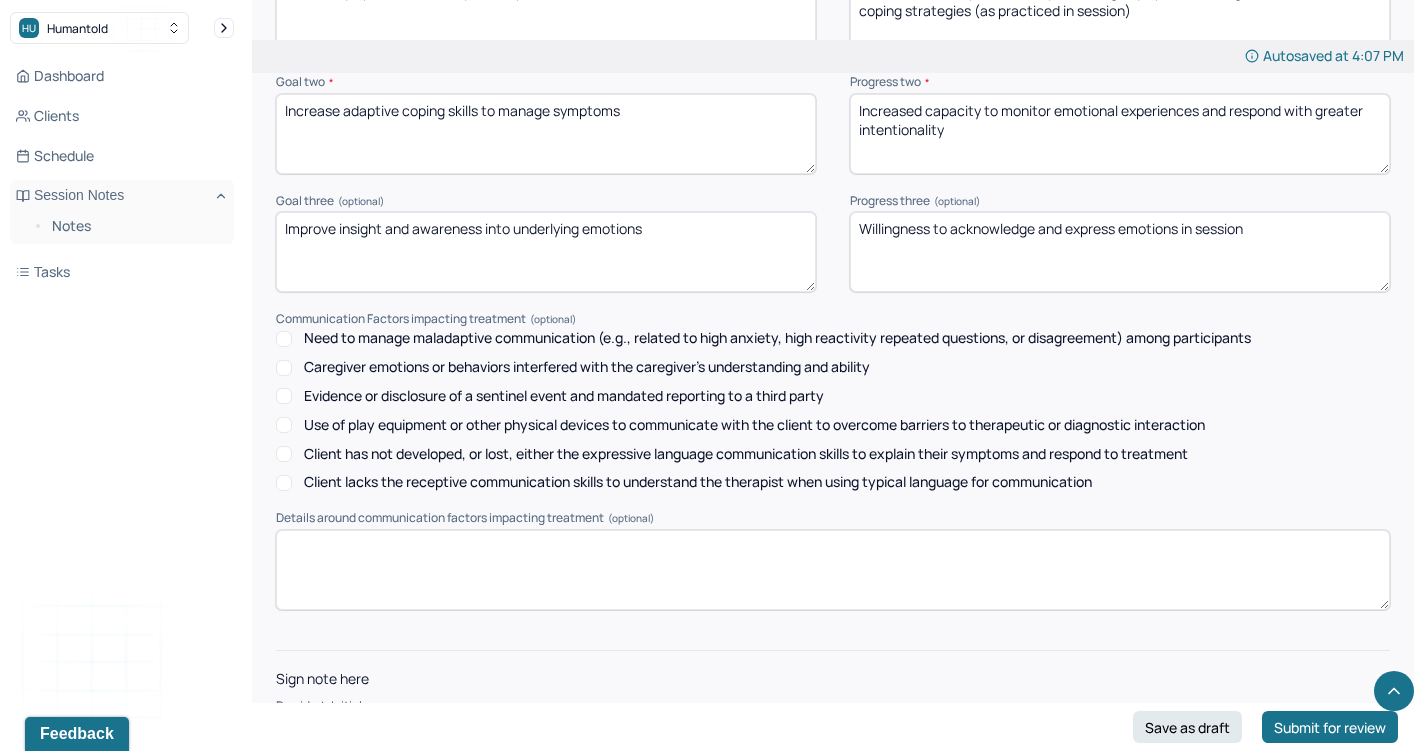 scroll, scrollTop: 2788, scrollLeft: 0, axis: vertical 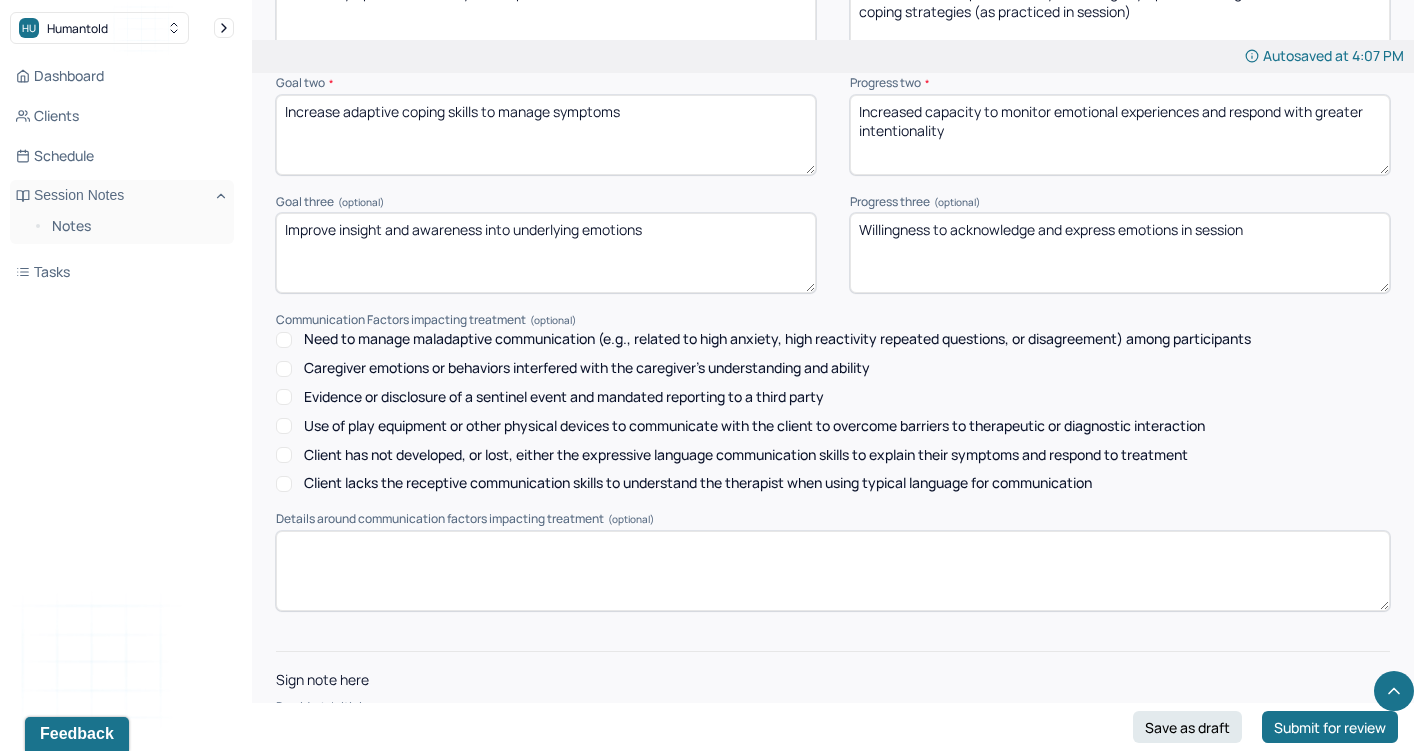 type on "Willingness to acknowledge and express emotions in session" 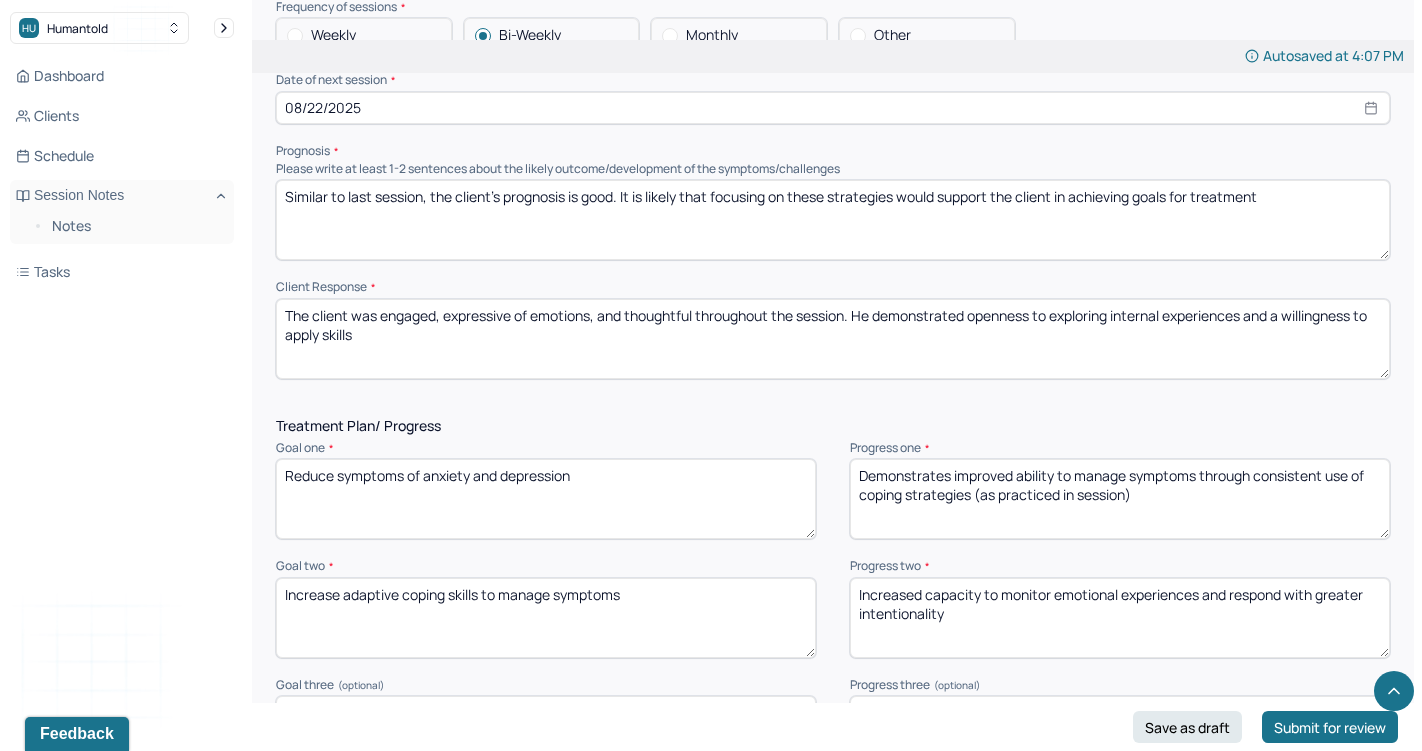 scroll, scrollTop: 2319, scrollLeft: 0, axis: vertical 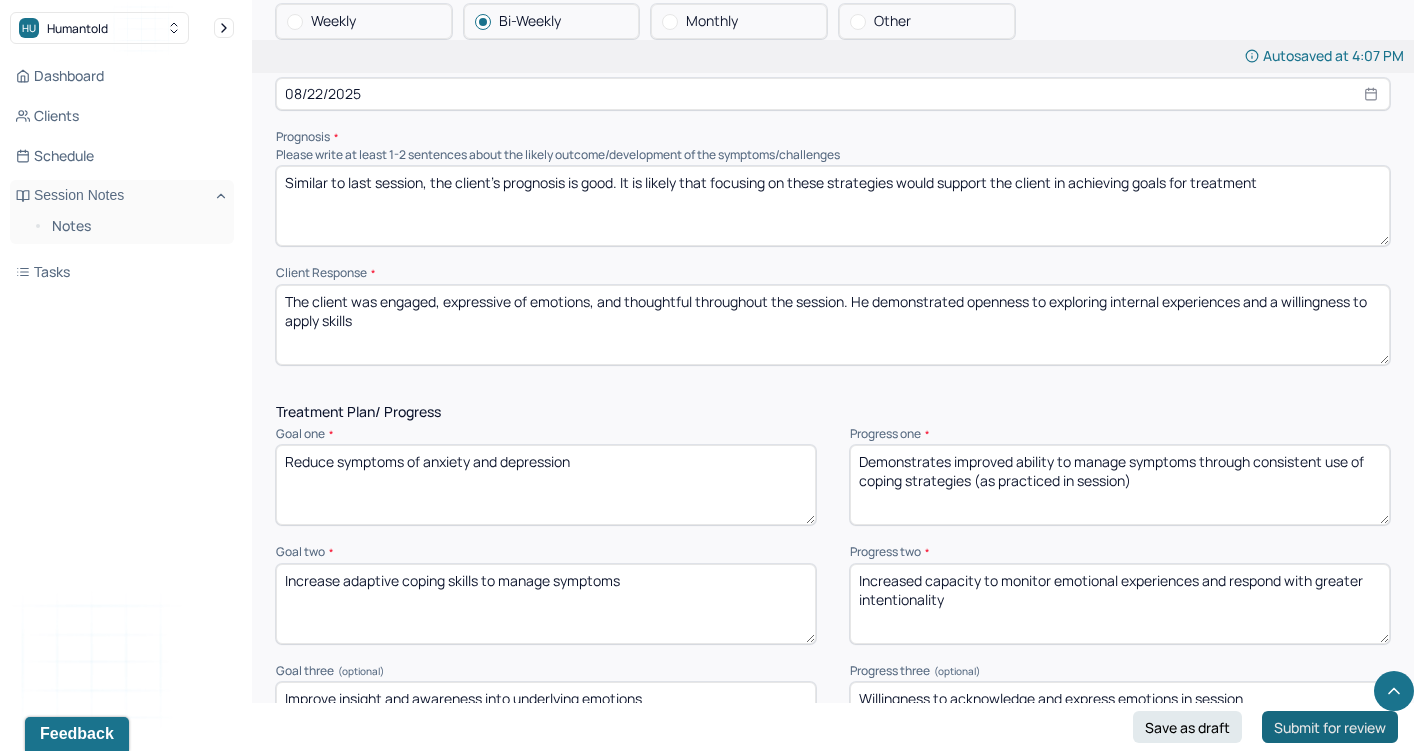 type on "AR" 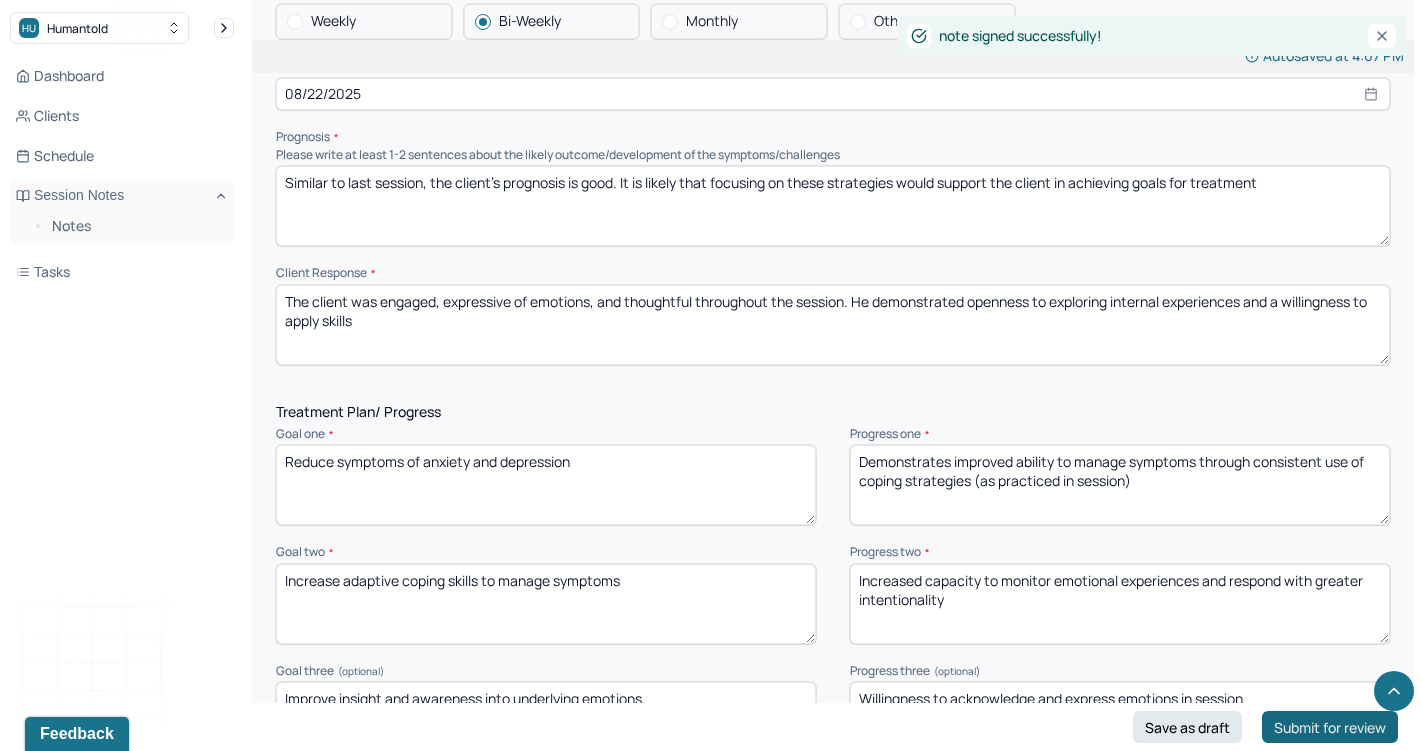 scroll, scrollTop: 0, scrollLeft: 0, axis: both 